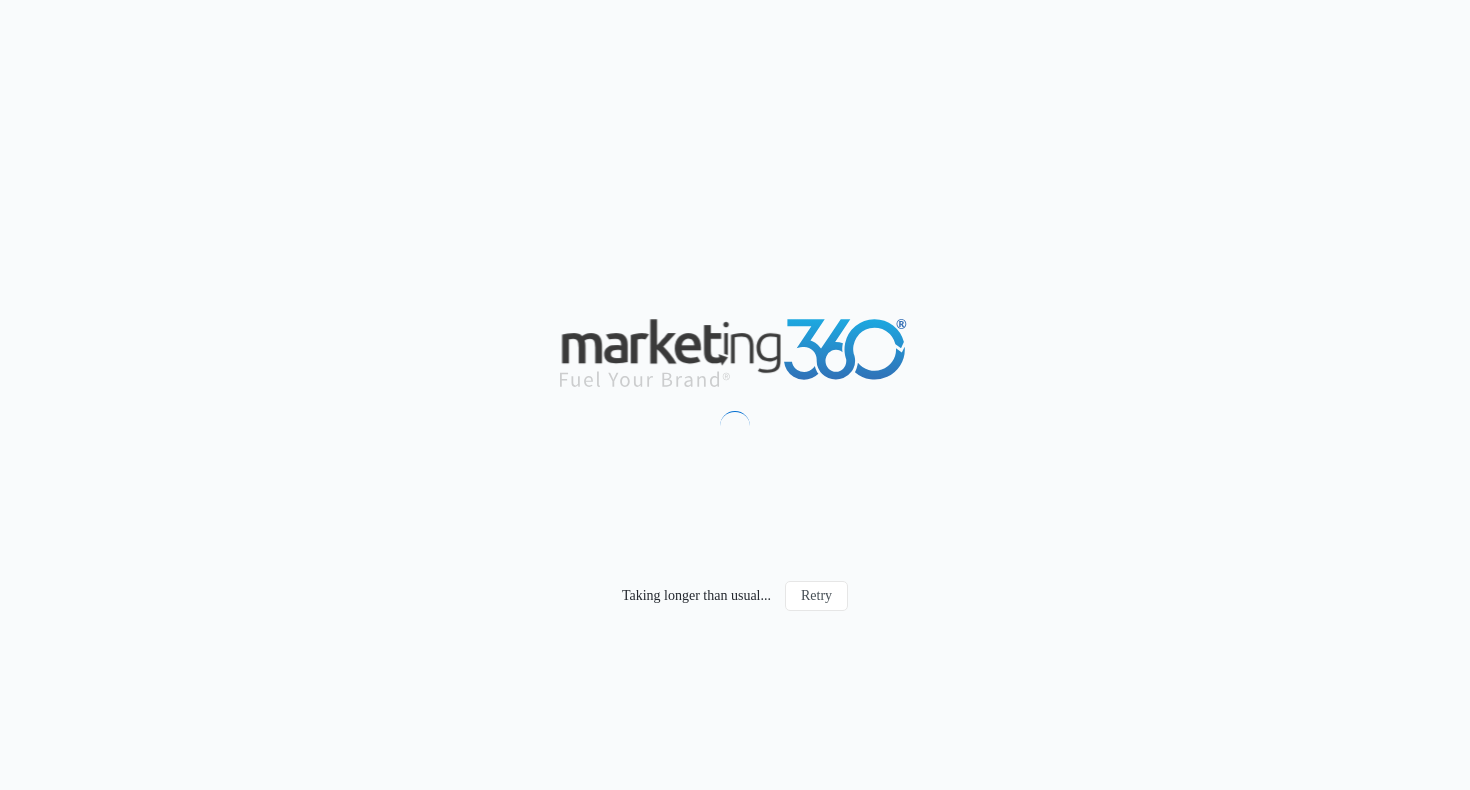 scroll, scrollTop: 0, scrollLeft: 0, axis: both 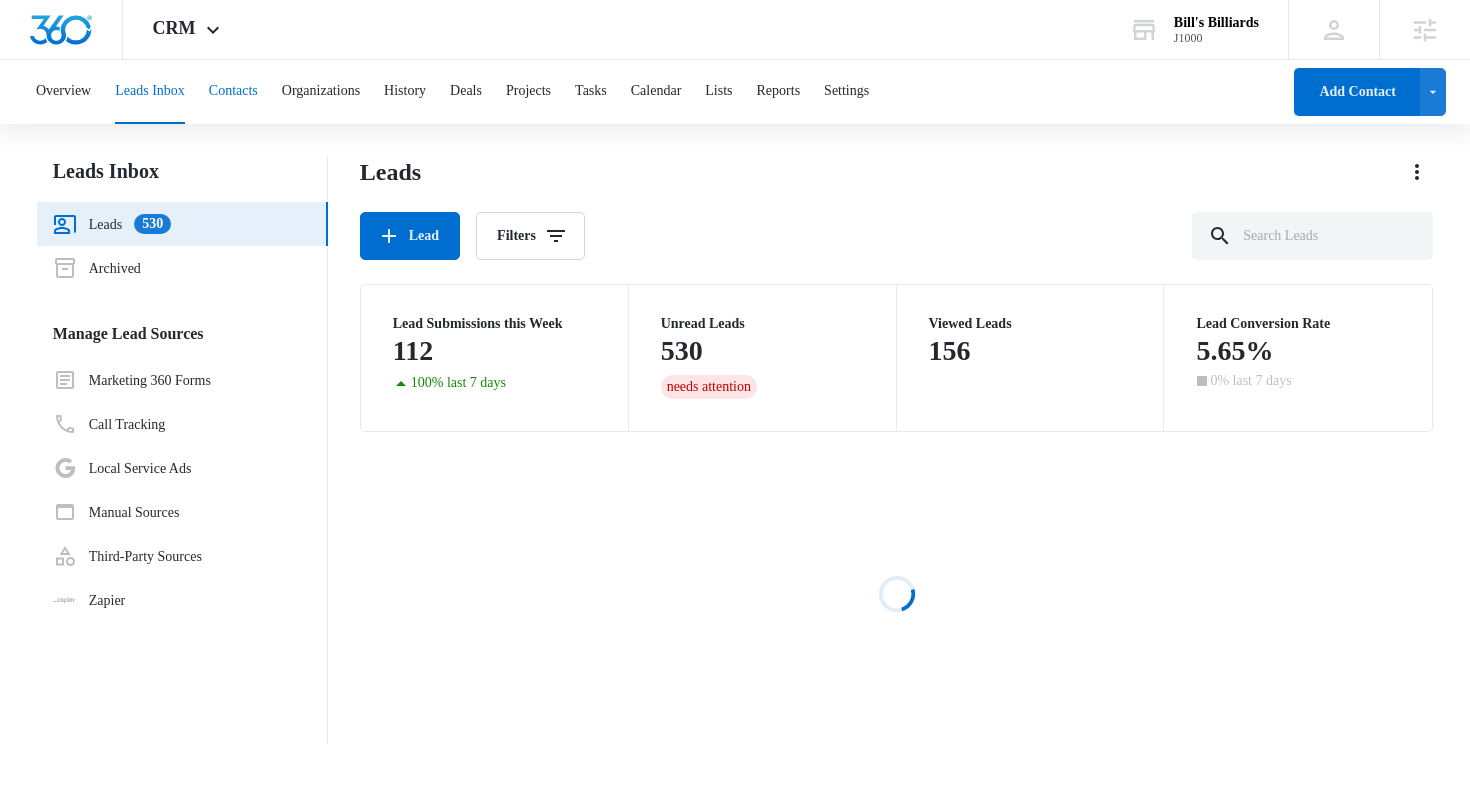 click on "Contacts" at bounding box center (233, 92) 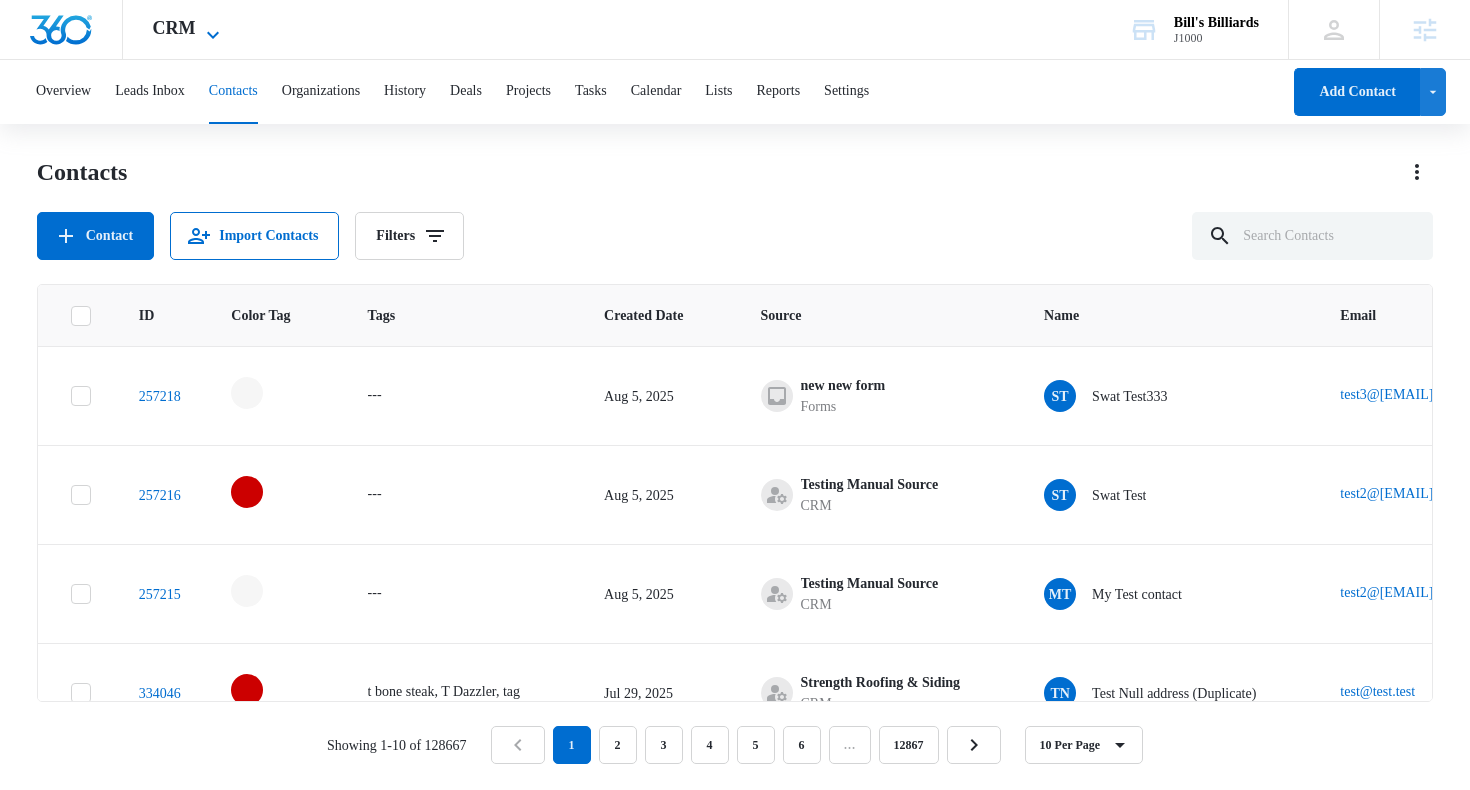 click 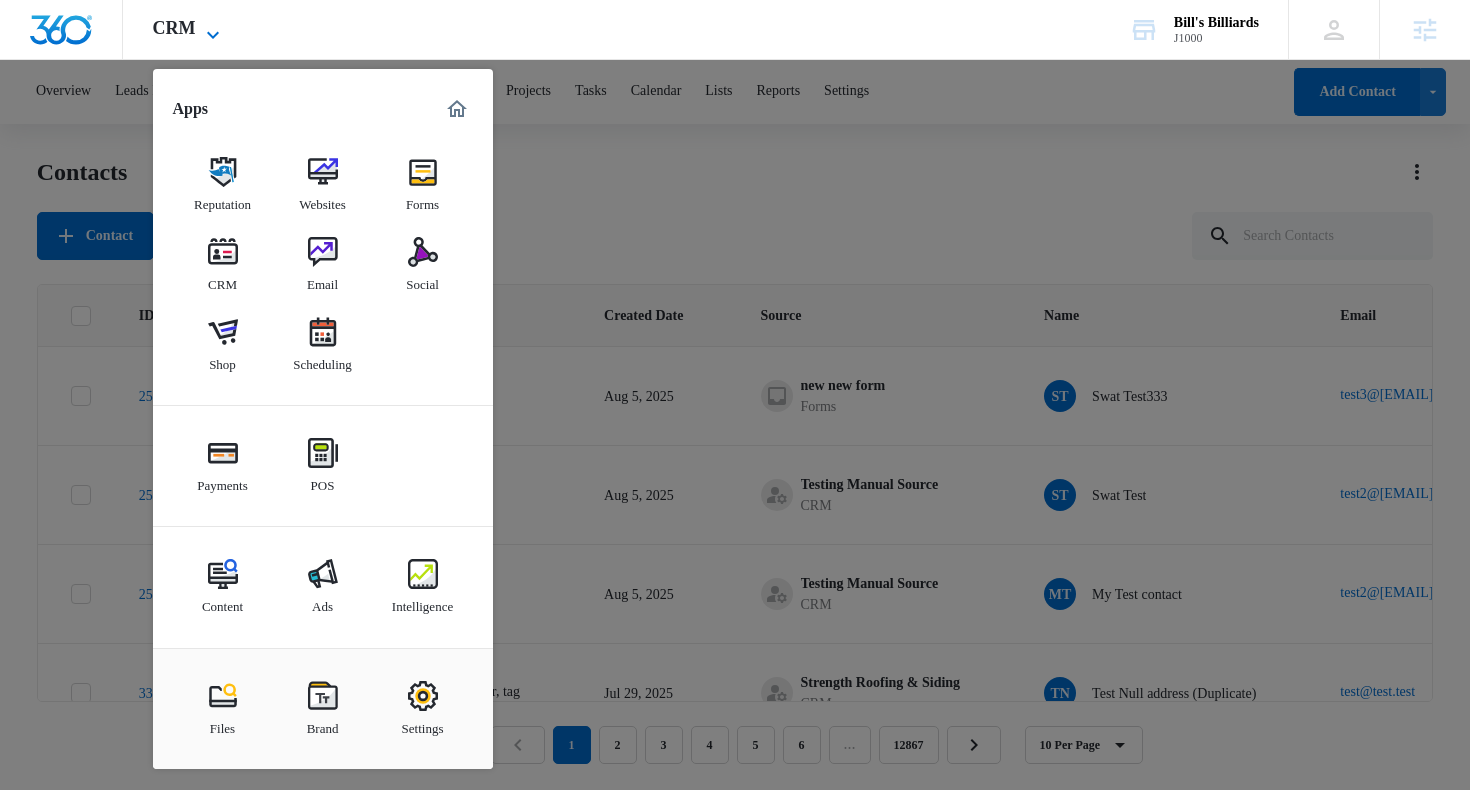 click 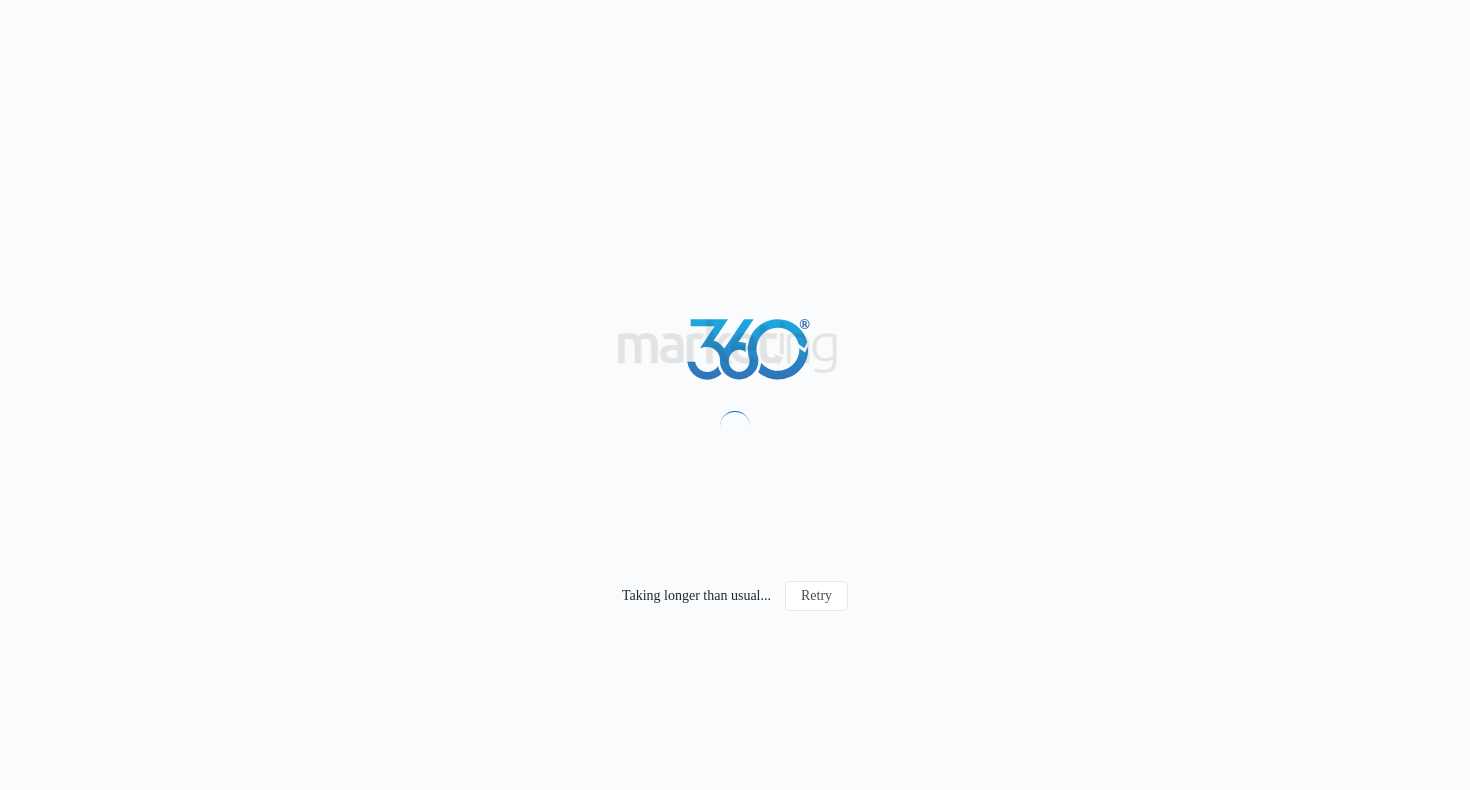 scroll, scrollTop: 0, scrollLeft: 0, axis: both 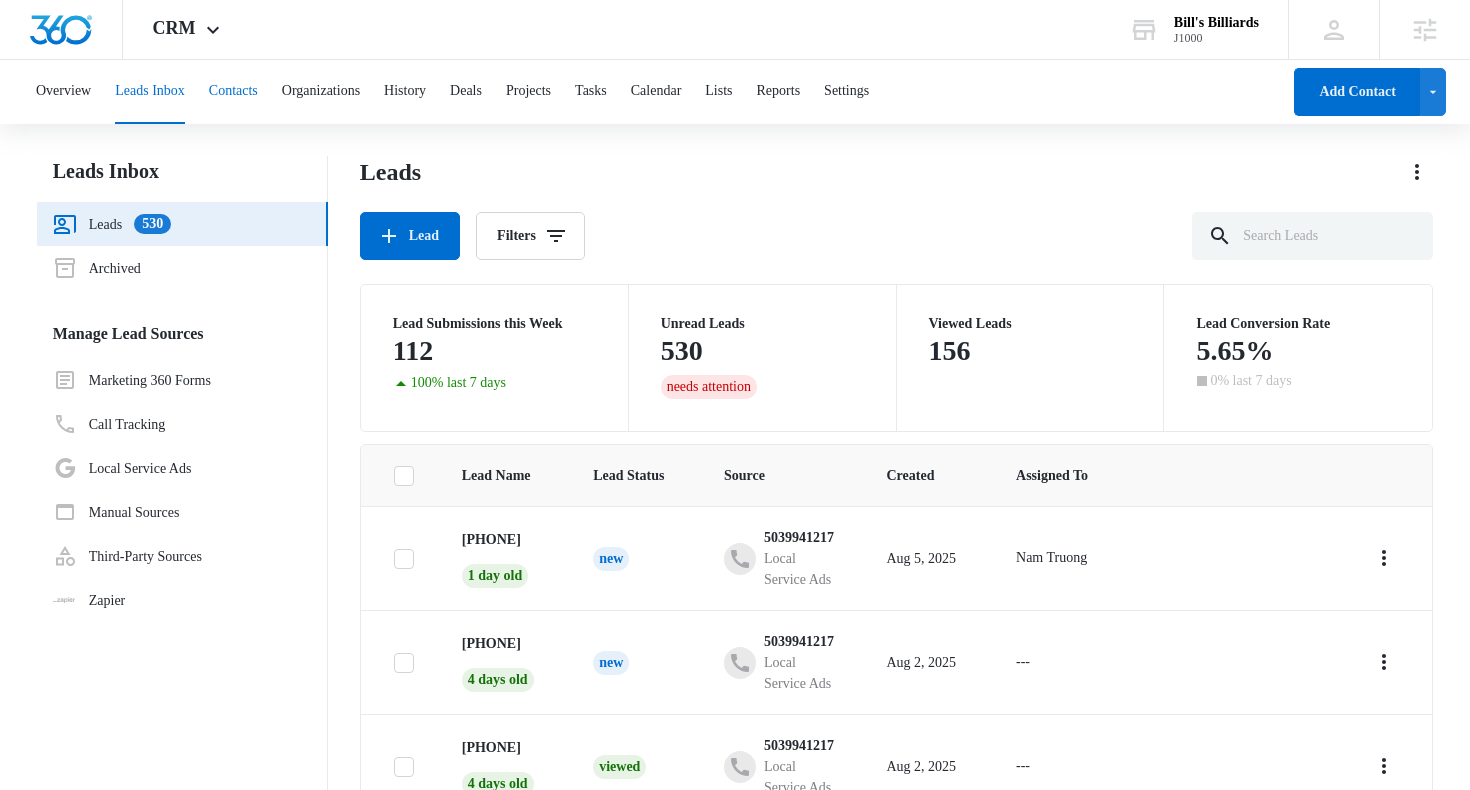click on "Contacts" at bounding box center [233, 92] 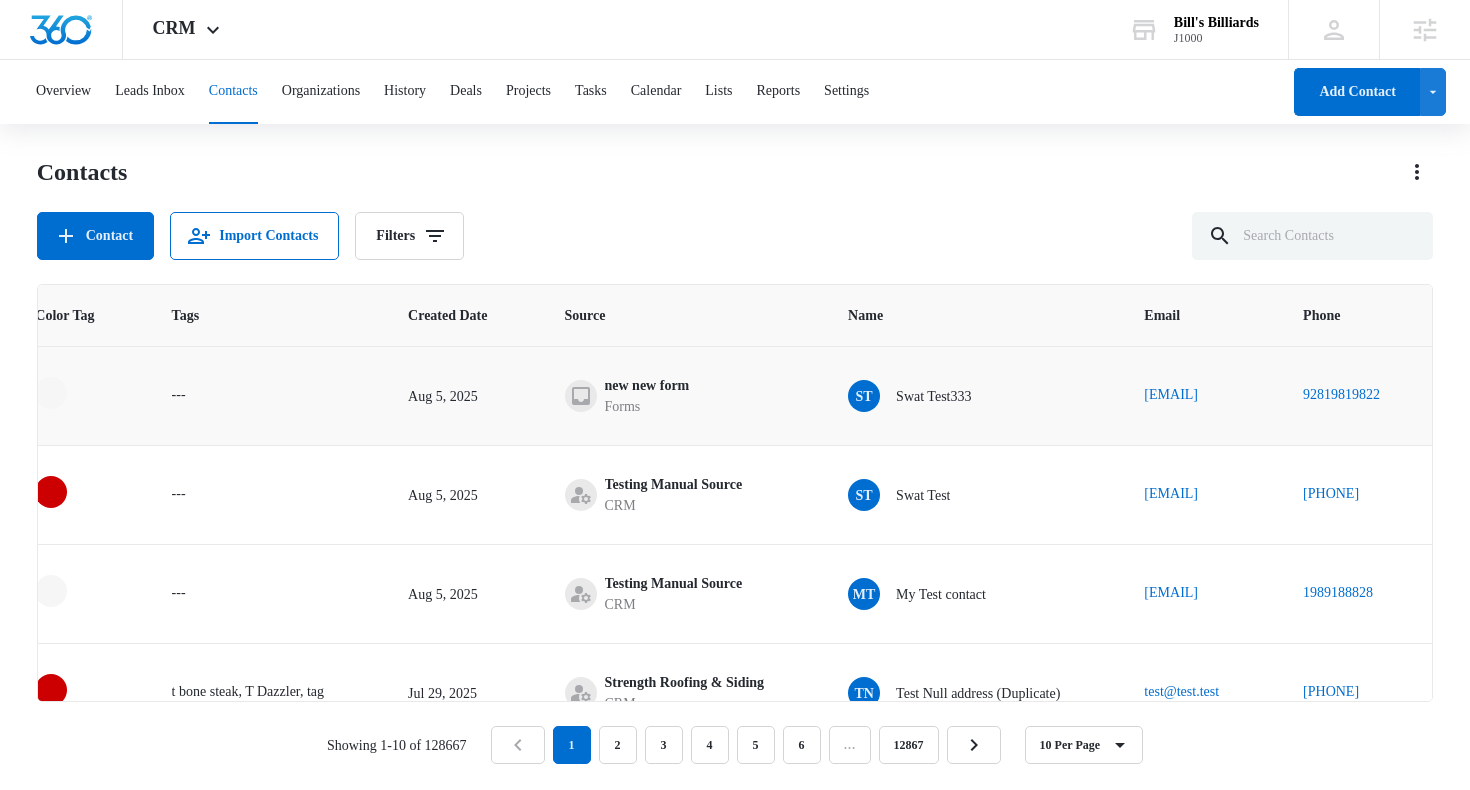 scroll, scrollTop: 0, scrollLeft: 0, axis: both 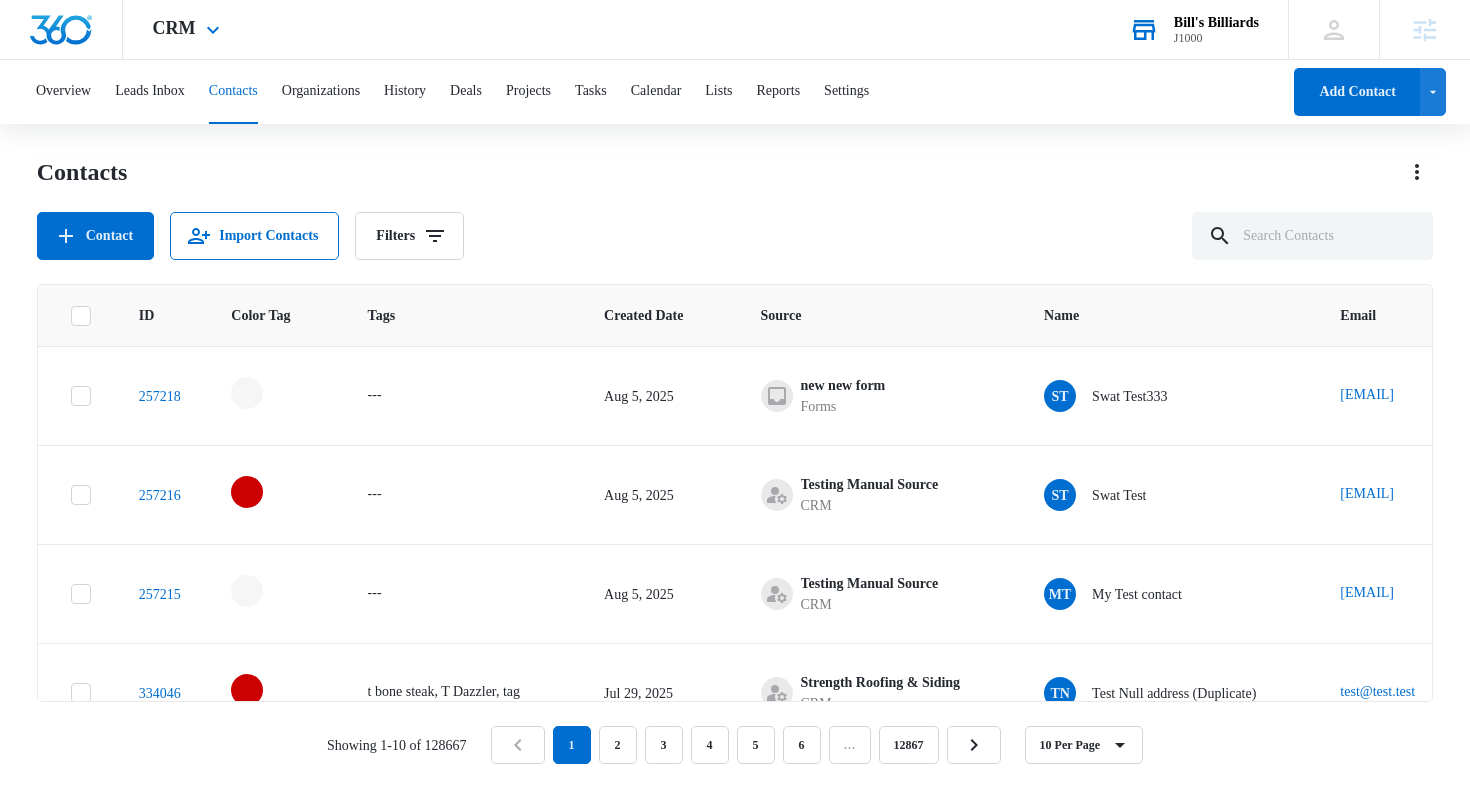 click on "J1000" at bounding box center [1216, 38] 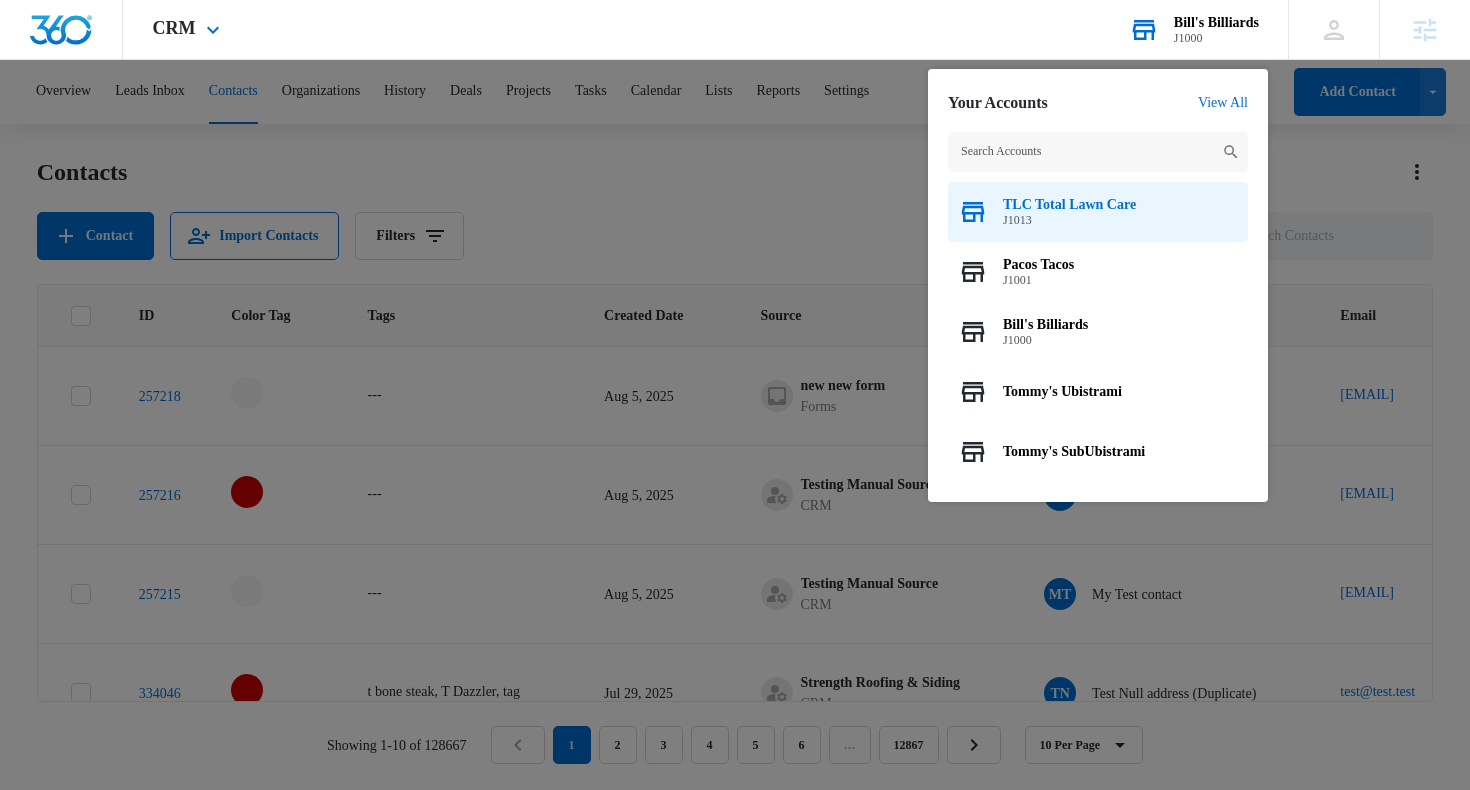 click on "TLC Total Lawn Care" at bounding box center [1069, 205] 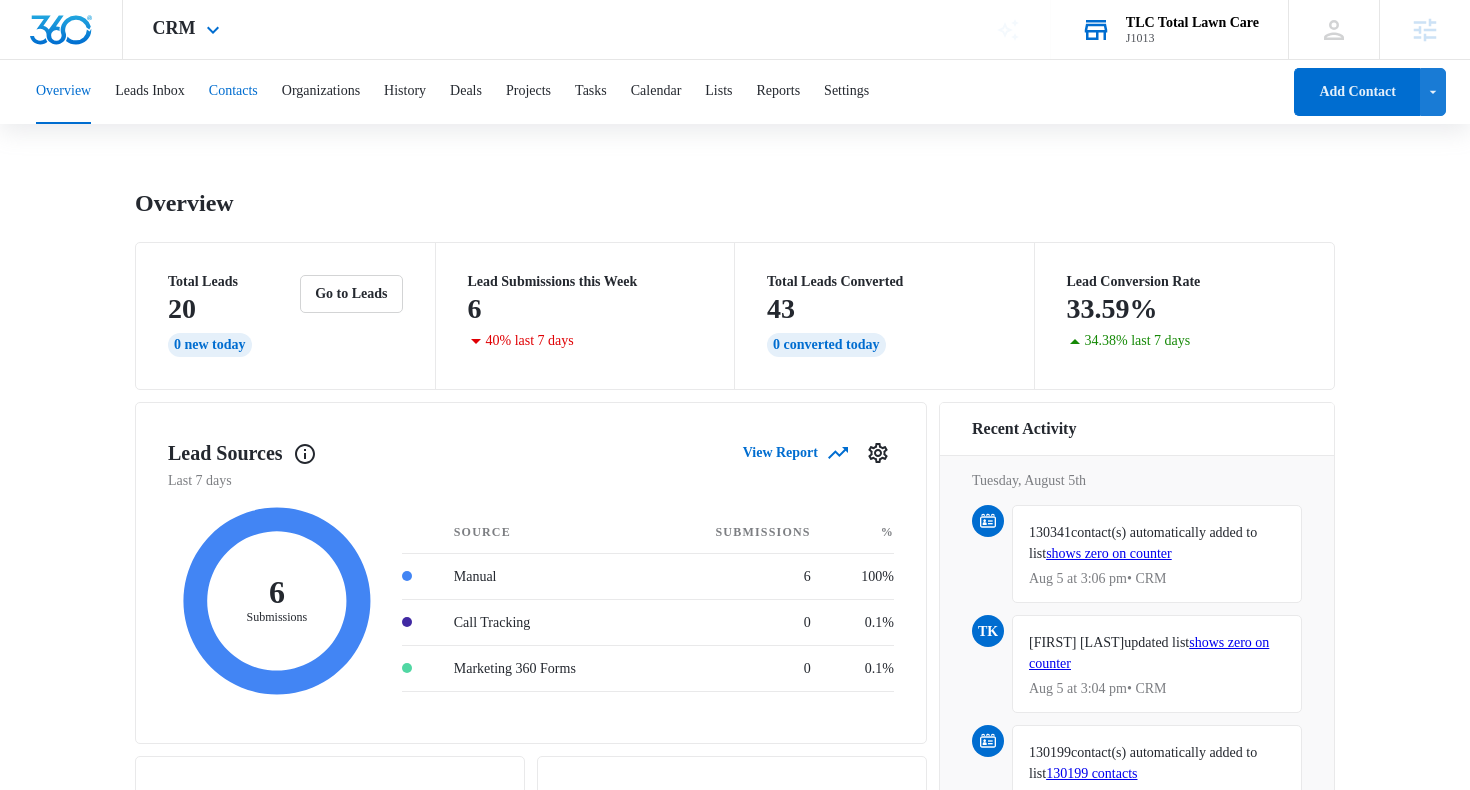 click on "Contacts" at bounding box center (233, 92) 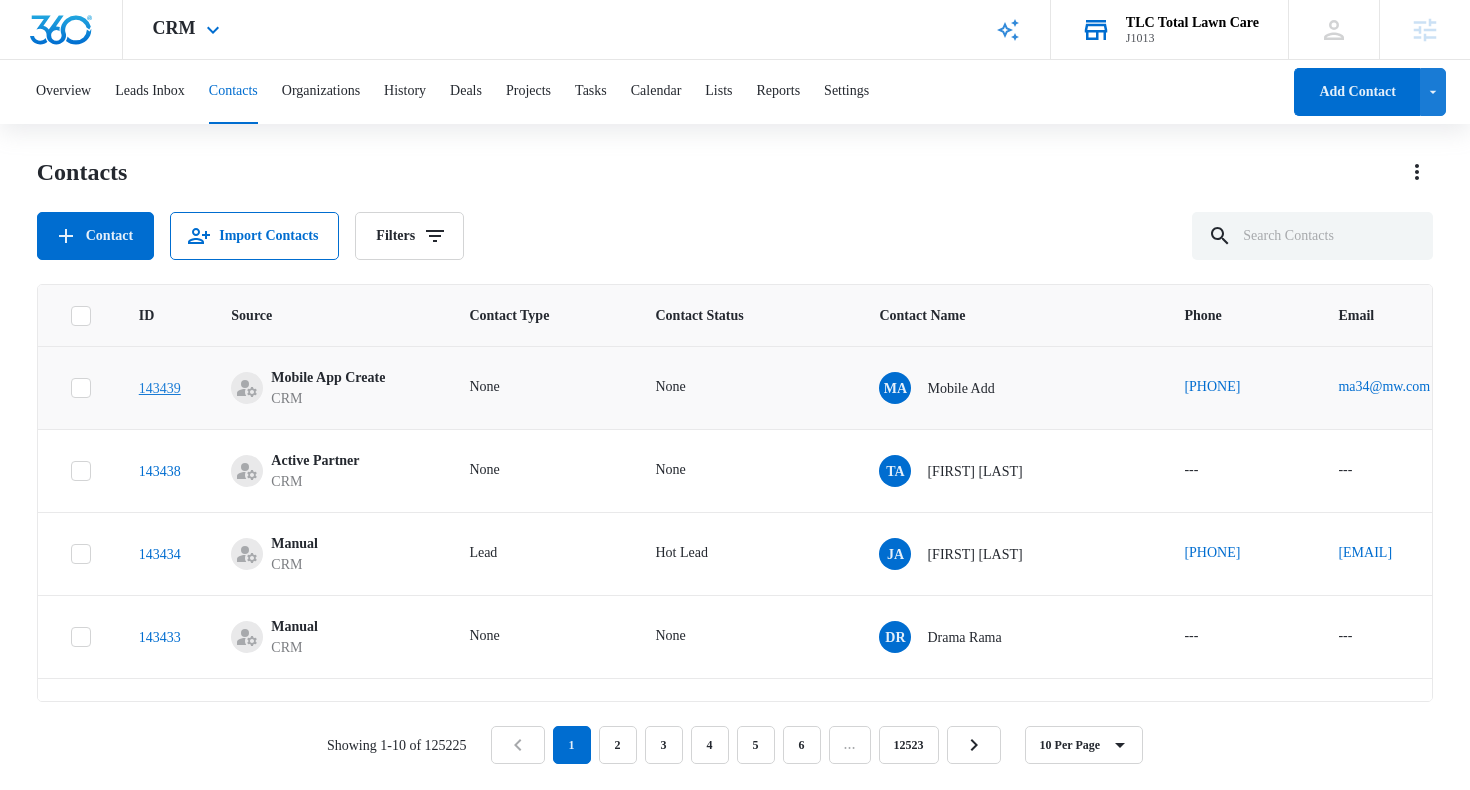 click on "143439" at bounding box center (160, 388) 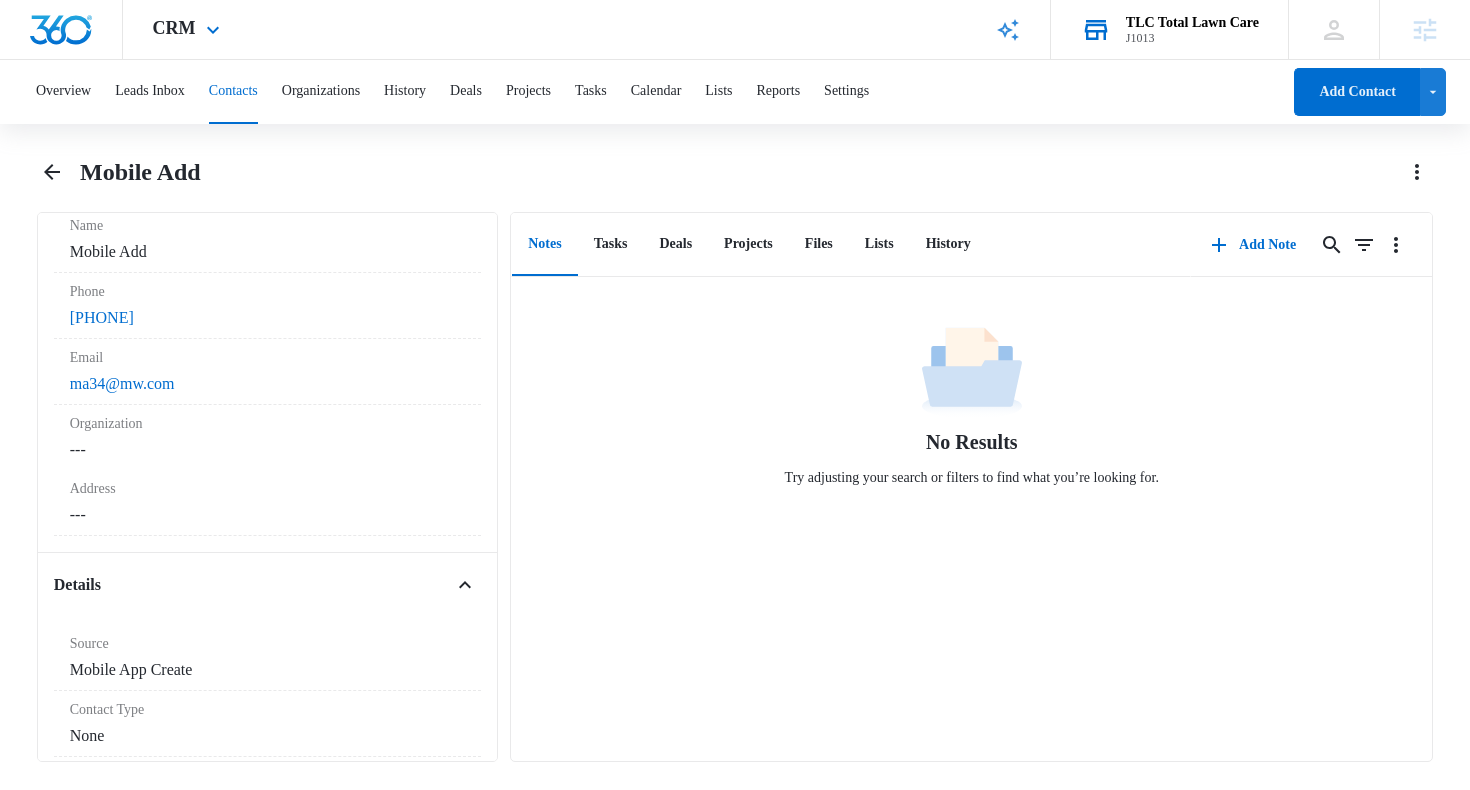 scroll, scrollTop: 0, scrollLeft: 0, axis: both 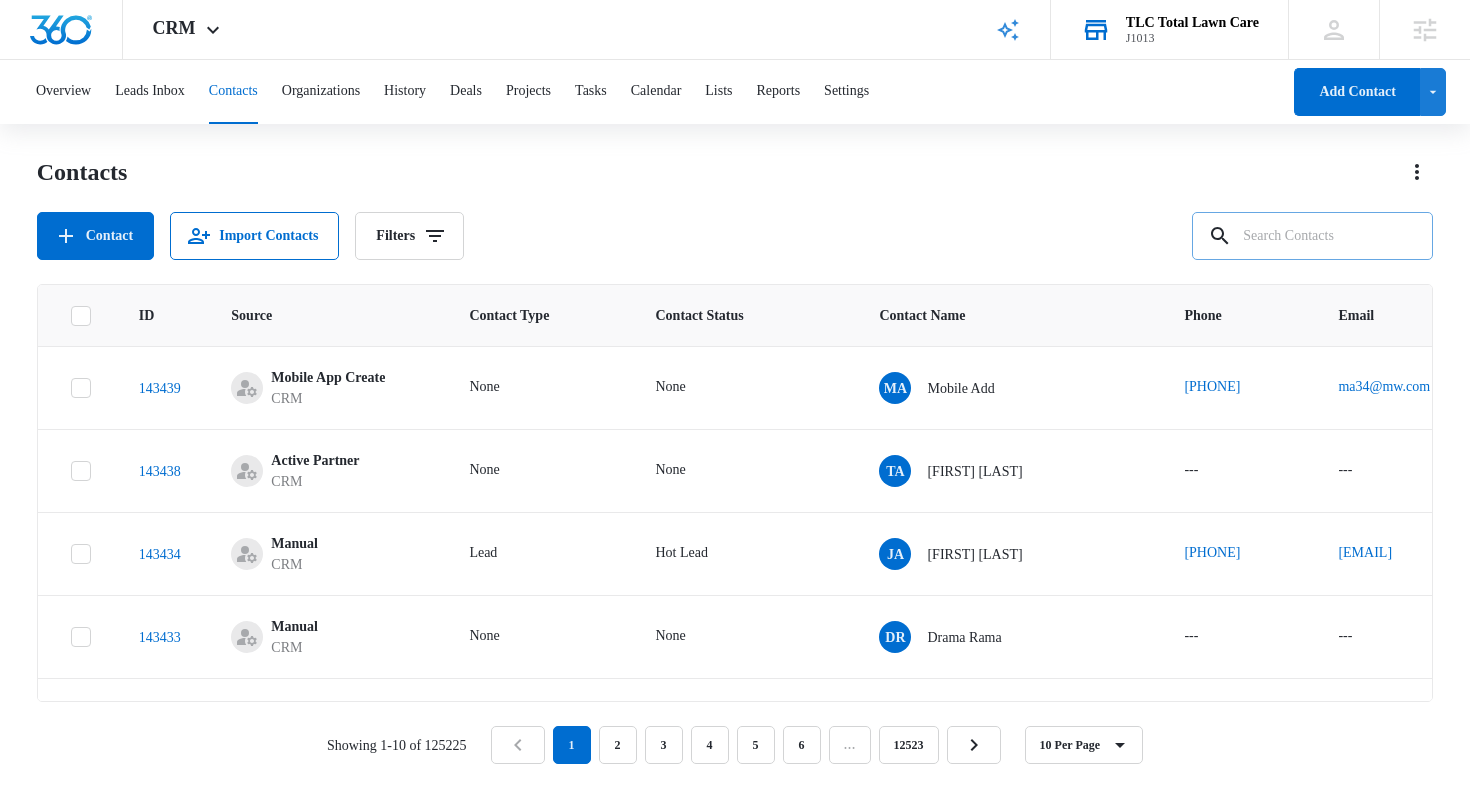 click at bounding box center (1312, 236) 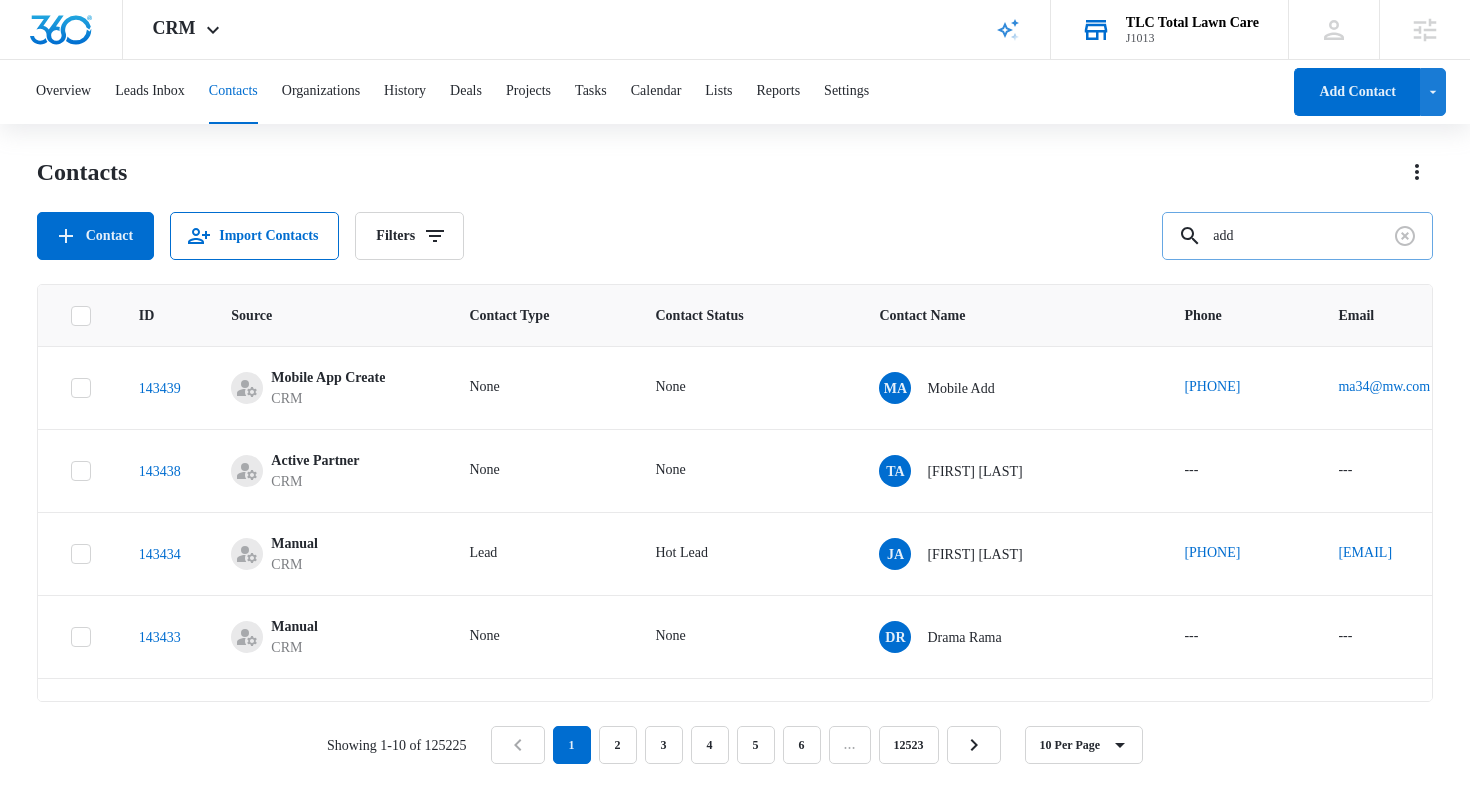 type on "add" 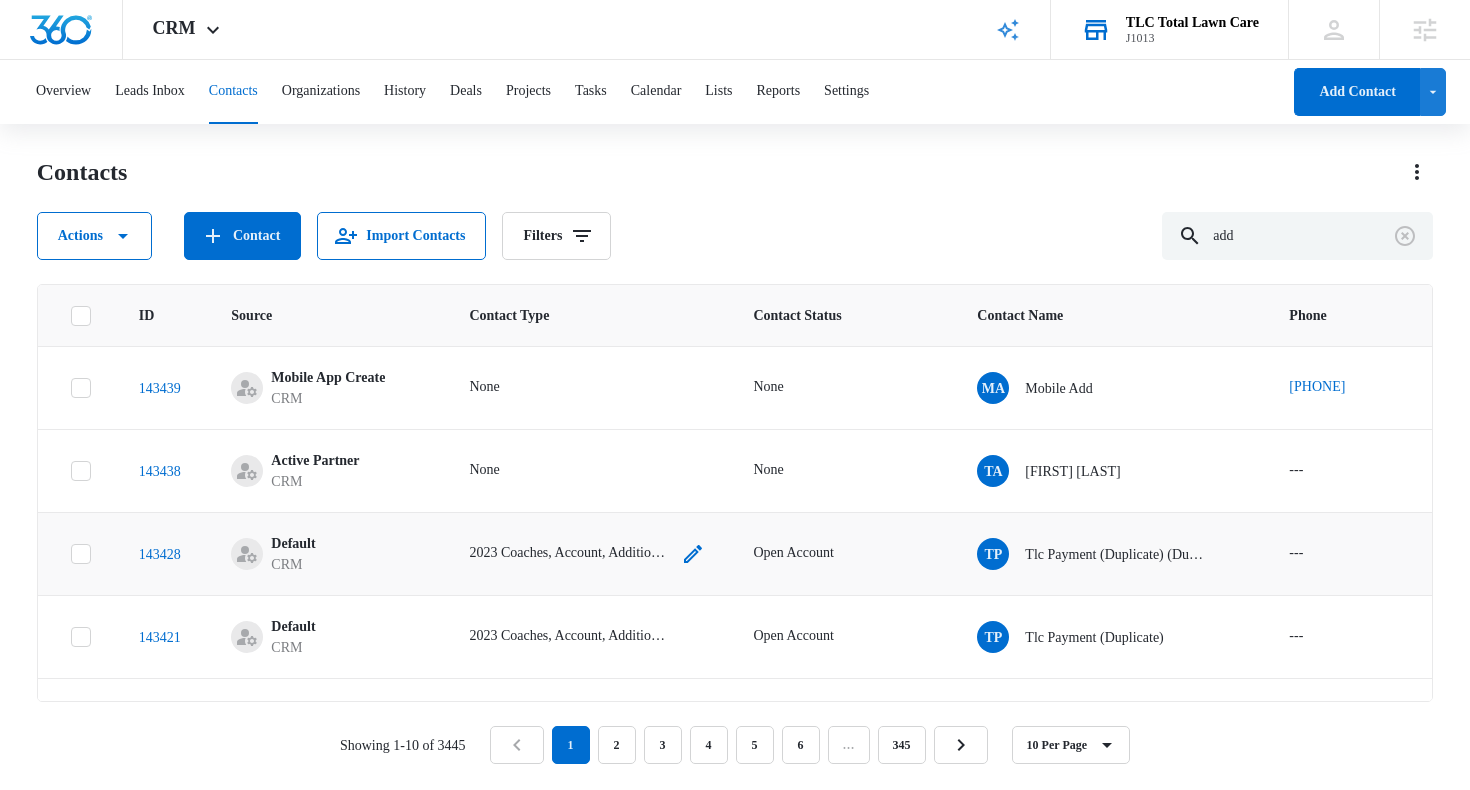 click 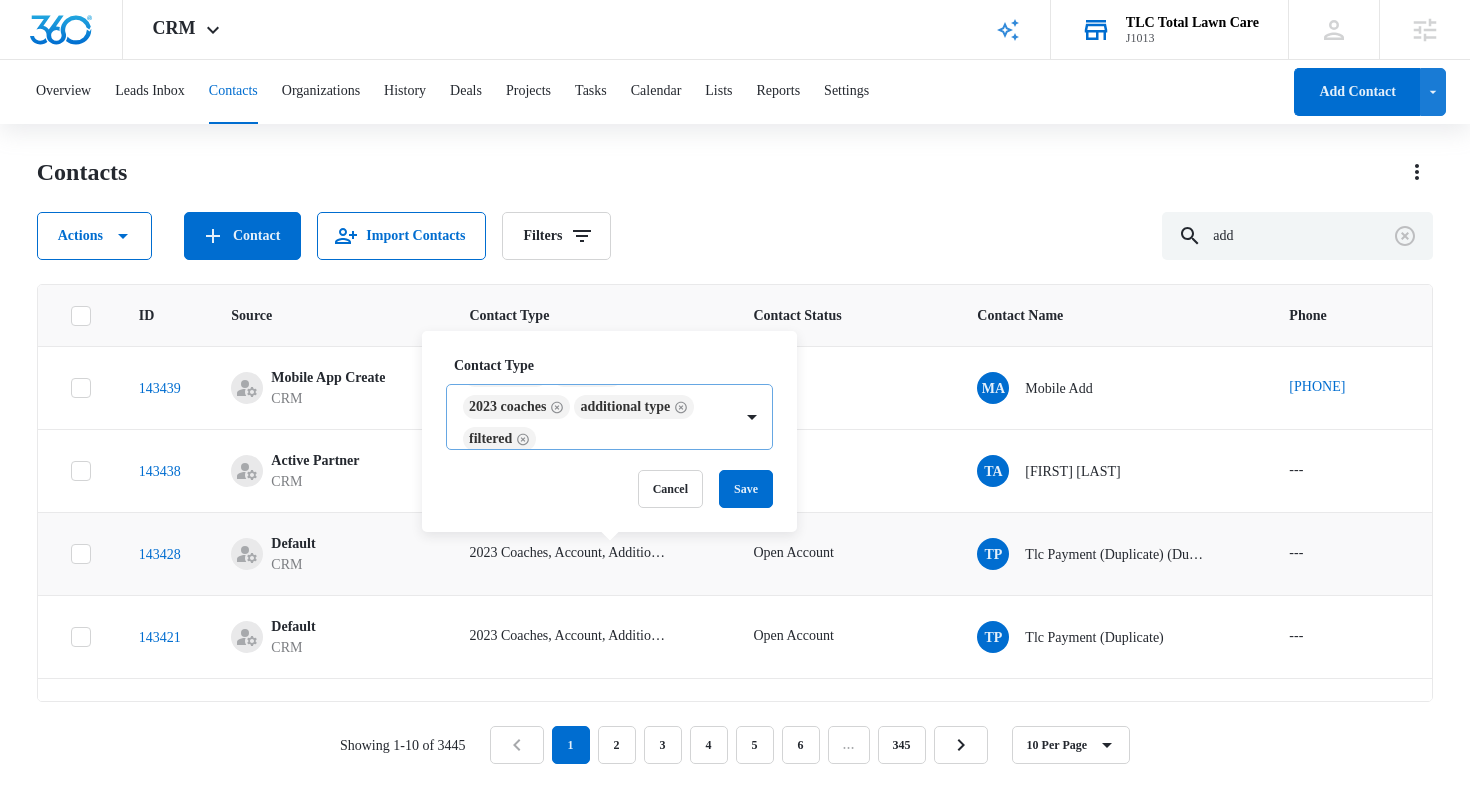 scroll, scrollTop: 112, scrollLeft: 0, axis: vertical 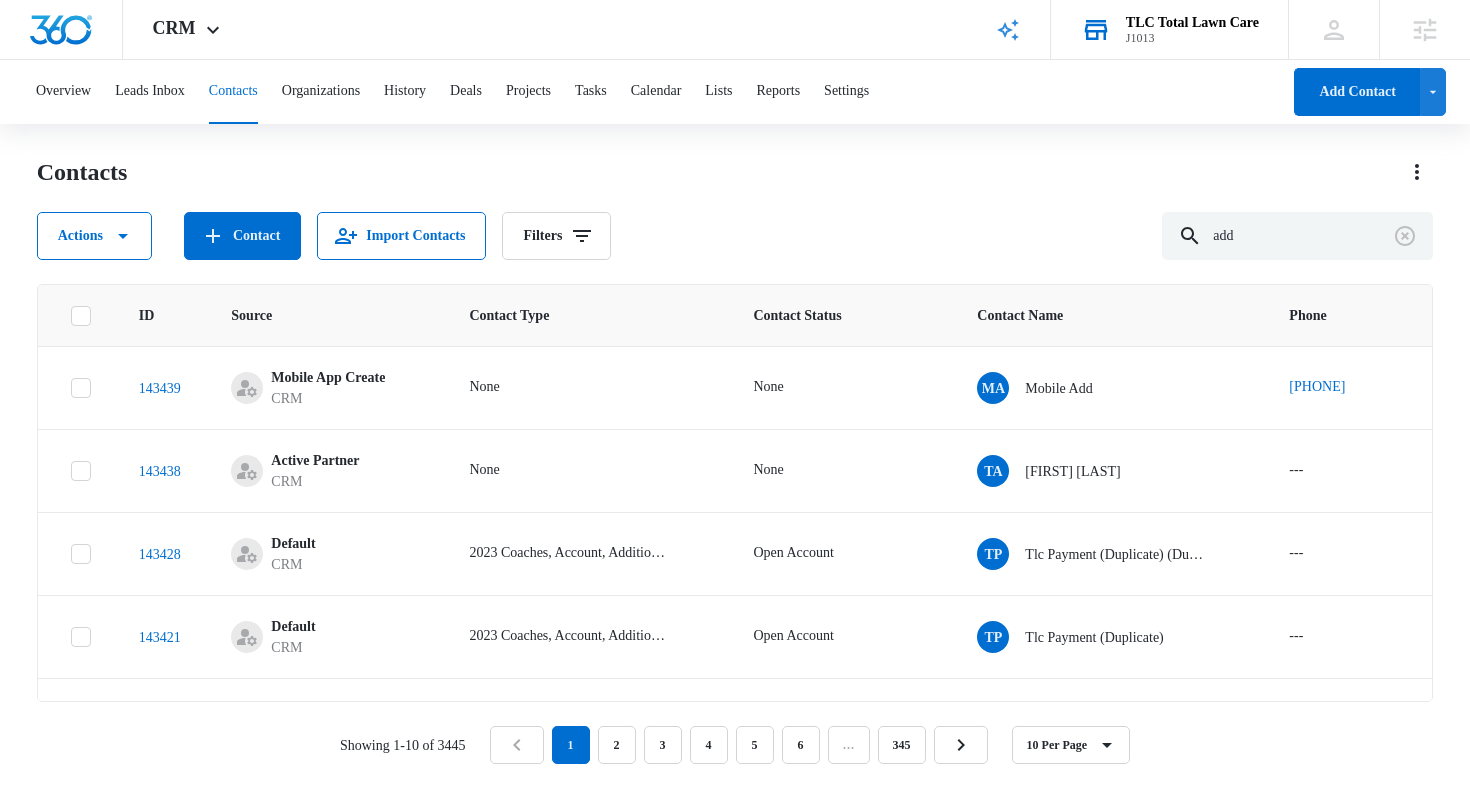 click on "Contacts Actions Contact Import Contacts Filters add" at bounding box center [735, 208] 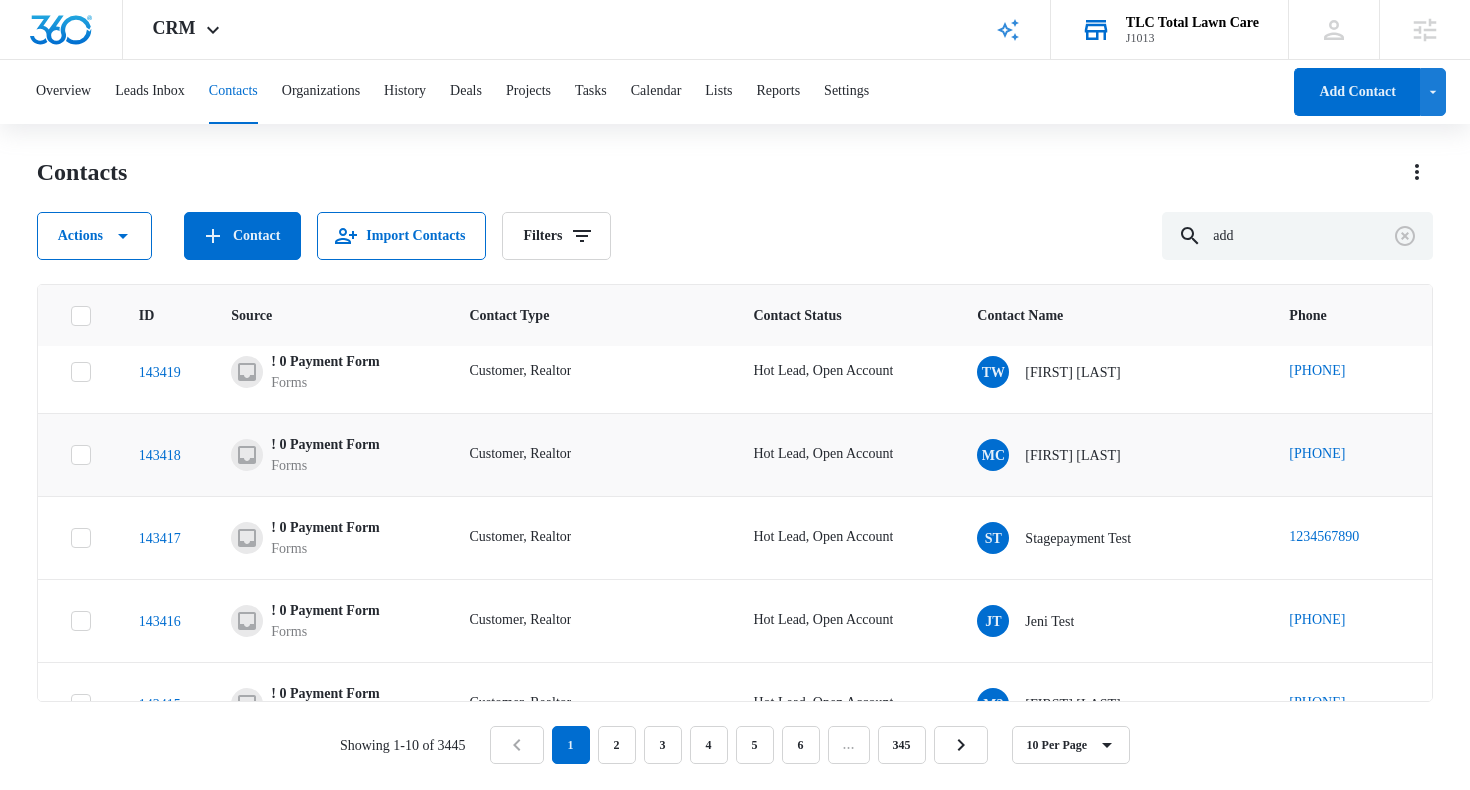 scroll, scrollTop: 475, scrollLeft: 0, axis: vertical 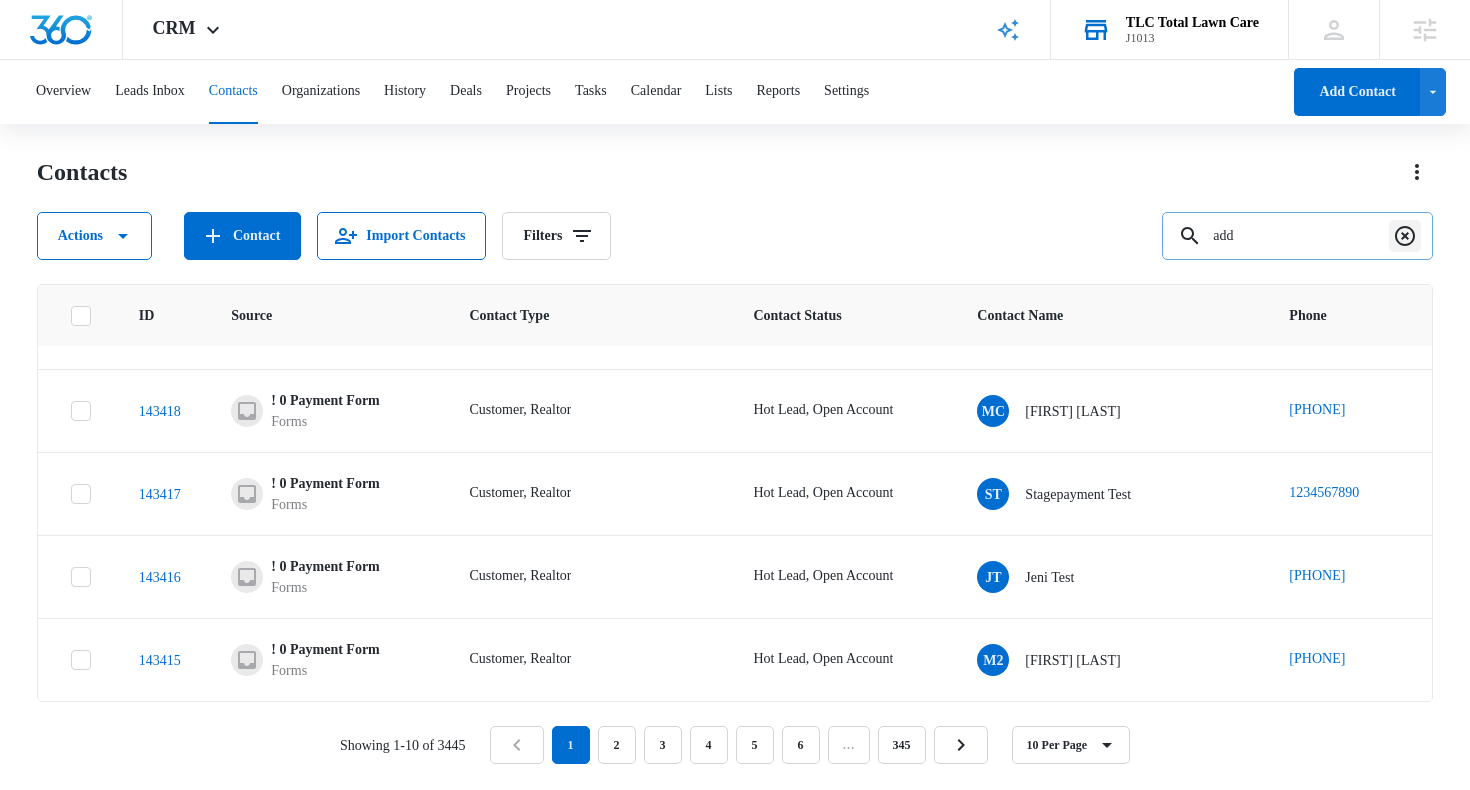 click 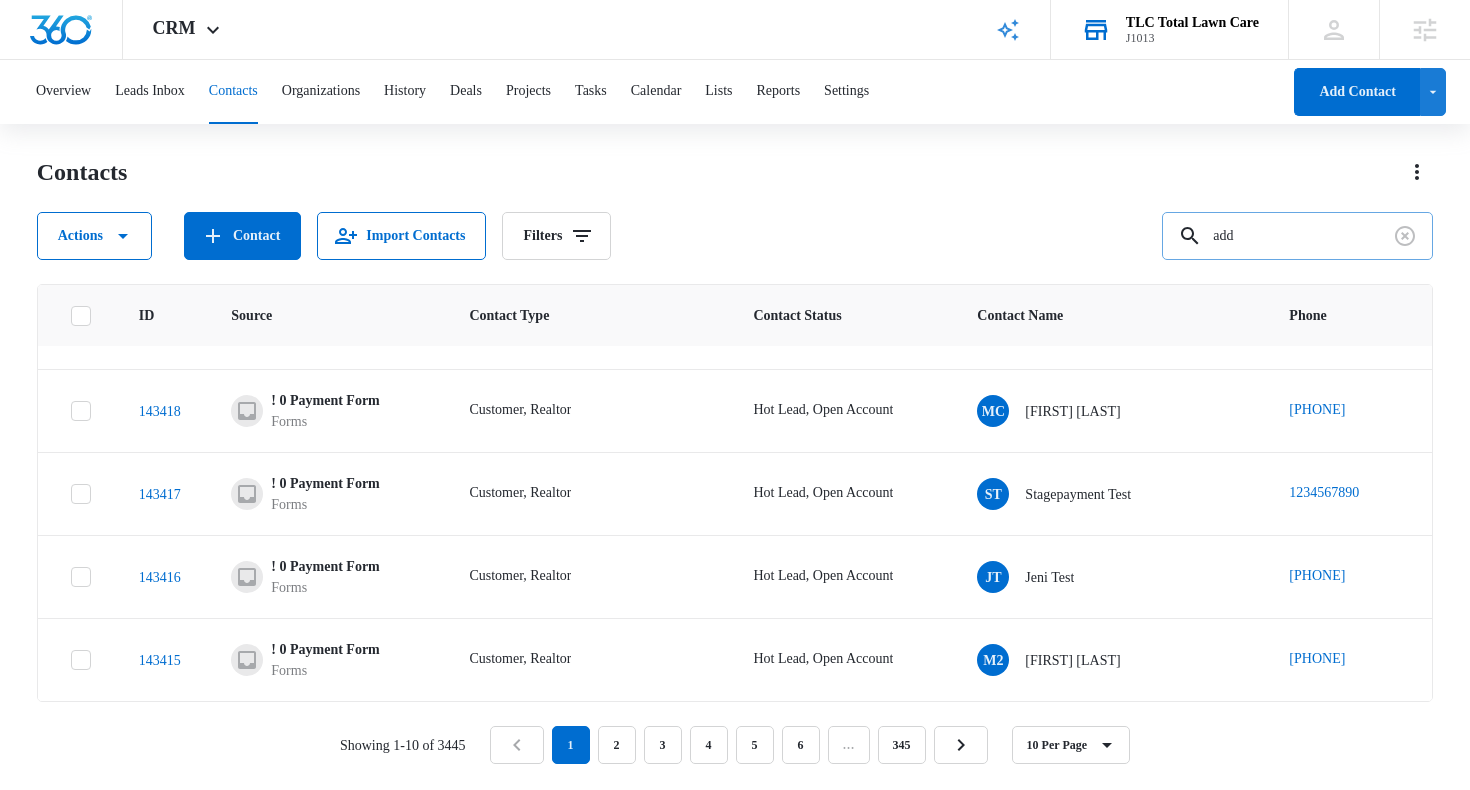 type 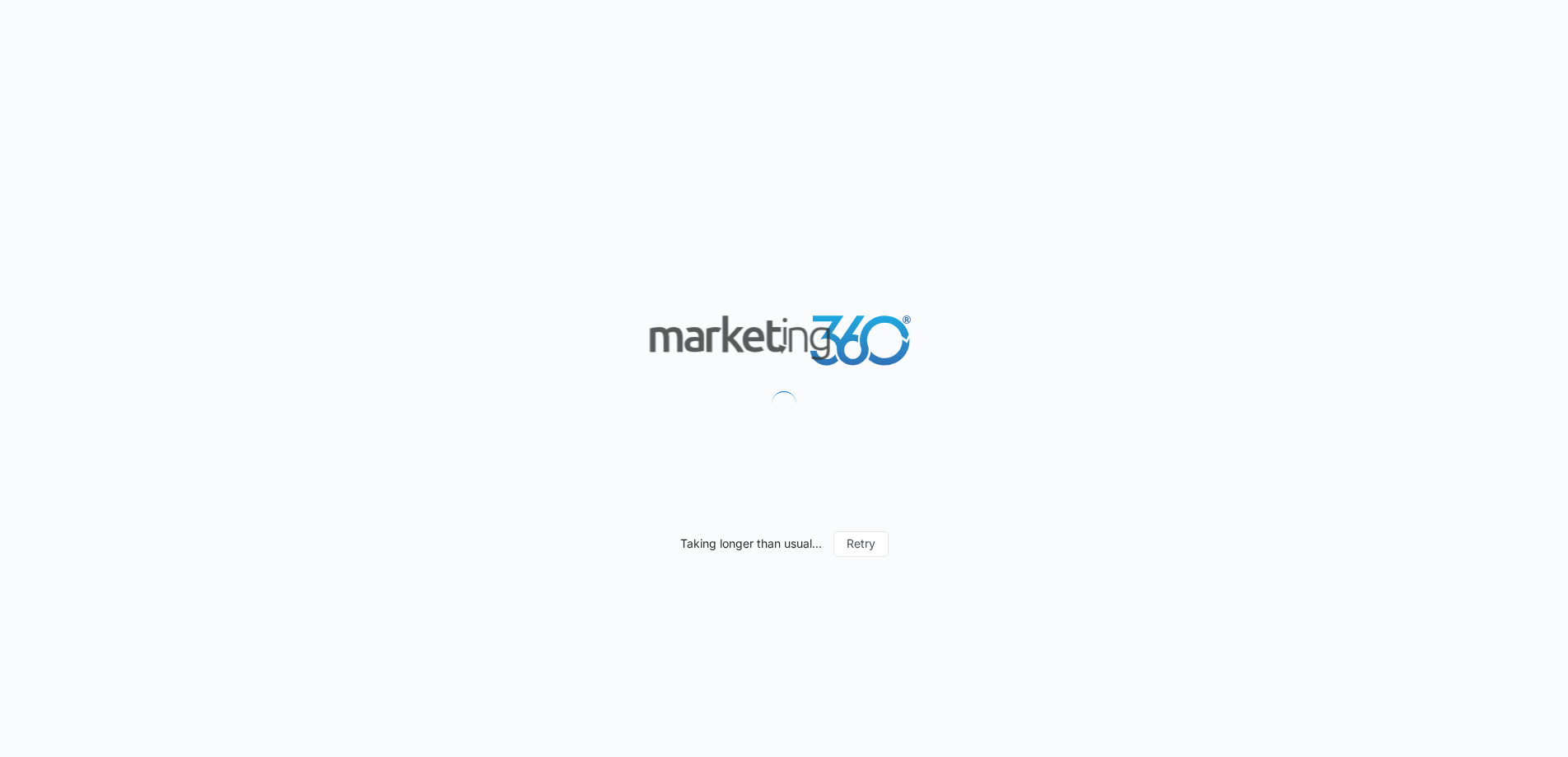 scroll, scrollTop: 0, scrollLeft: 0, axis: both 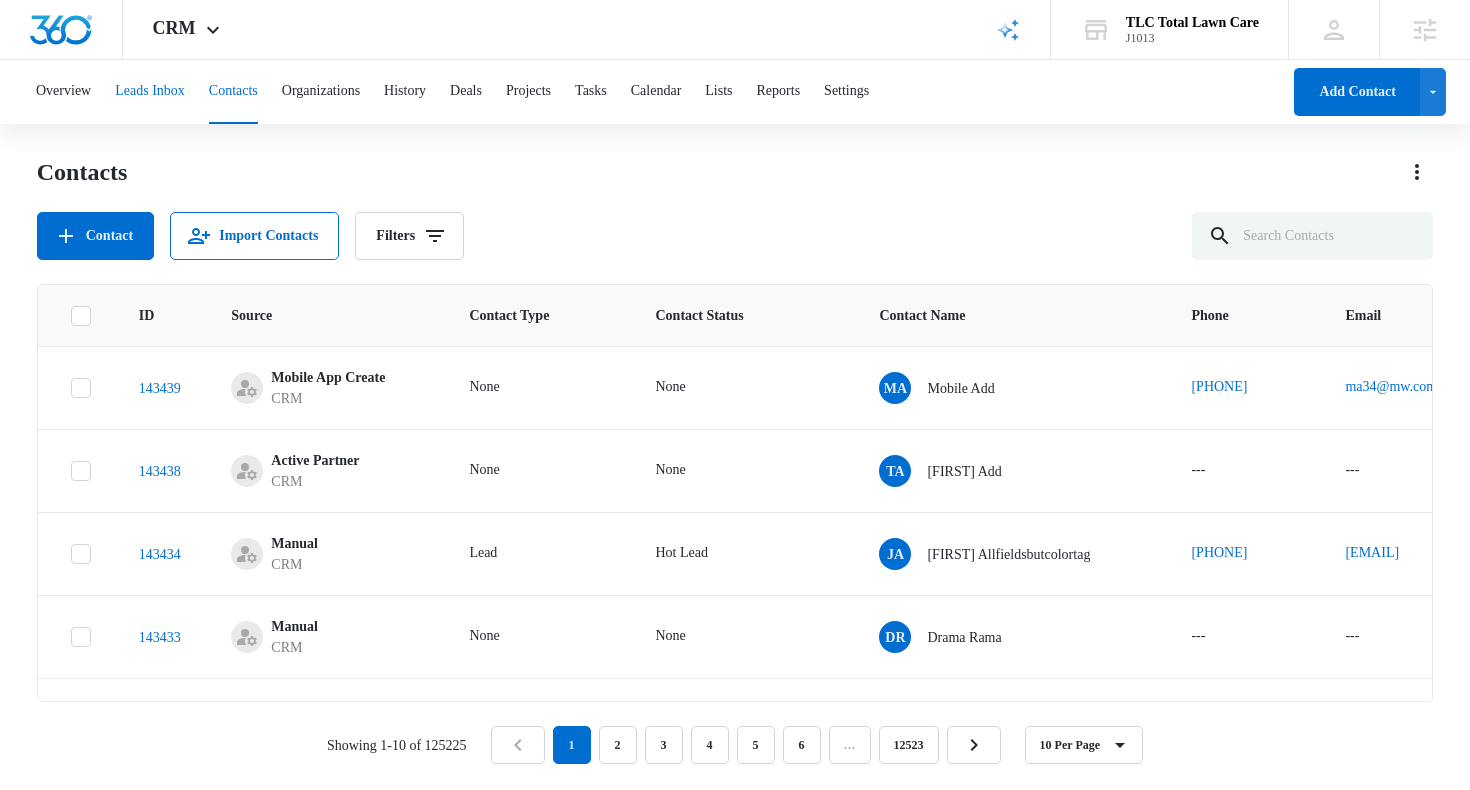 click on "Leads Inbox" at bounding box center [150, 92] 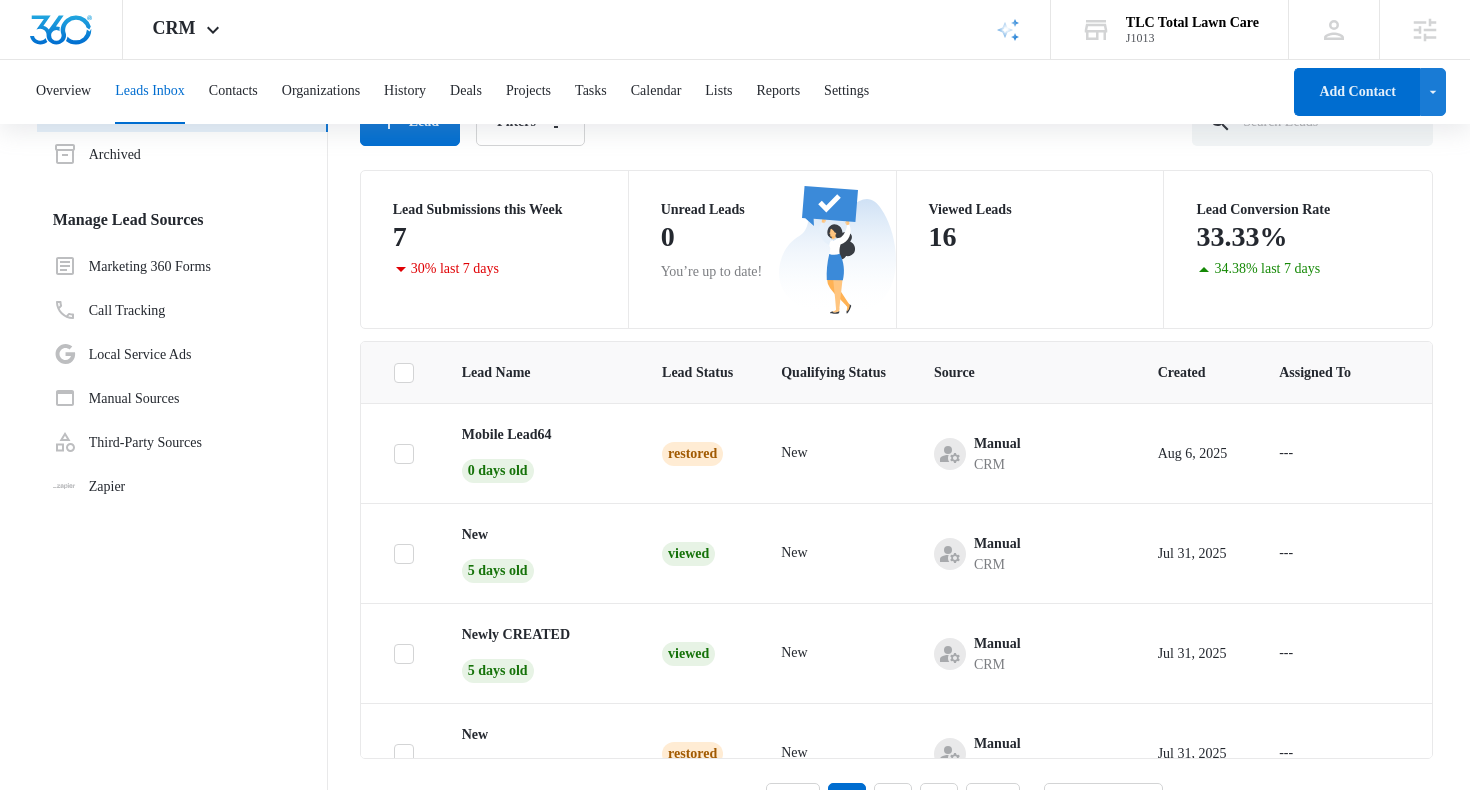 scroll, scrollTop: 169, scrollLeft: 0, axis: vertical 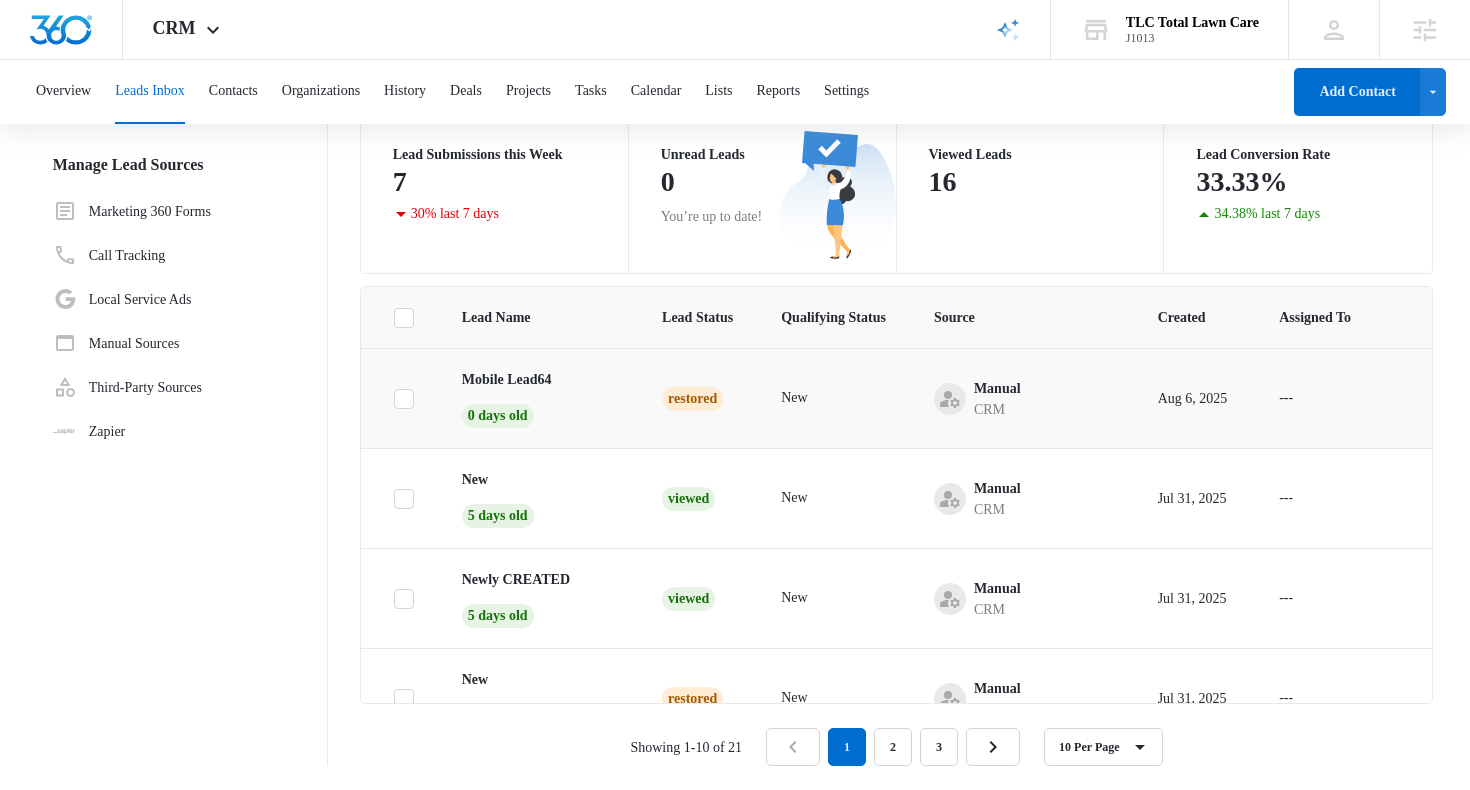 click 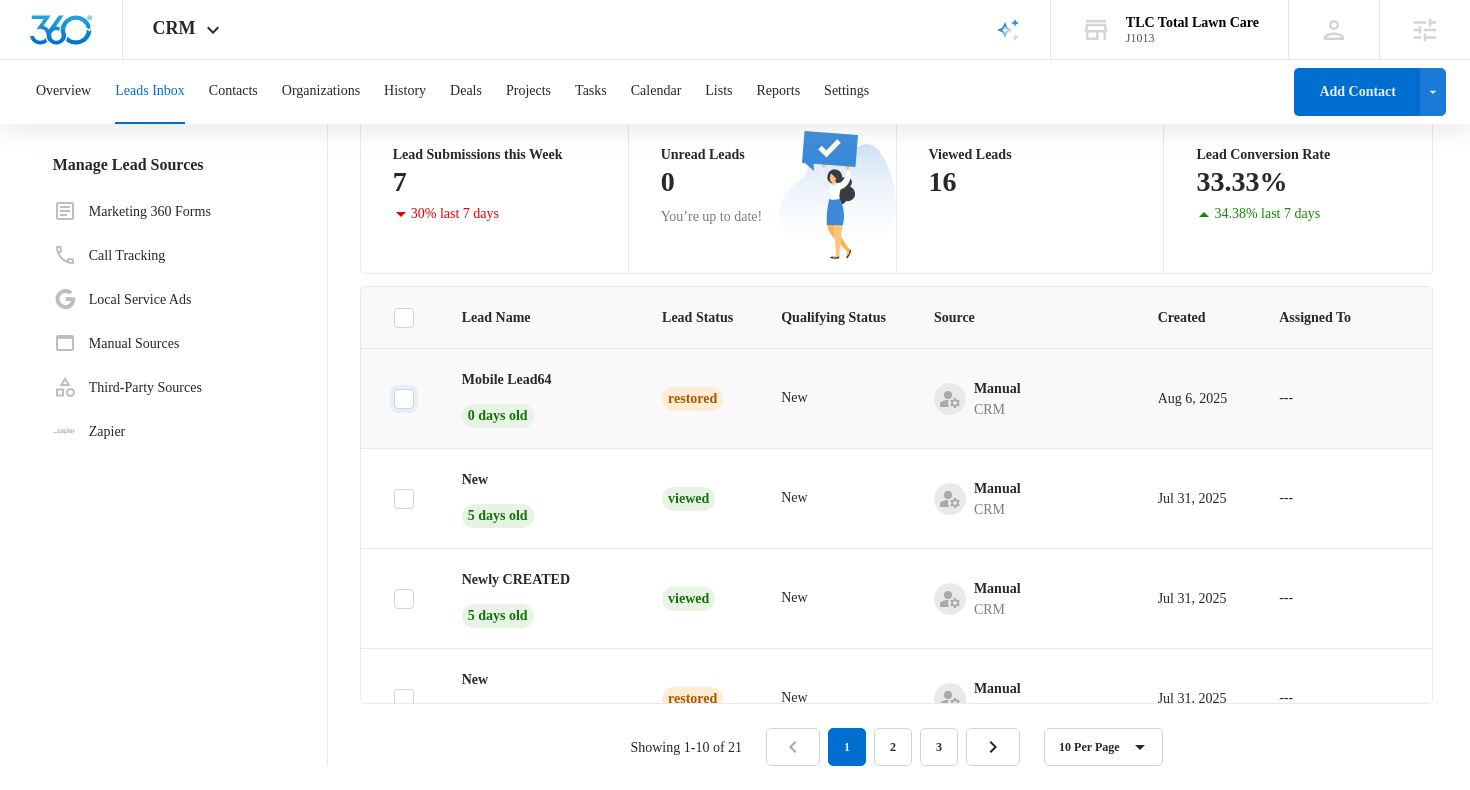 click at bounding box center [393, 398] 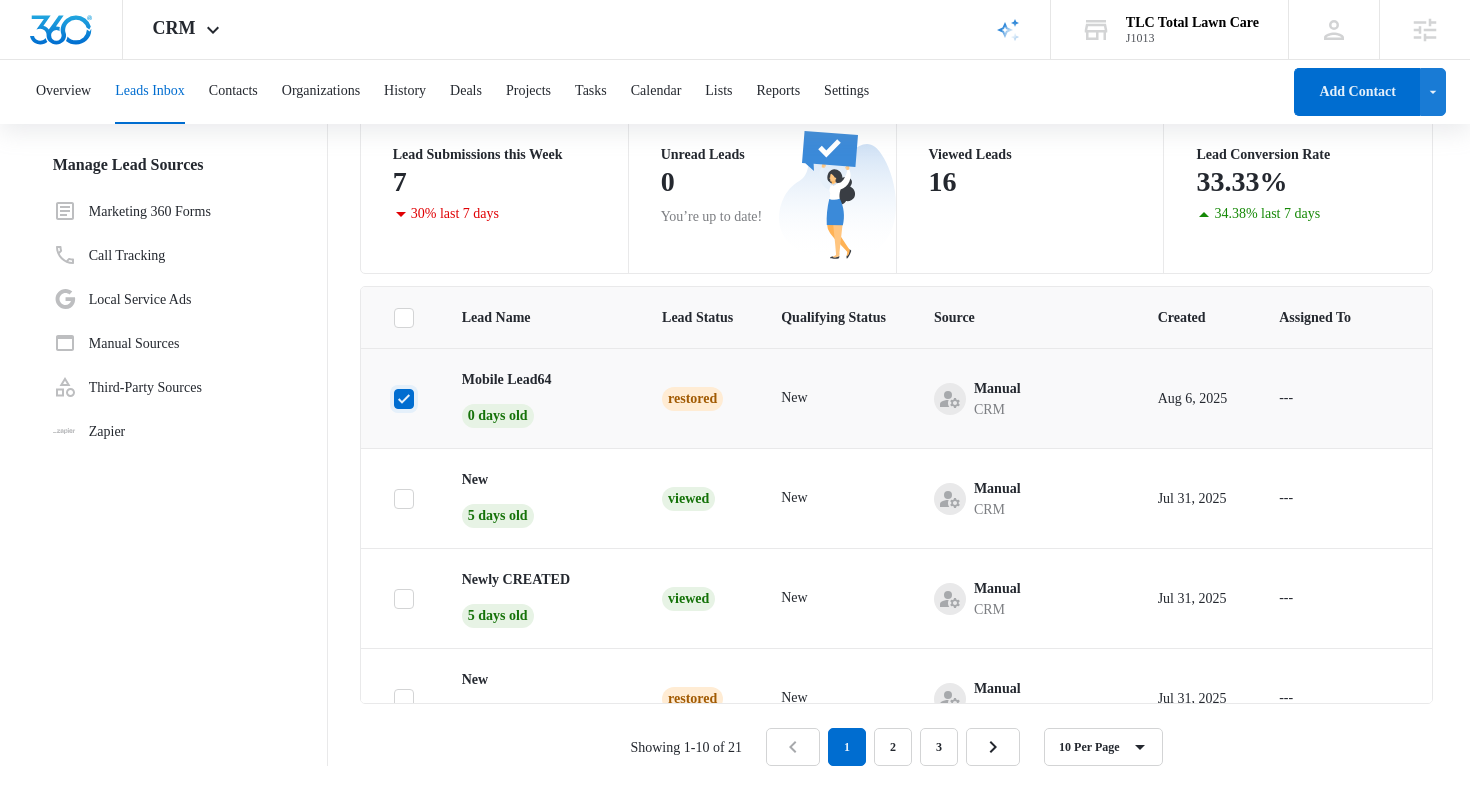 checkbox on "true" 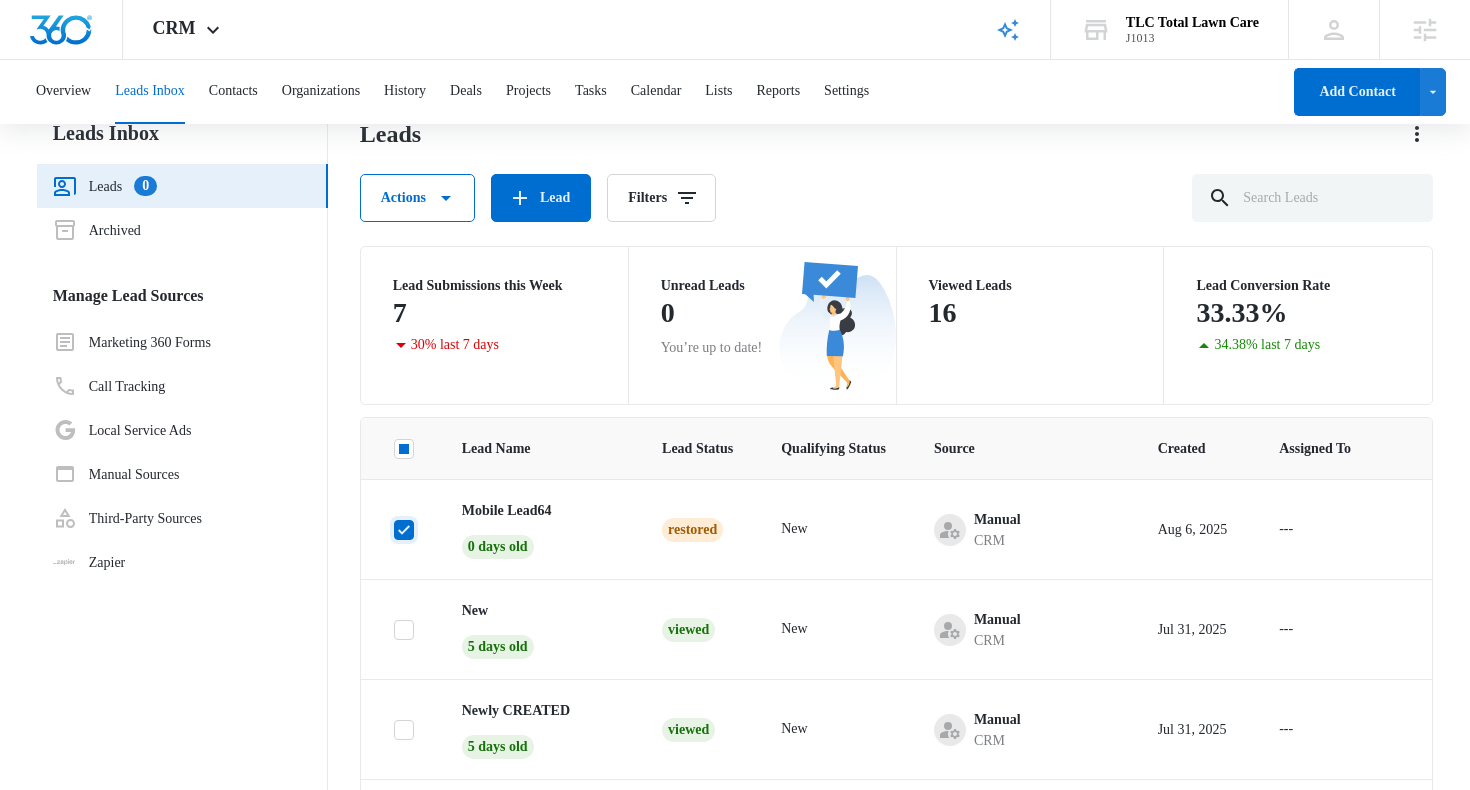 scroll, scrollTop: 0, scrollLeft: 0, axis: both 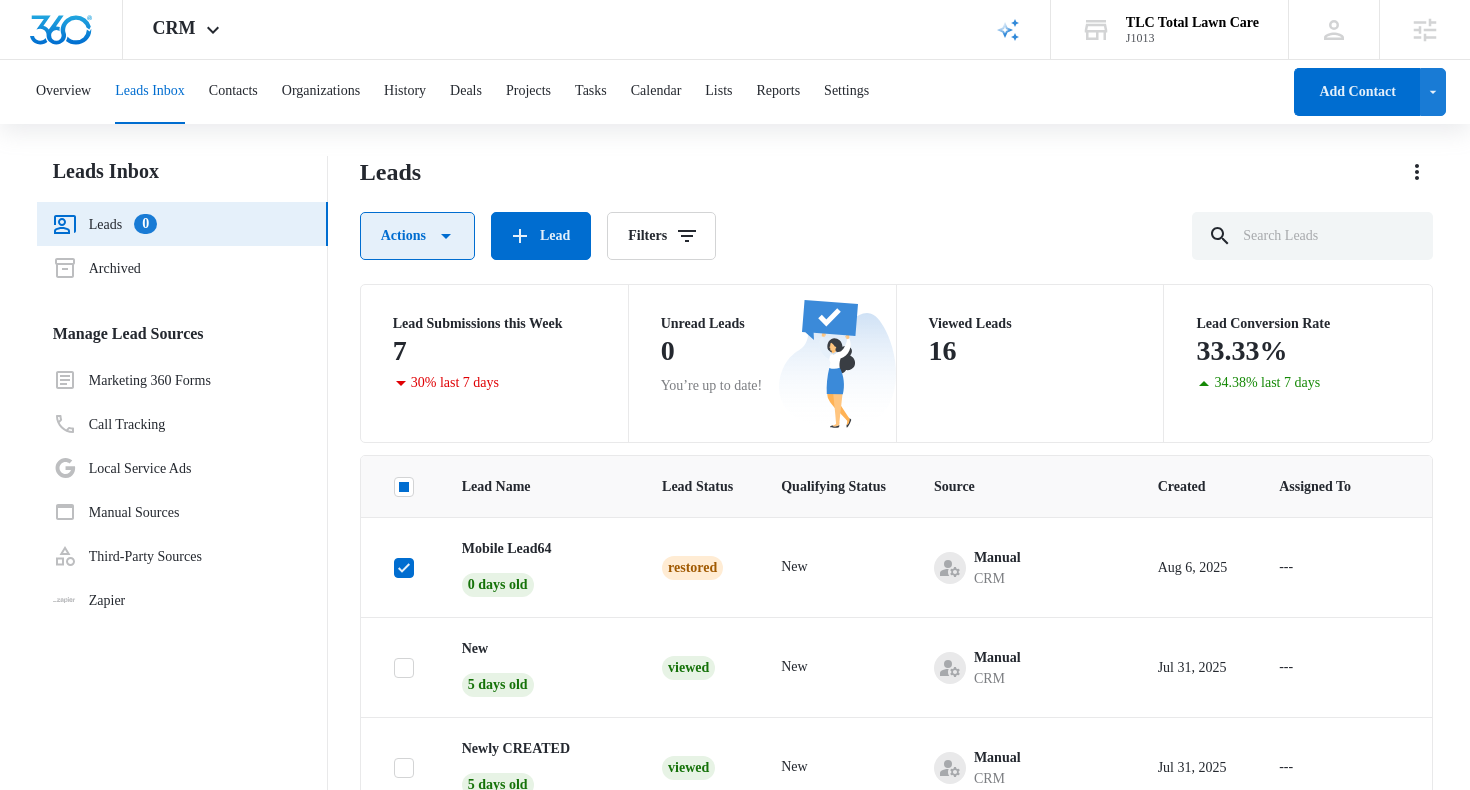 click 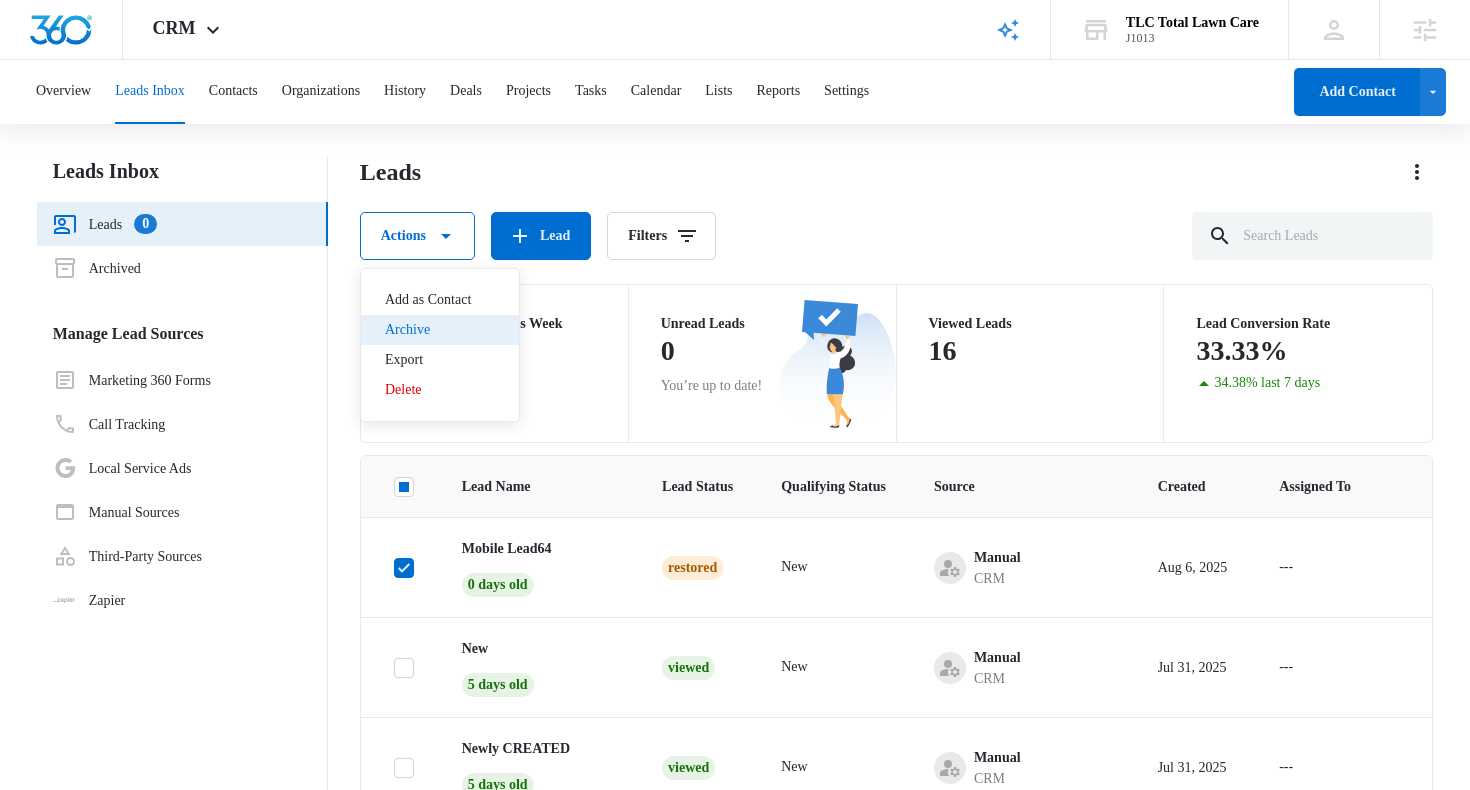 click on "Archive" at bounding box center [428, 330] 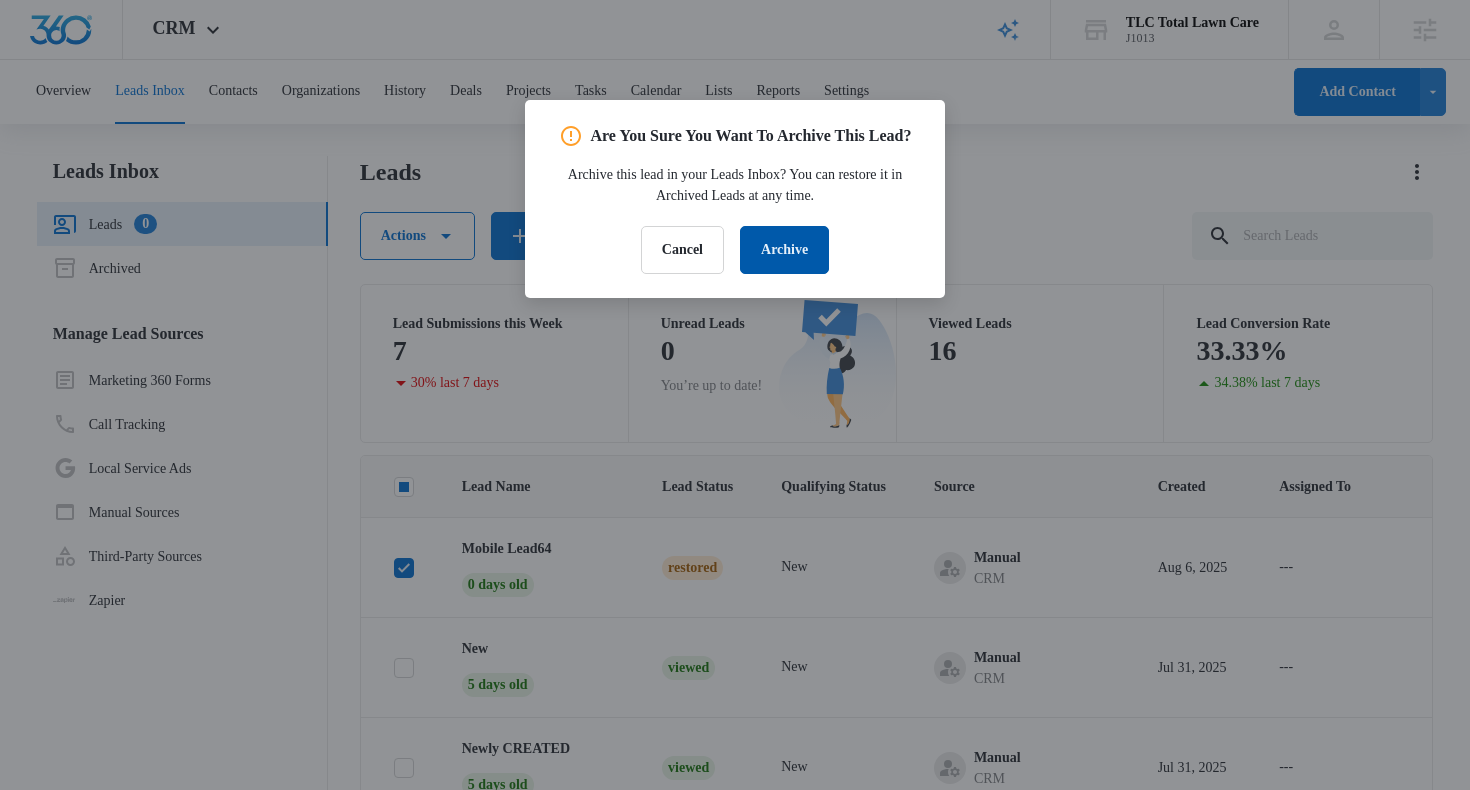 click on "Archive" at bounding box center (784, 250) 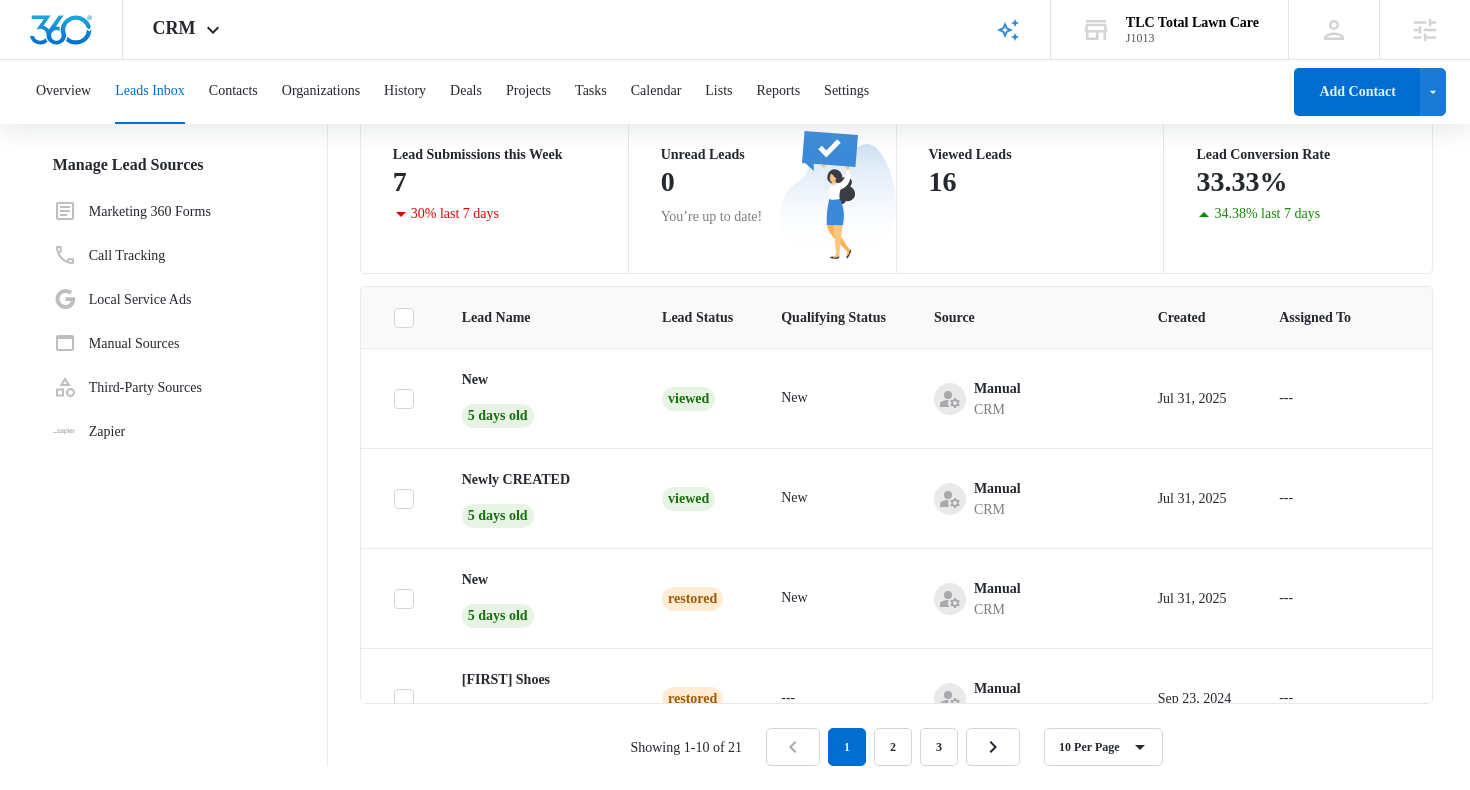 scroll, scrollTop: 0, scrollLeft: 0, axis: both 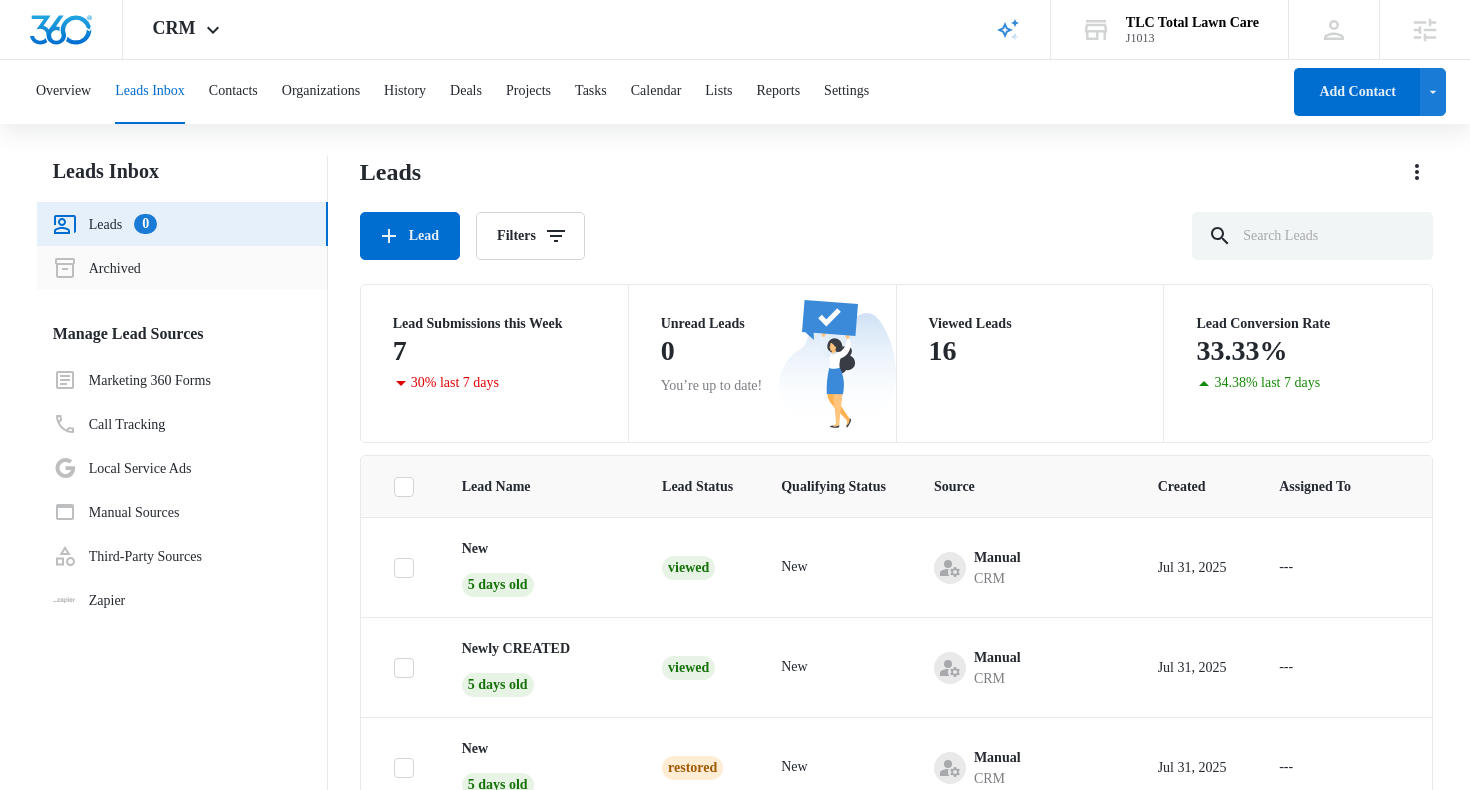 click on "Archived" at bounding box center [97, 268] 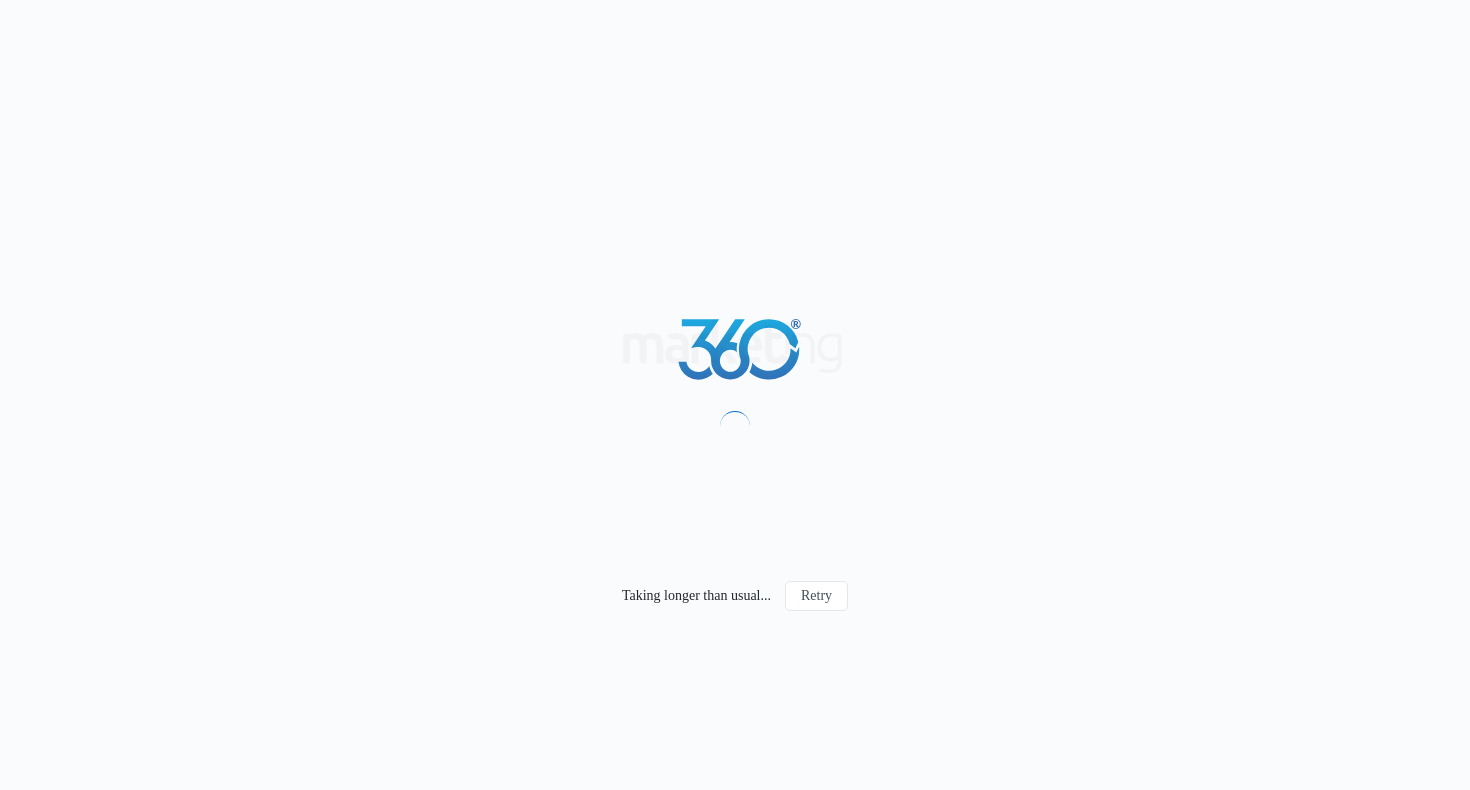 scroll, scrollTop: 0, scrollLeft: 0, axis: both 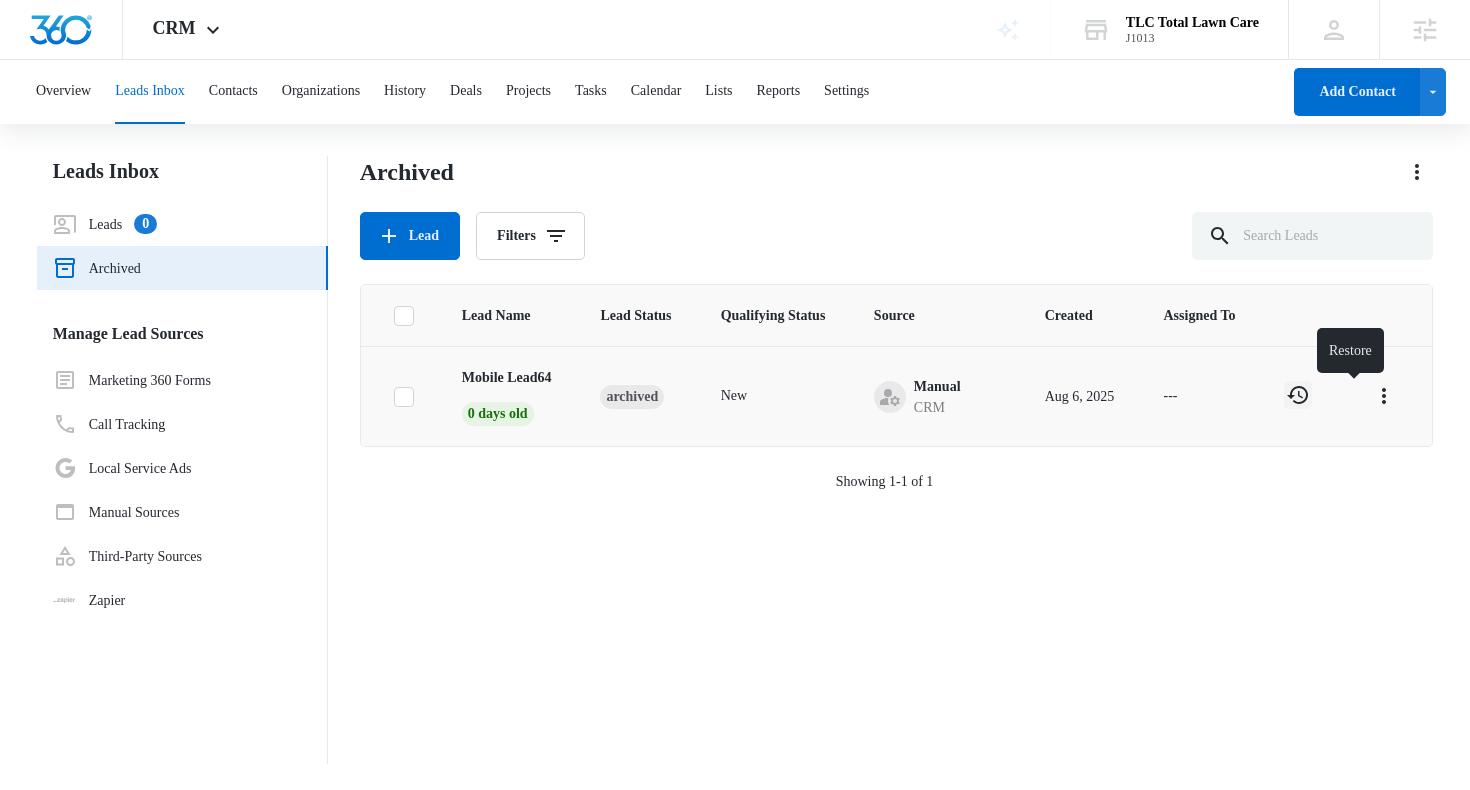 click 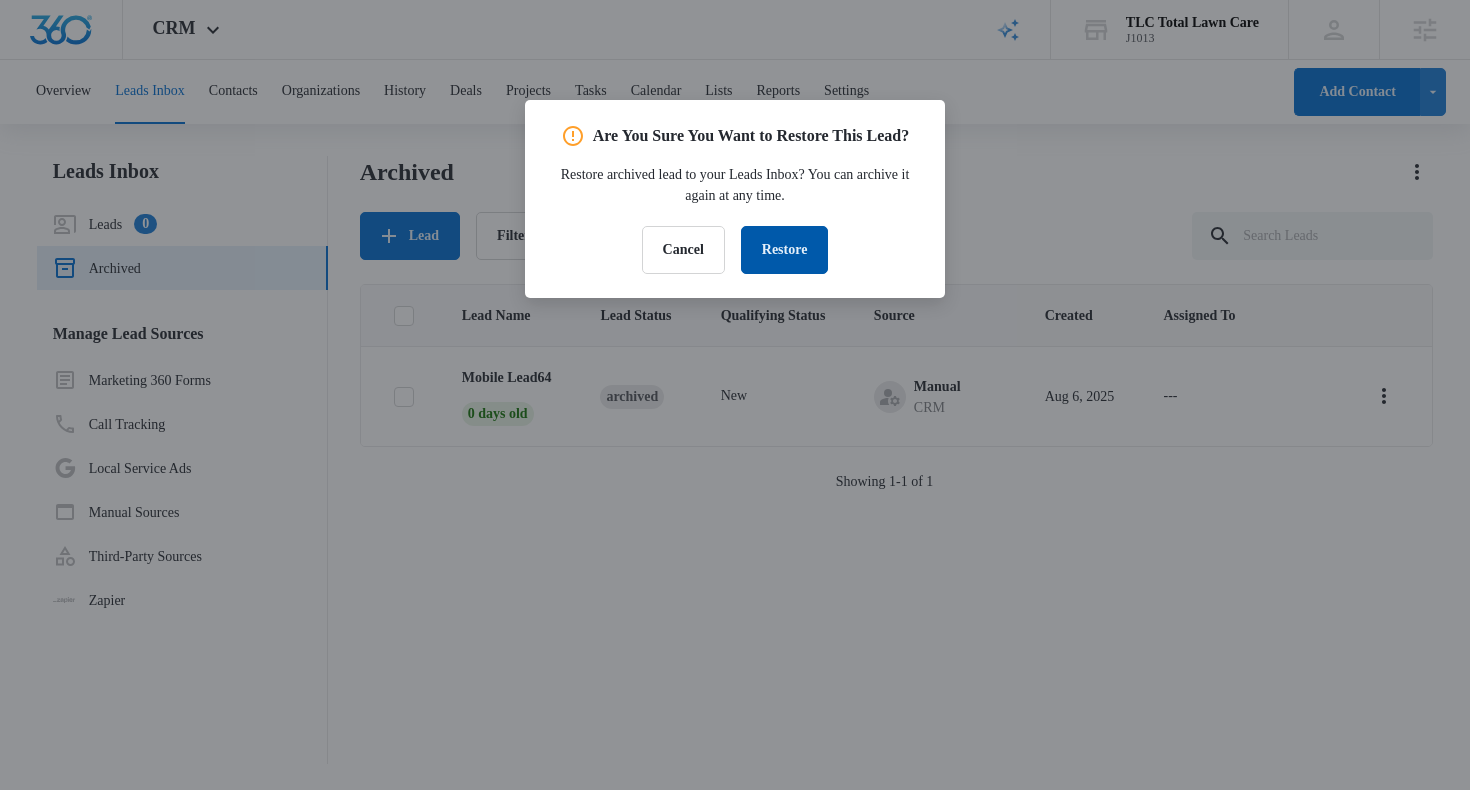 click on "Restore" at bounding box center [785, 250] 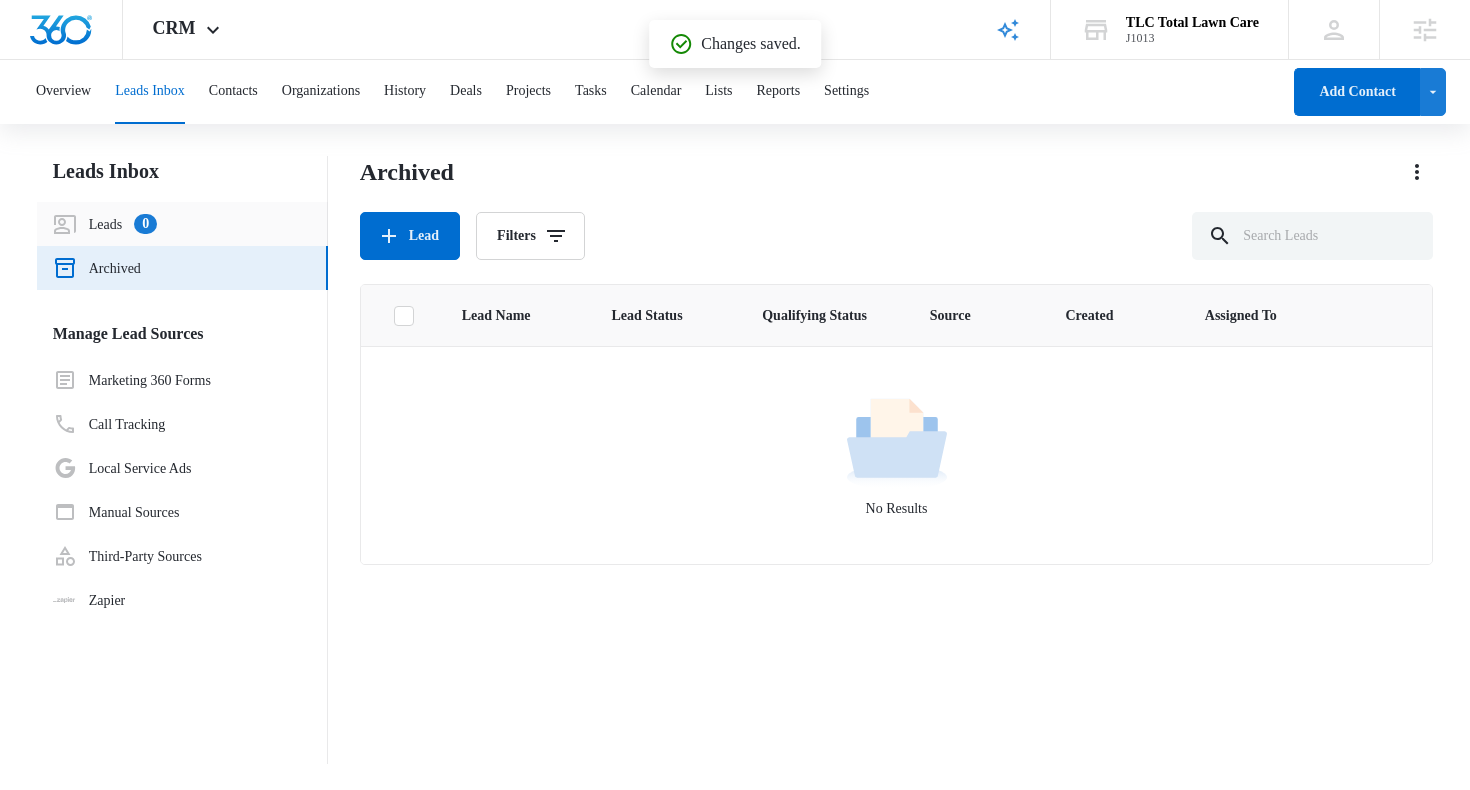 click on "Leads 0" at bounding box center (105, 224) 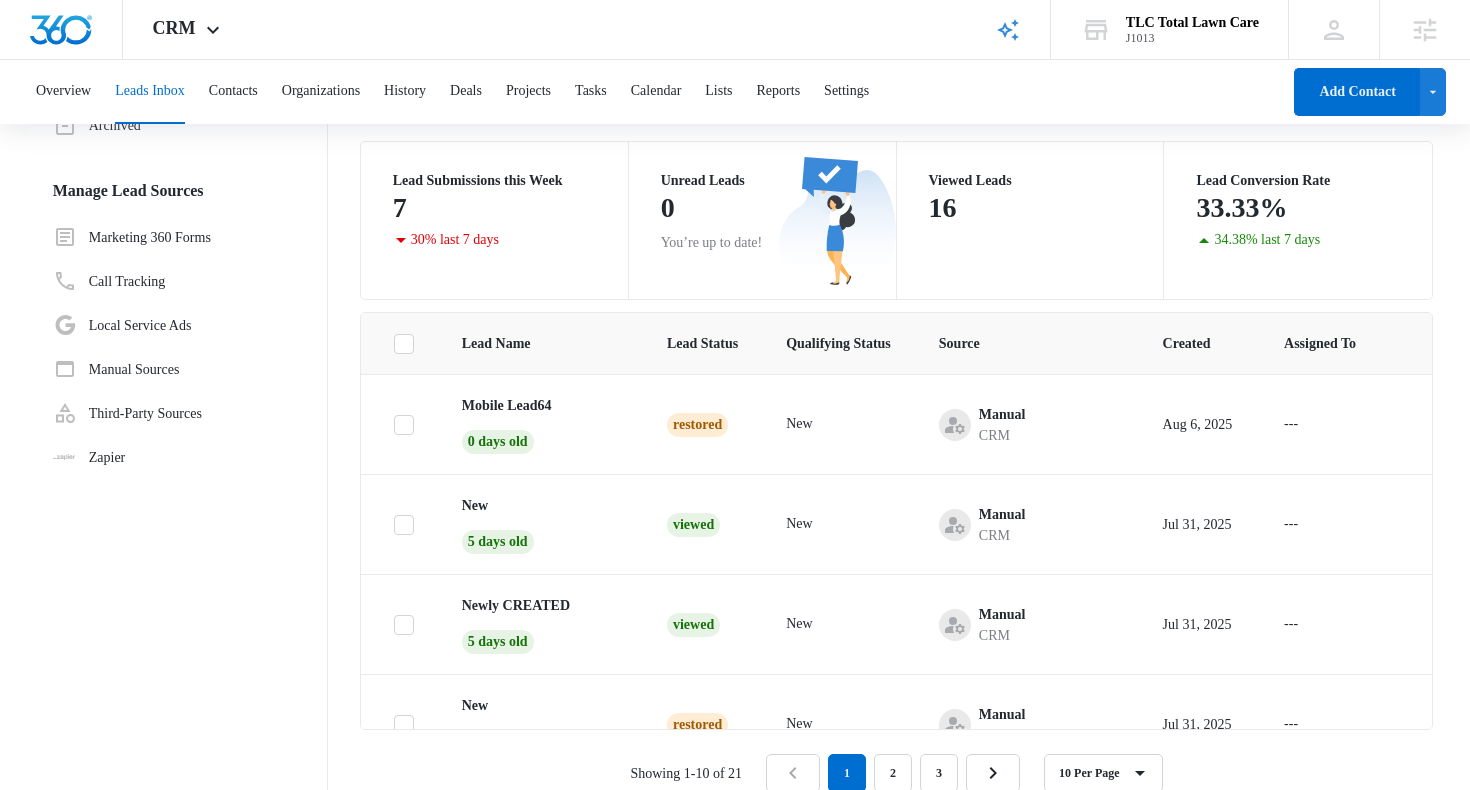 scroll, scrollTop: 169, scrollLeft: 0, axis: vertical 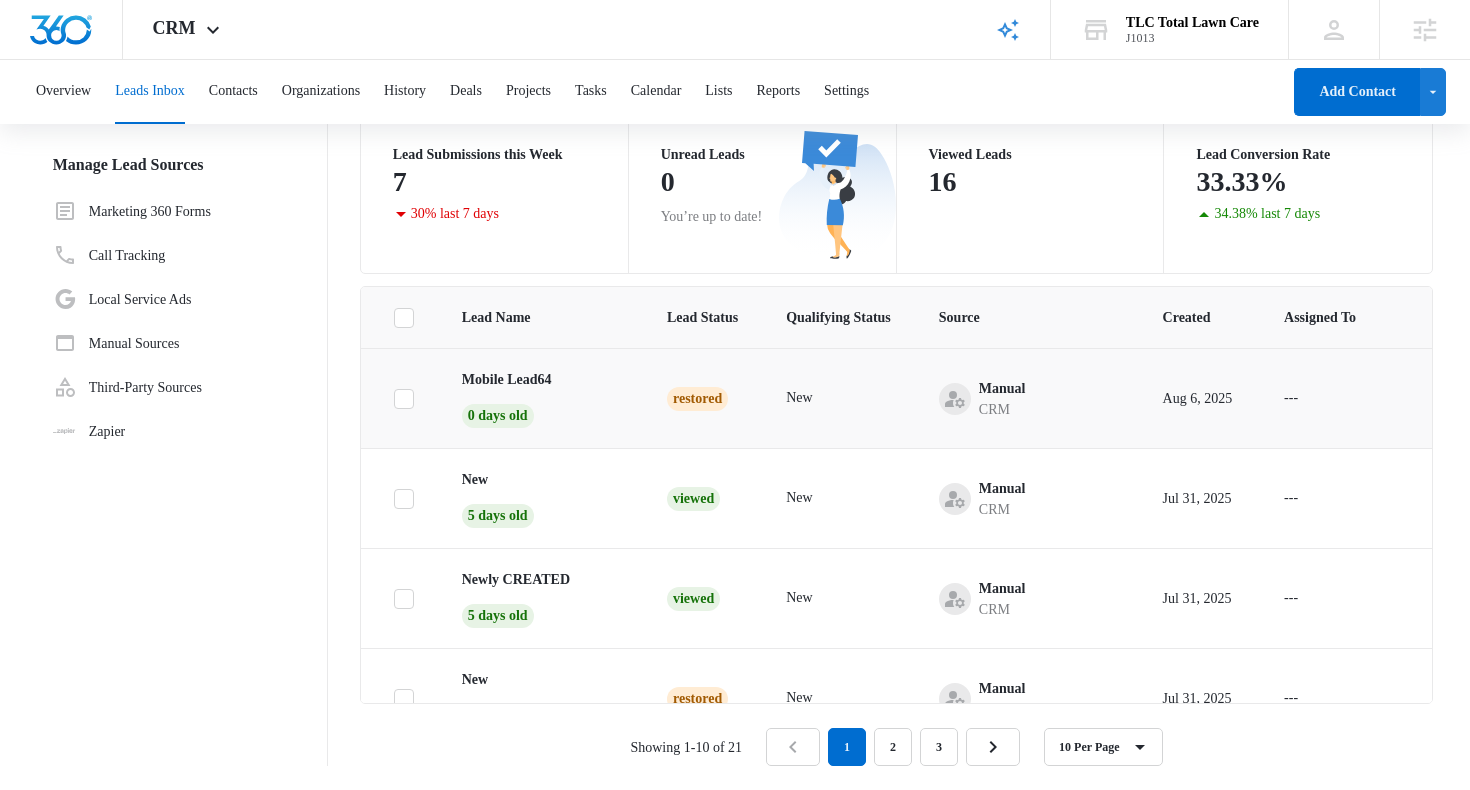 click 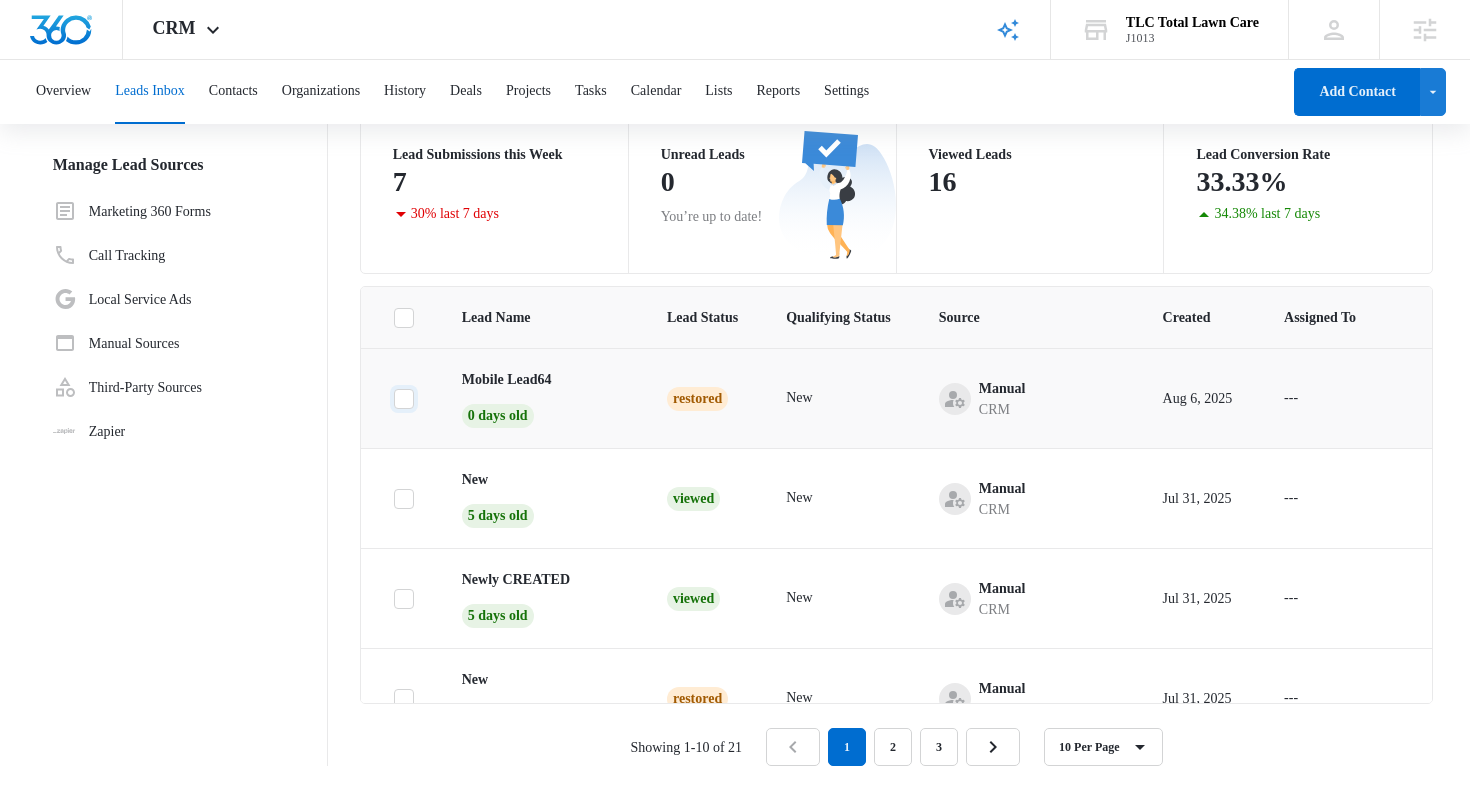 click at bounding box center [393, 398] 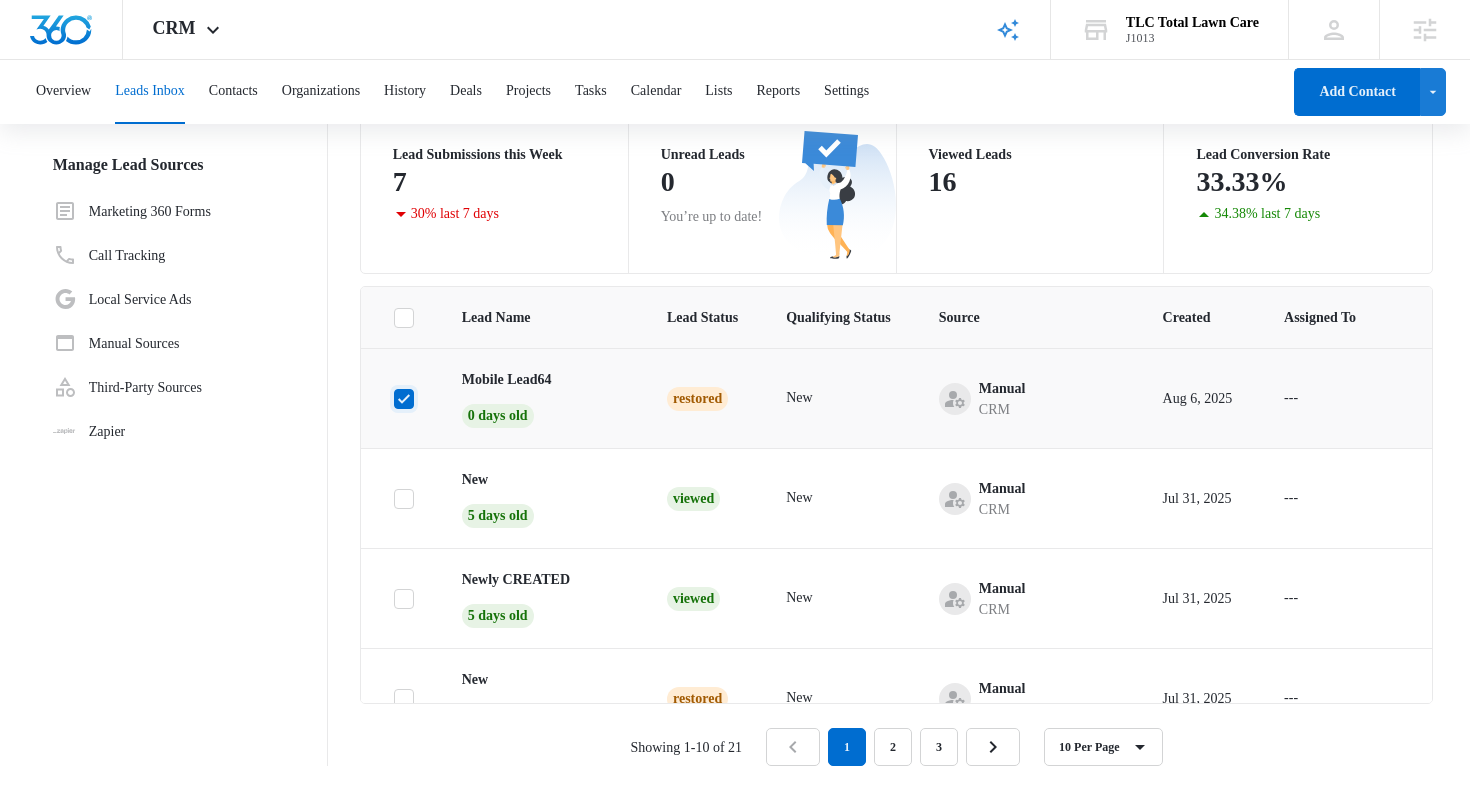 checkbox on "true" 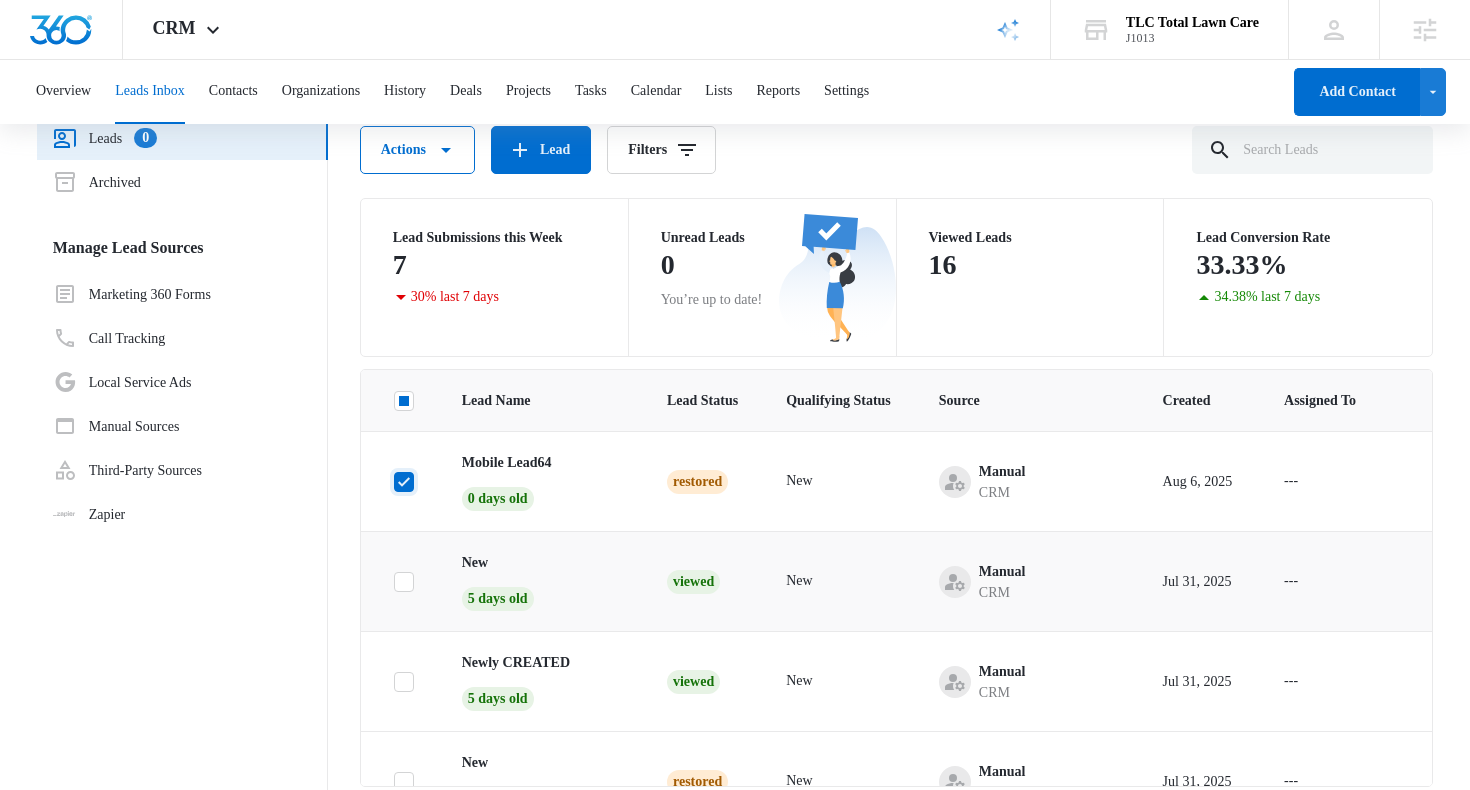 scroll, scrollTop: 0, scrollLeft: 0, axis: both 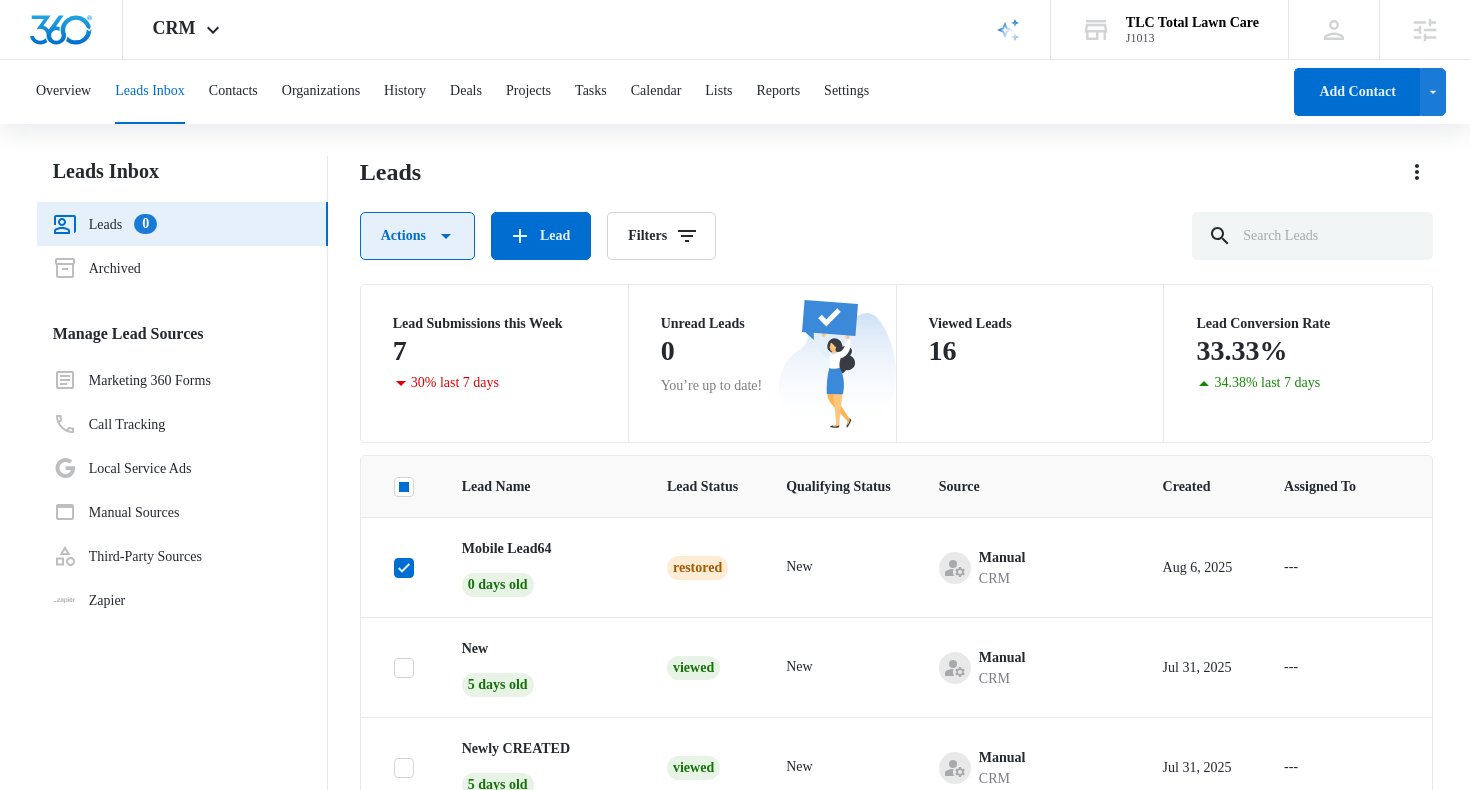click 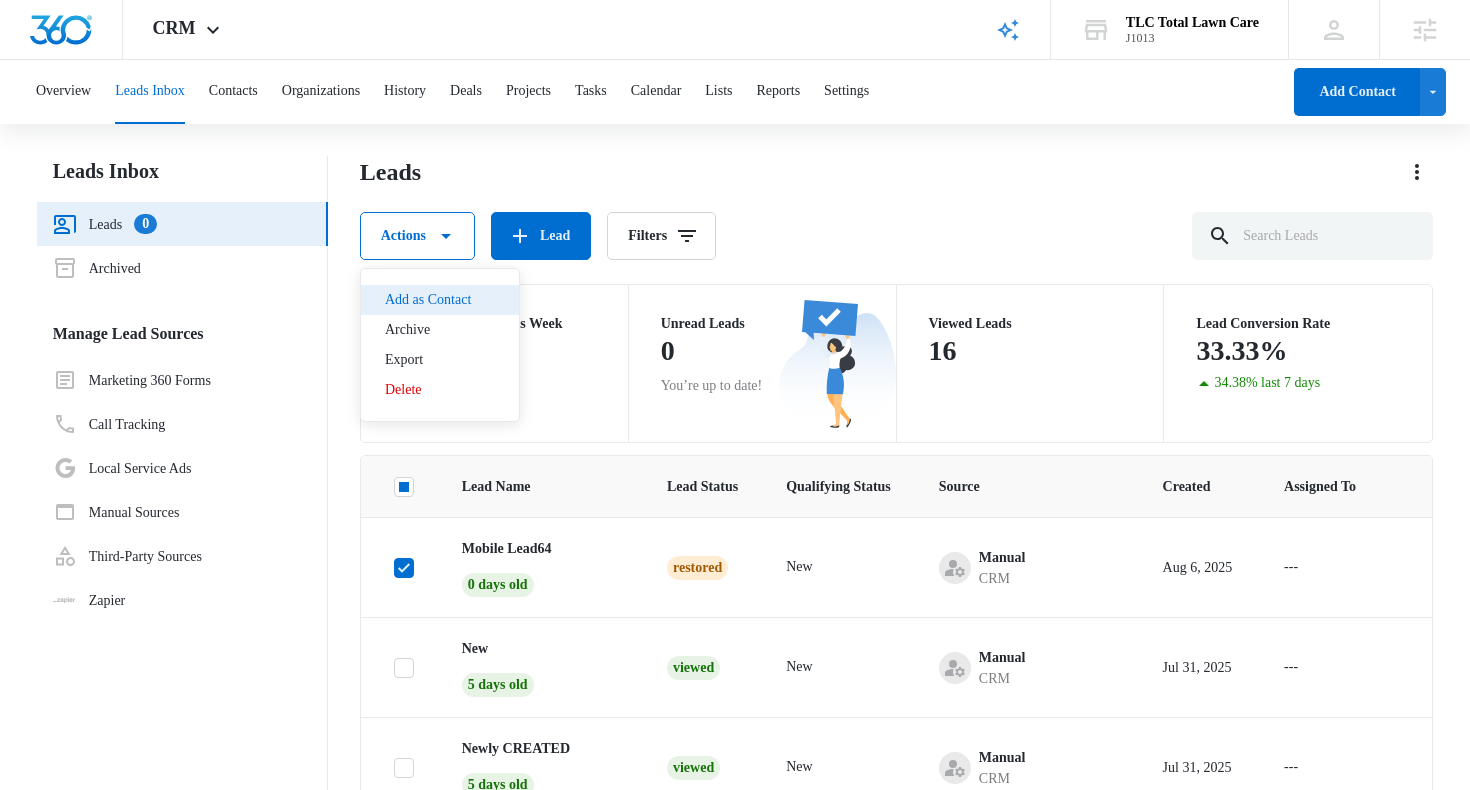 click on "Add as Contact" at bounding box center (428, 300) 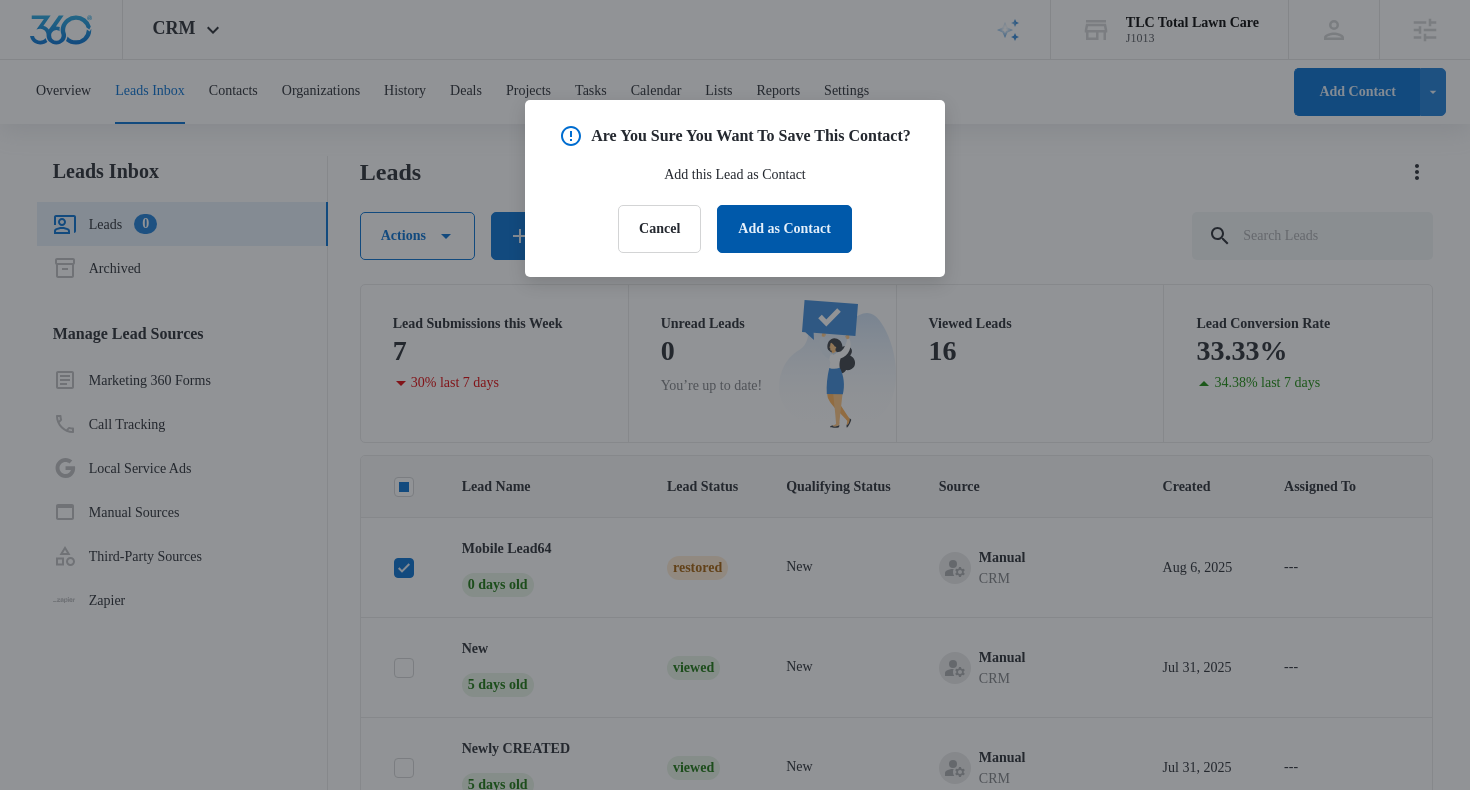 click on "Add as Contact" at bounding box center [784, 229] 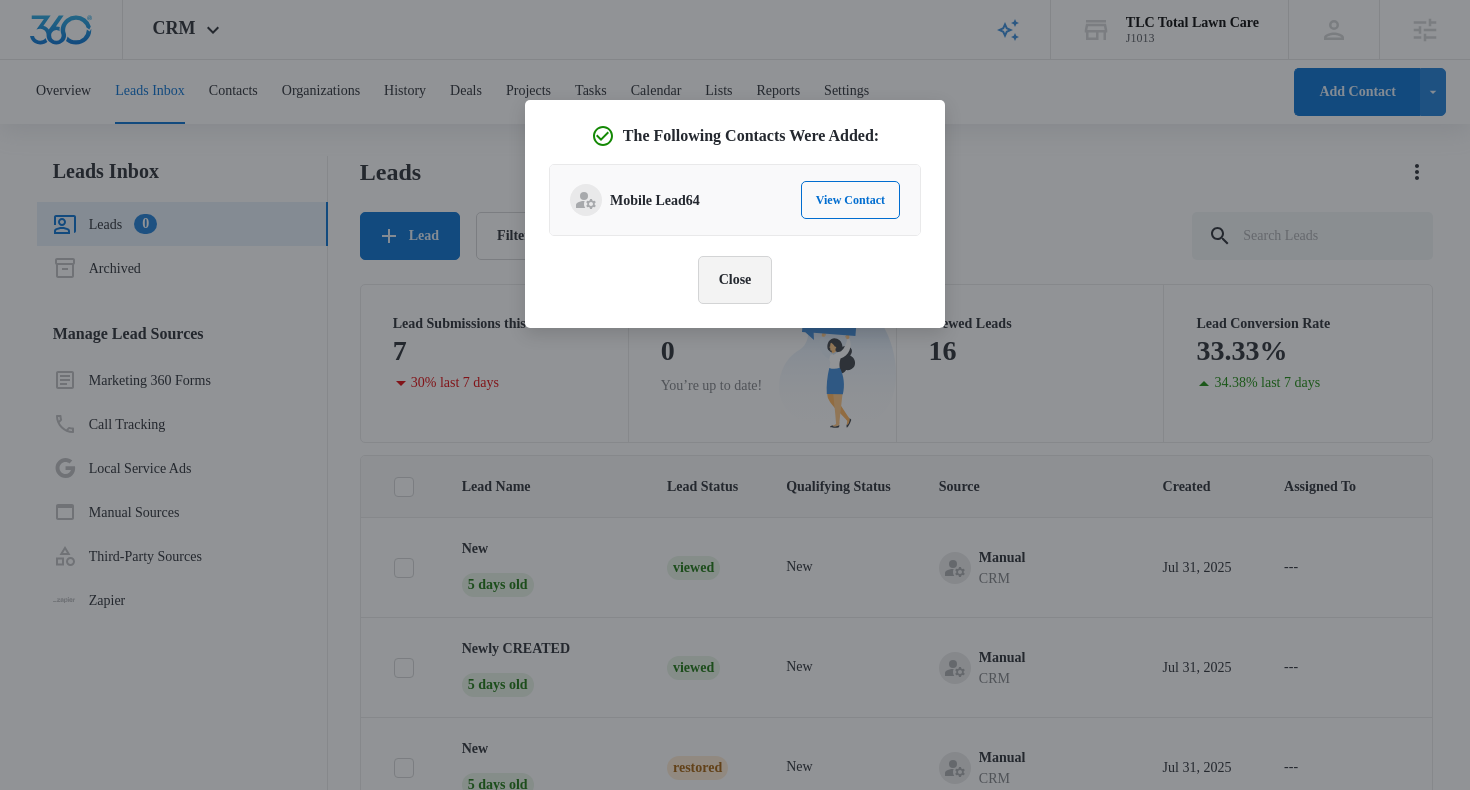 click on "Close" at bounding box center [735, 280] 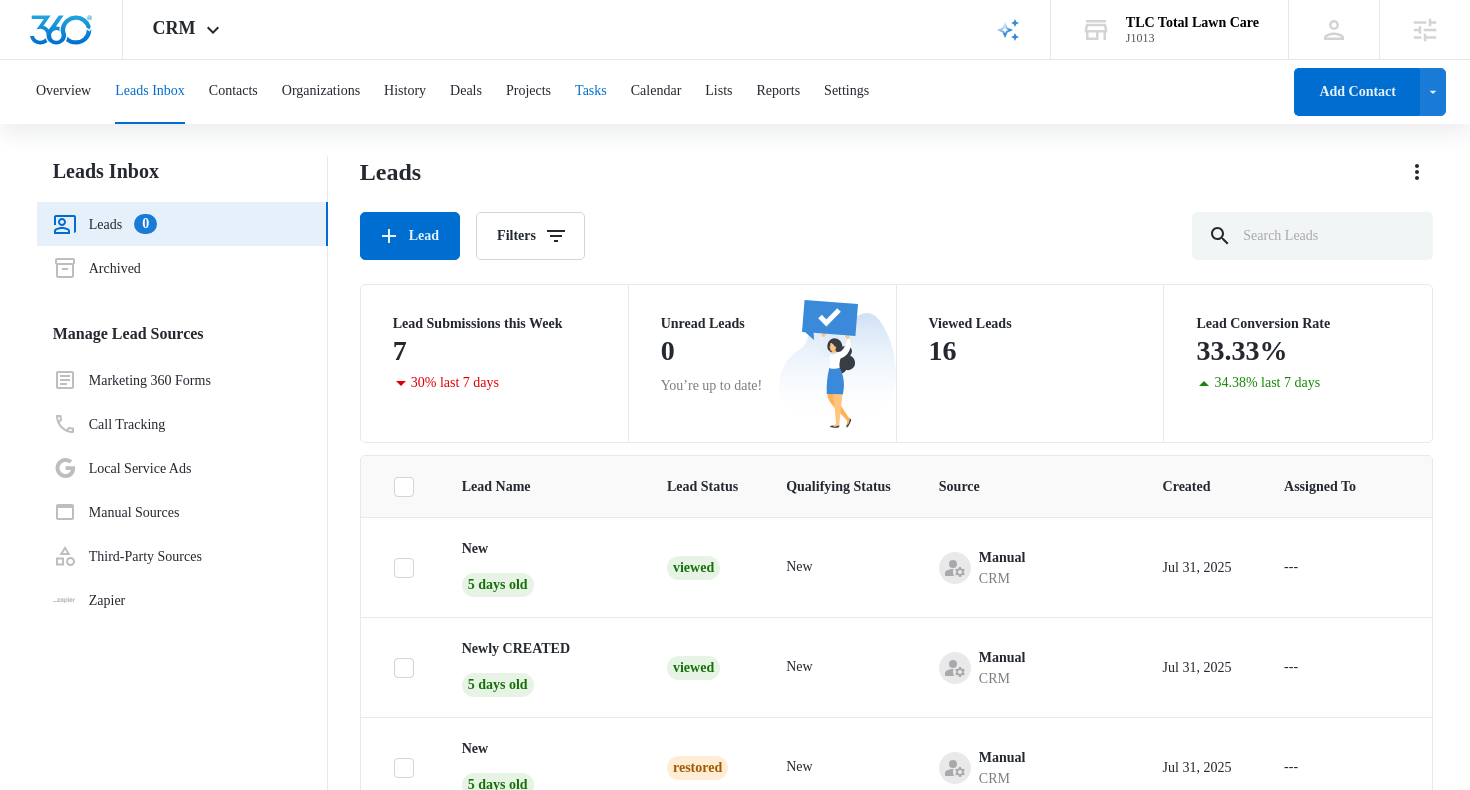 click on "Tasks" at bounding box center [591, 92] 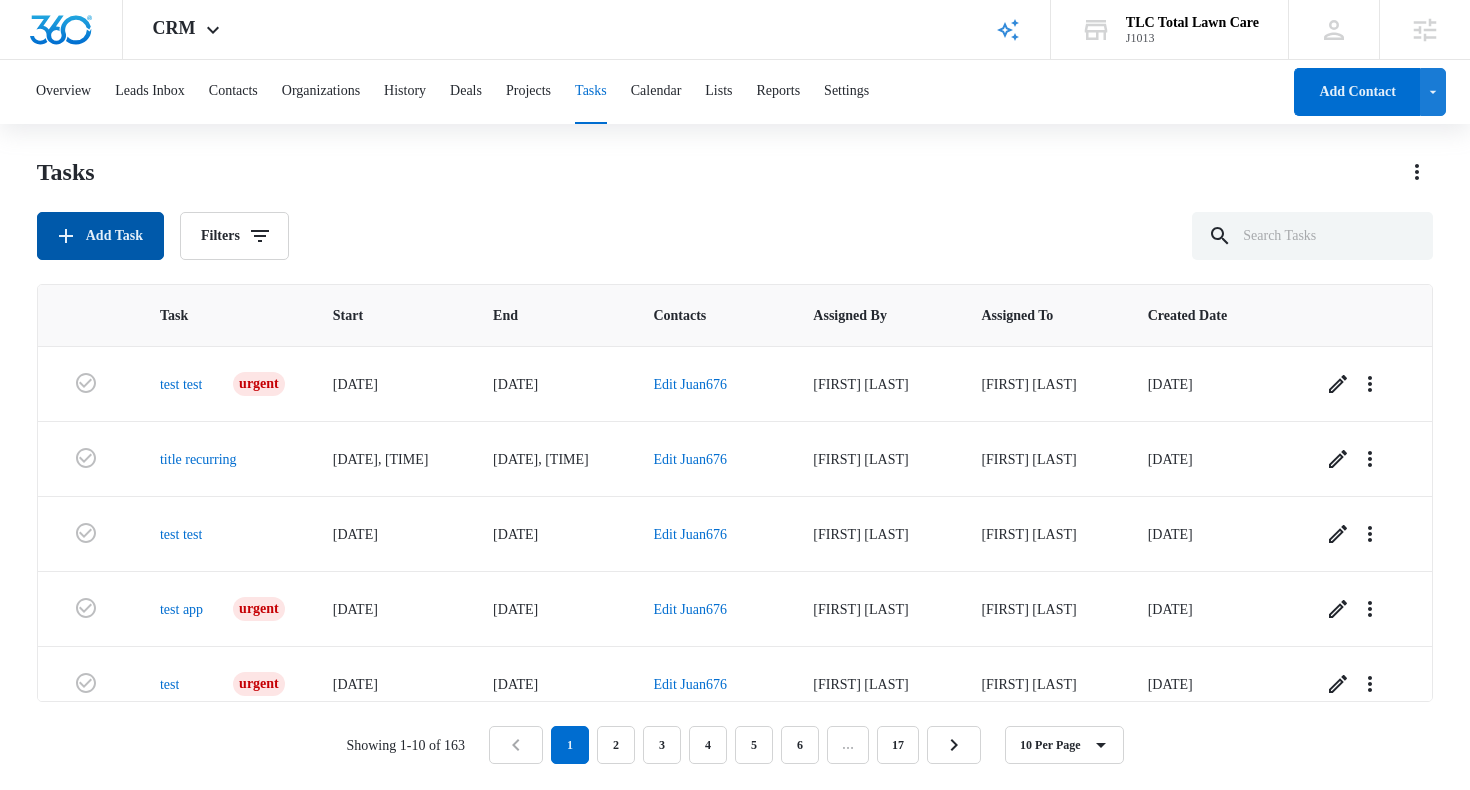 click on "Add Task" at bounding box center (100, 236) 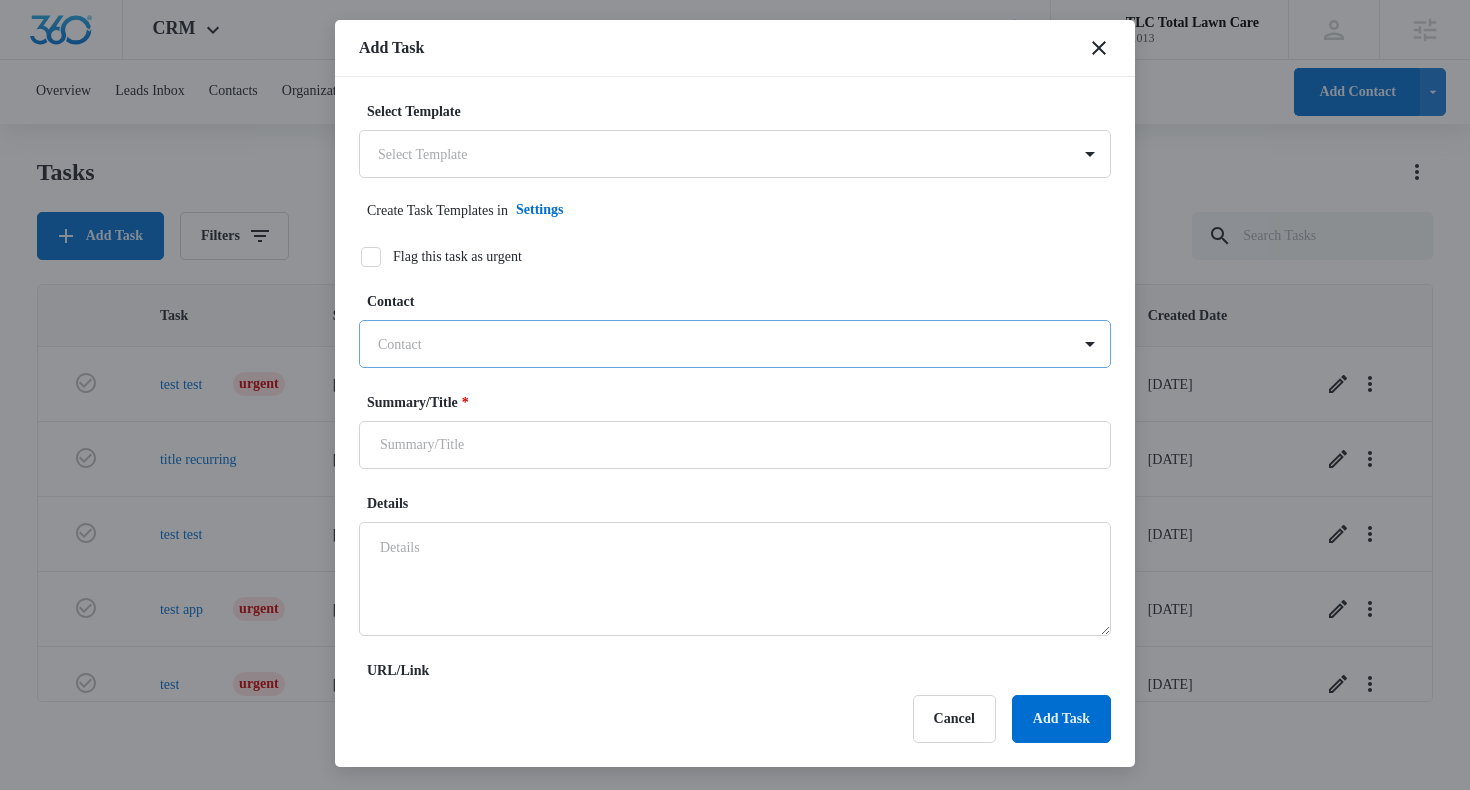click at bounding box center [723, 344] 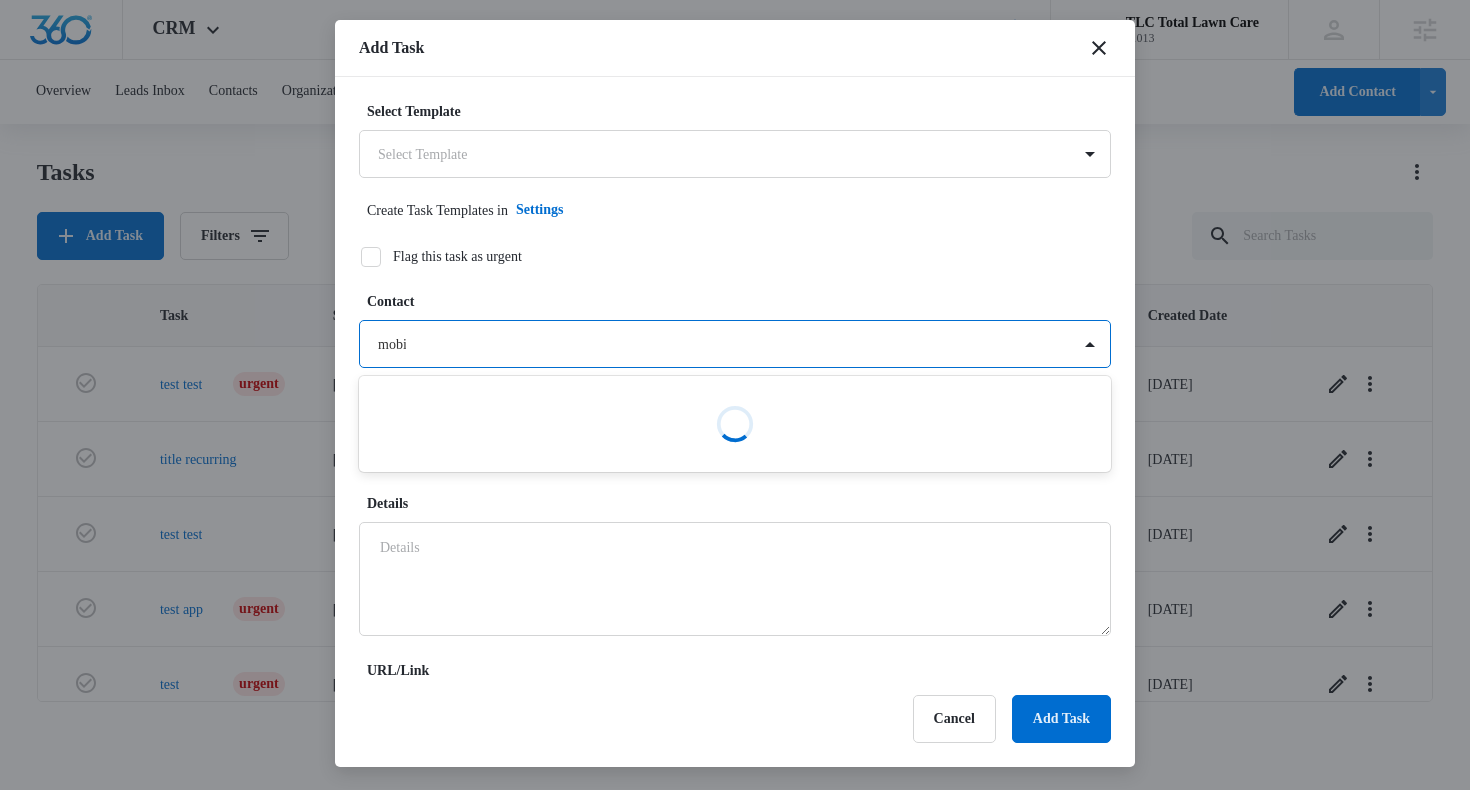 type on "mobile" 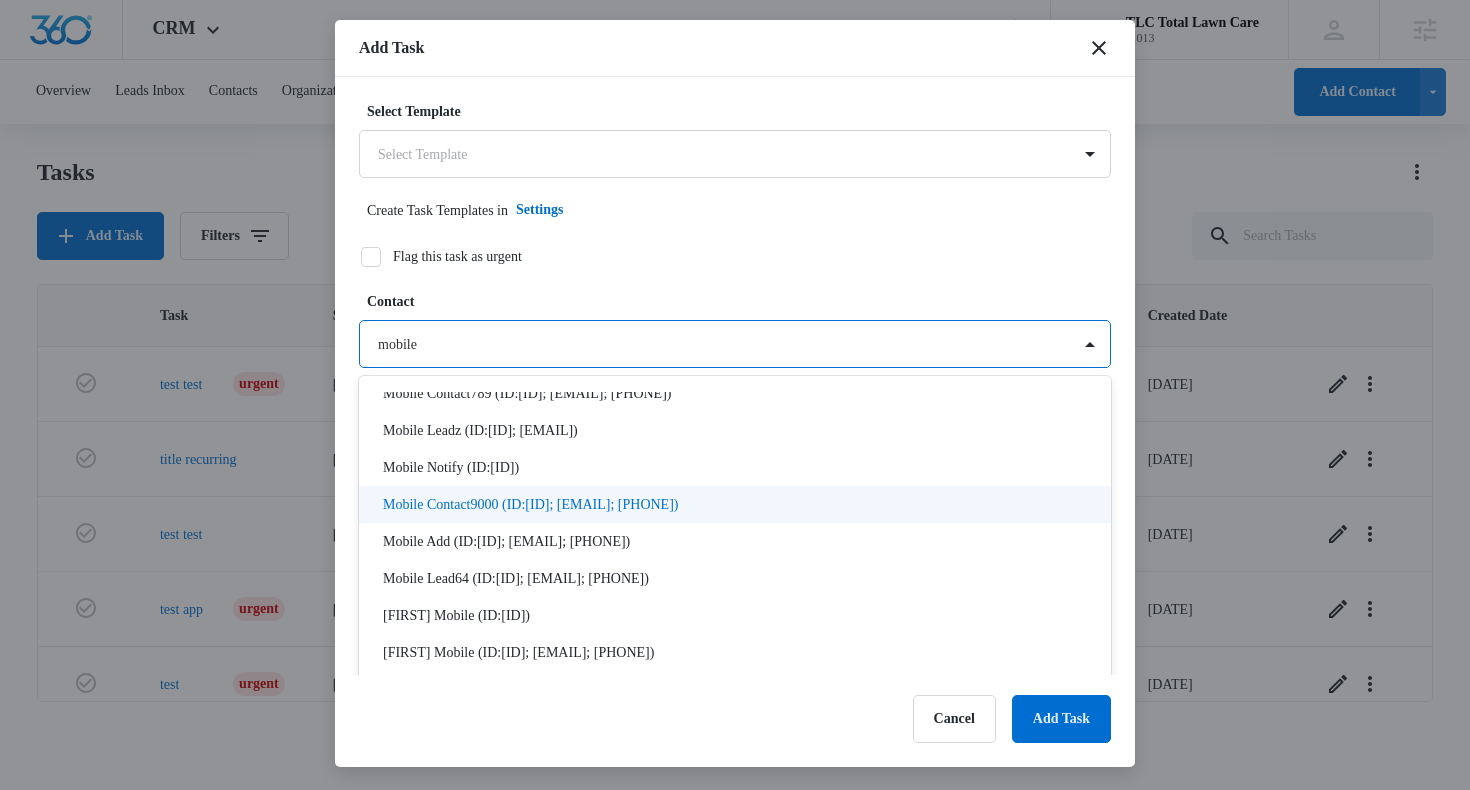 scroll, scrollTop: 74, scrollLeft: 0, axis: vertical 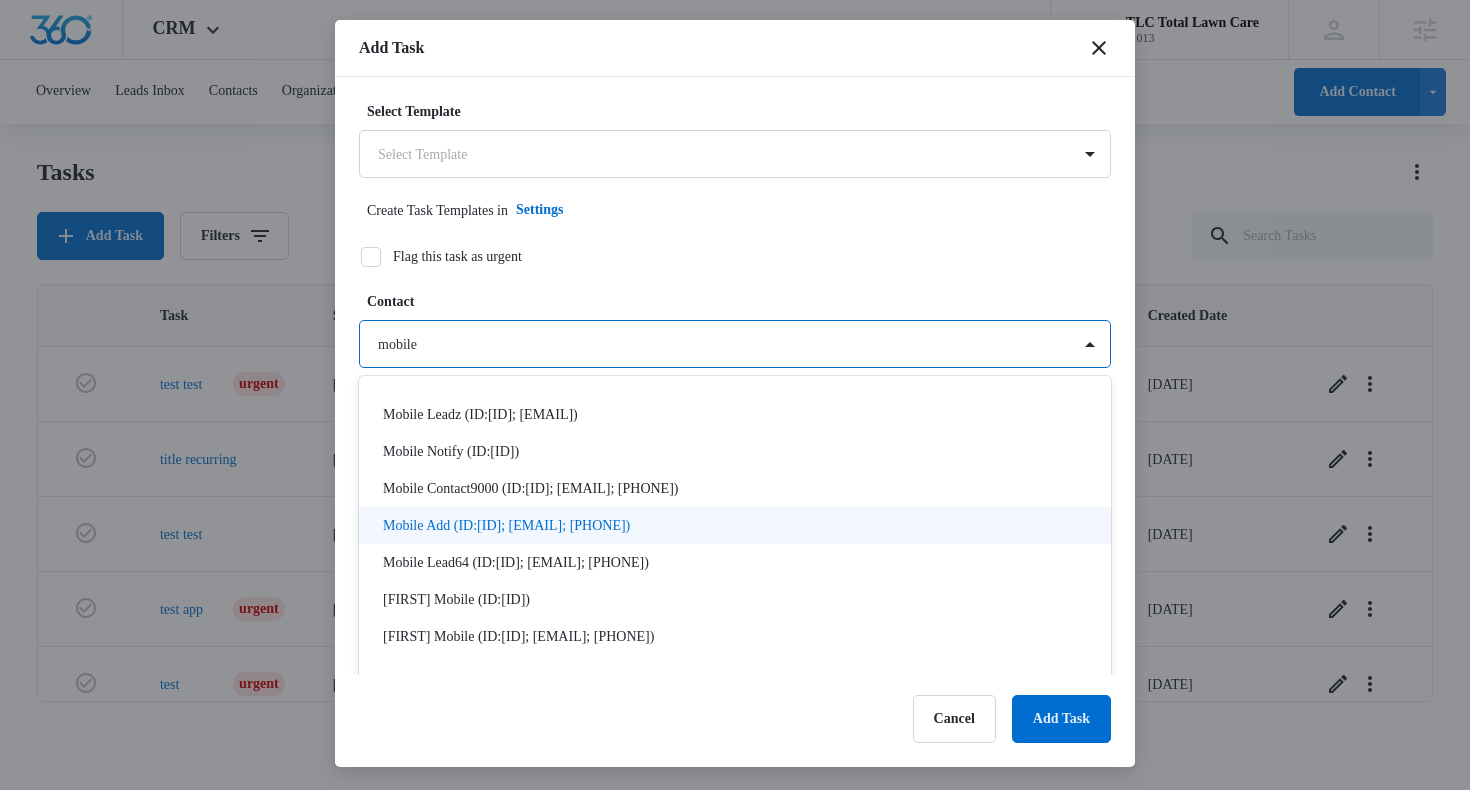 click on "Mobile Add (ID:[ID]; [EMAIL]; [PHONE])" at bounding box center (506, 525) 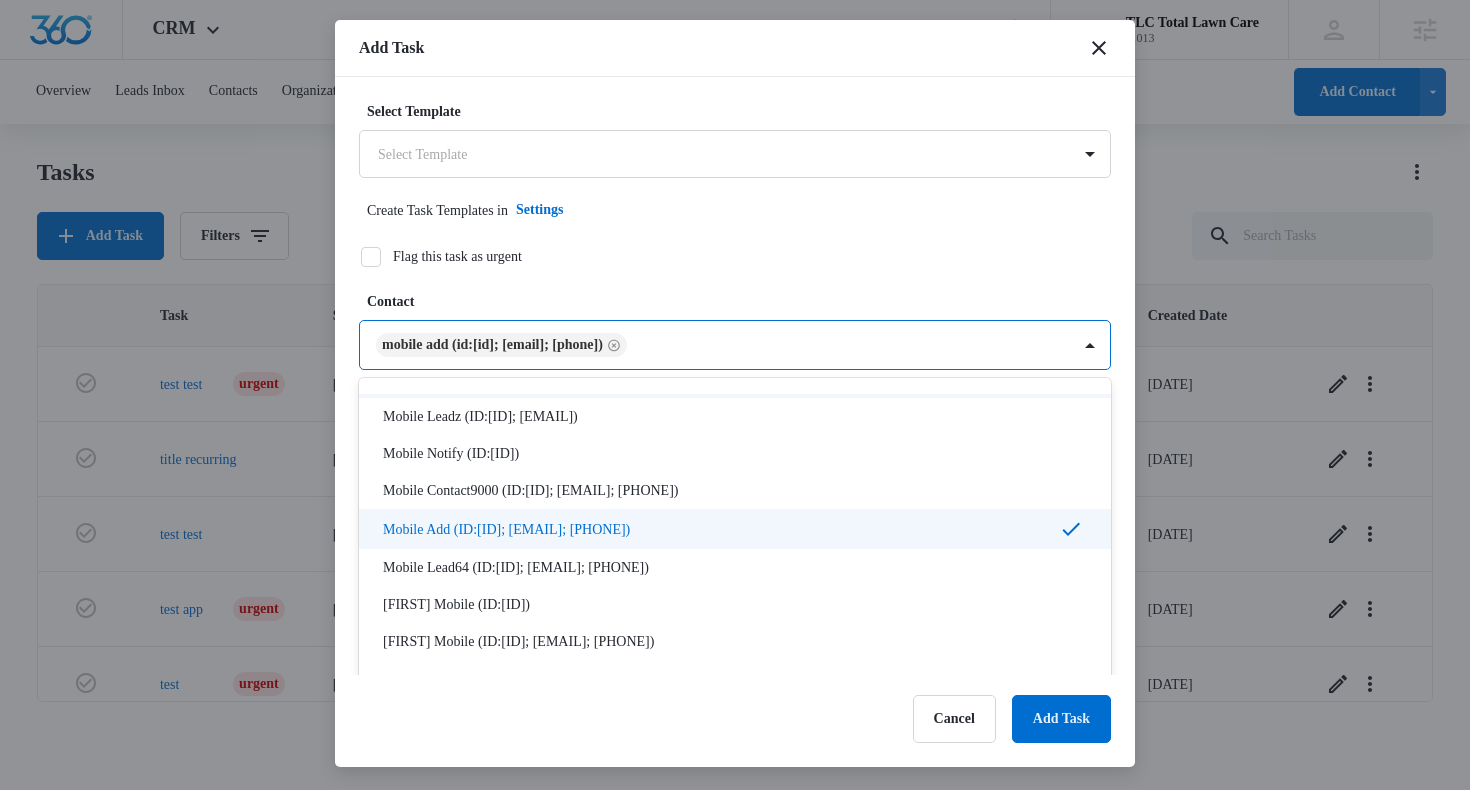 click on "Flag this task as urgent" at bounding box center (723, 256) 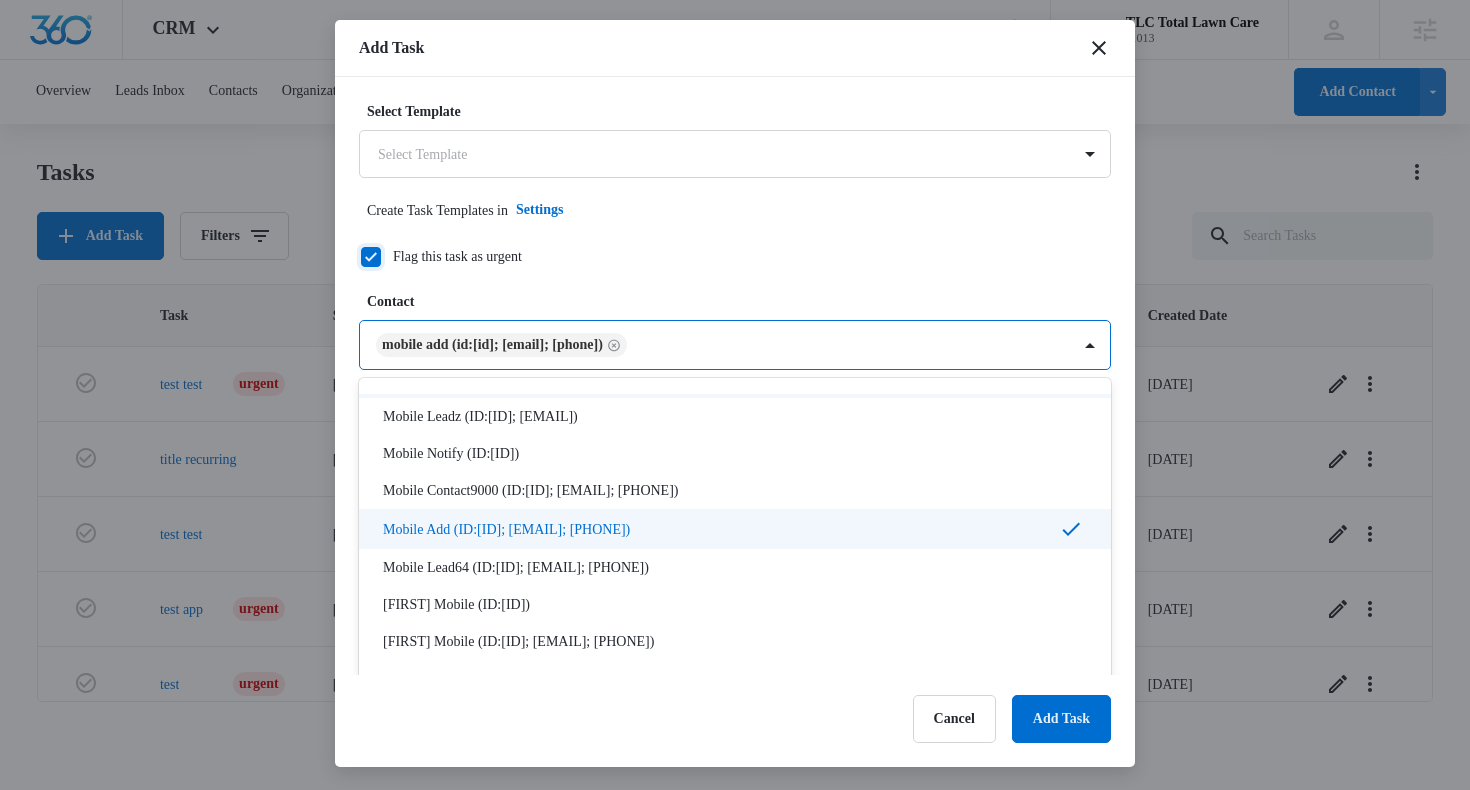 checkbox on "true" 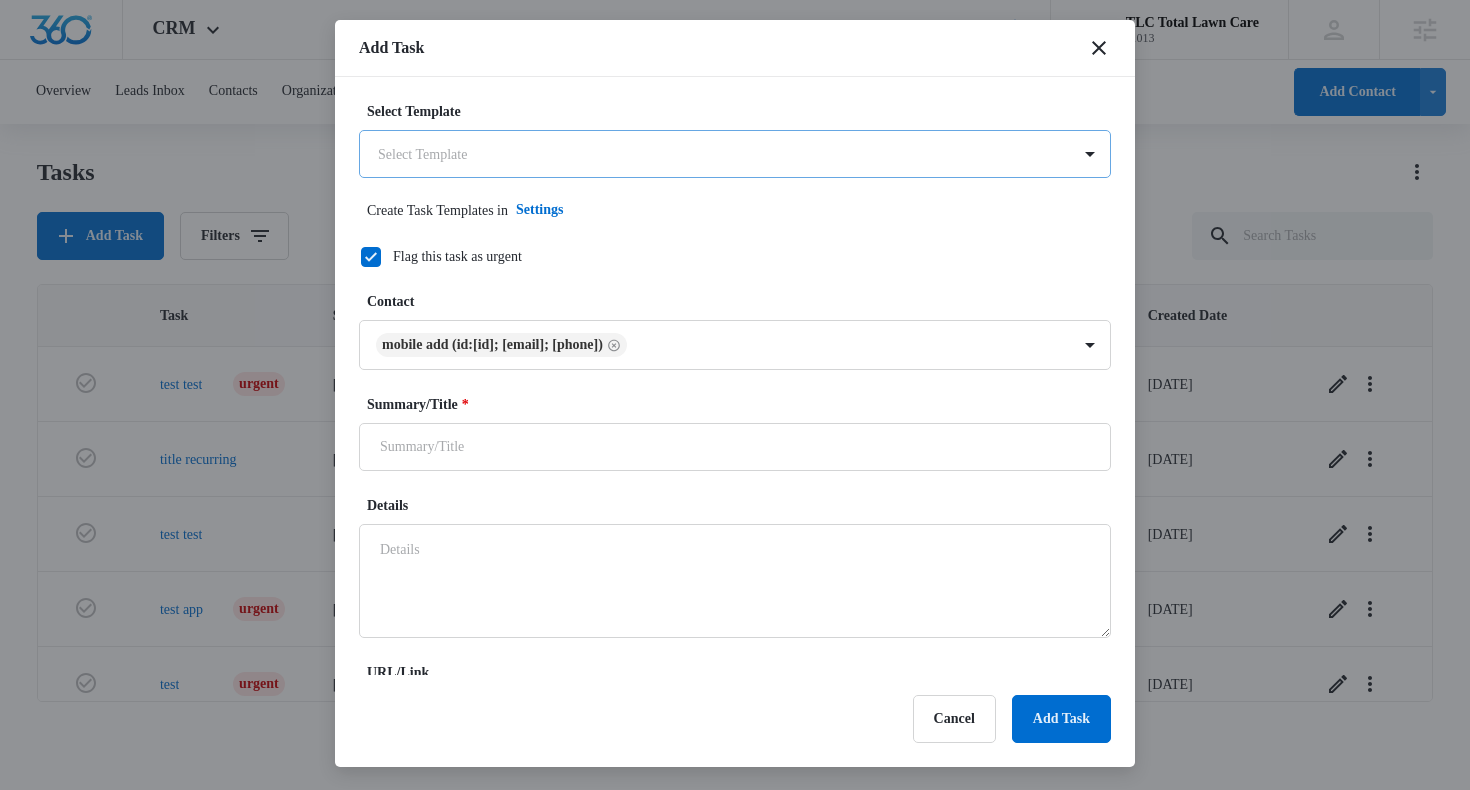 click on "CRM Apps Reputation Websites Forms CRM Email Social Shop Scheduling Payments POS Content Ads Intelligence Files Brand Settings TLC Total Lawn Care J1013 Your Accounts View All TK [FIRST] [LAST] [EMAIL] My Profile Notifications Support Logout Terms & Conditions   •   Privacy Policy Agencies Agency Management Overview Leads Inbox Contacts Organizations History Deals Projects Tasks Calendar Lists Reports Settings Add Contact Tasks Add Task Filters Task Start End Contacts Assigned By Assigned To Created Date test test Urgent [DATE] [DATE] Edit Juan676 [FIRST] [LAST] [FIRST] [LAST] [DATE], [TIME] [DATE], [TIME] Edit Juan676 [FIRST] [LAST] [FIRST] [LAST] test test [DATE] [DATE] Edit Juan676 [FIRST] [LAST] test app Urgent [DATE] [DATE] Edit Juan676 [FIRST] [LAST] test Urgent [DATE] [DATE] Edit Juan676 [FIRST] [LAST] [DATE] test test test test [DATE], [TIME] [DATE], [TIME]" at bounding box center (735, 394) 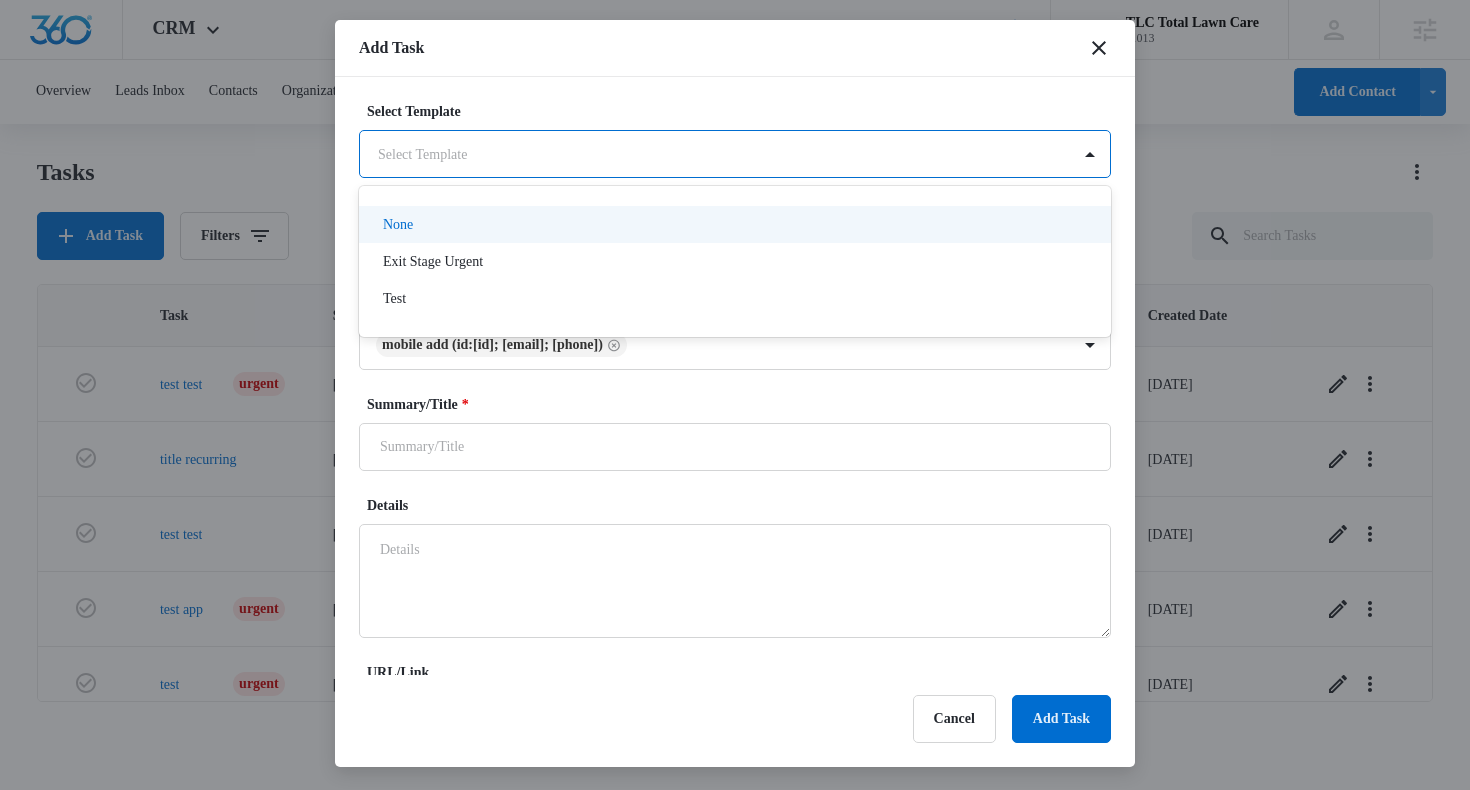click at bounding box center [735, 395] 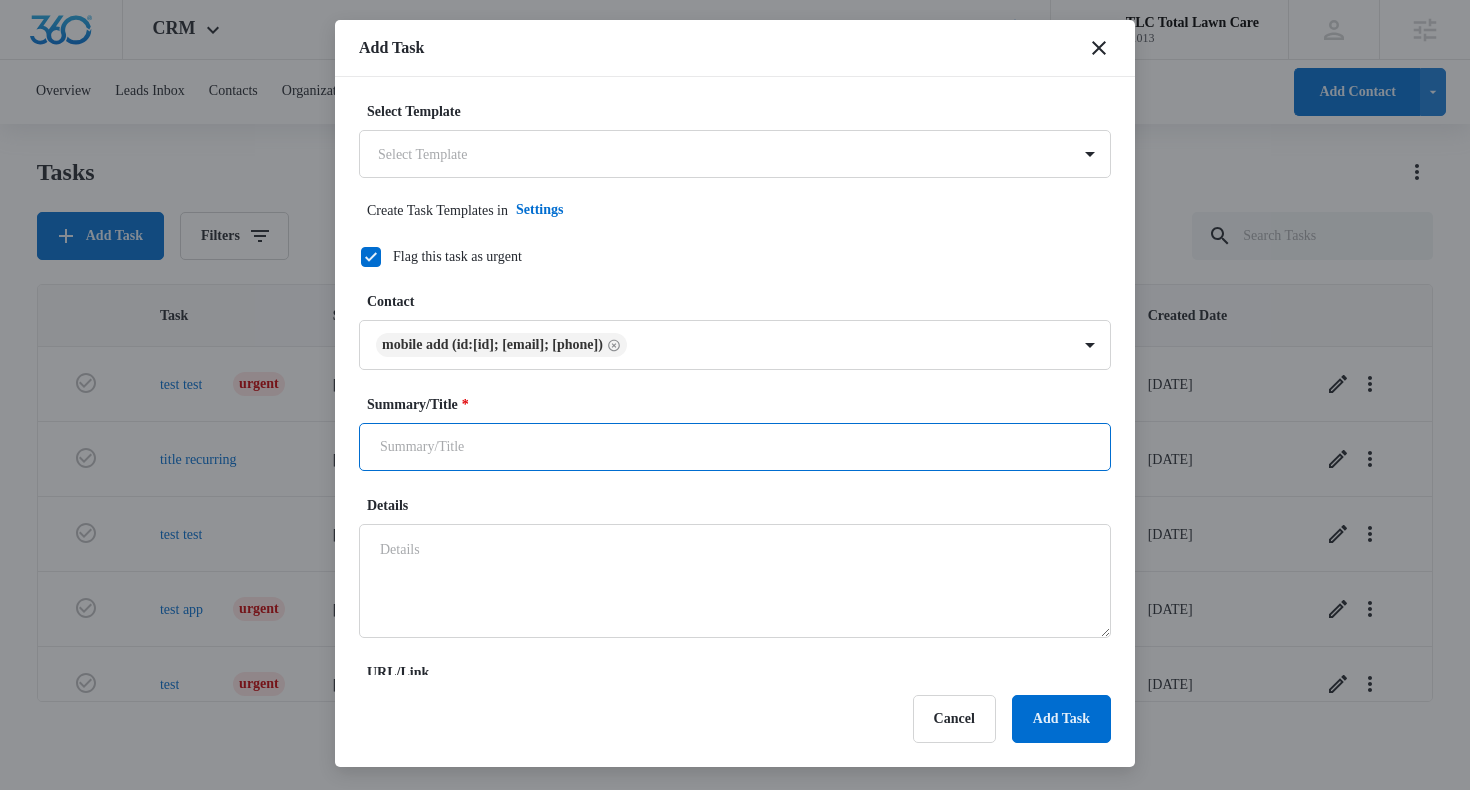 click on "Summary/Title *" at bounding box center [735, 447] 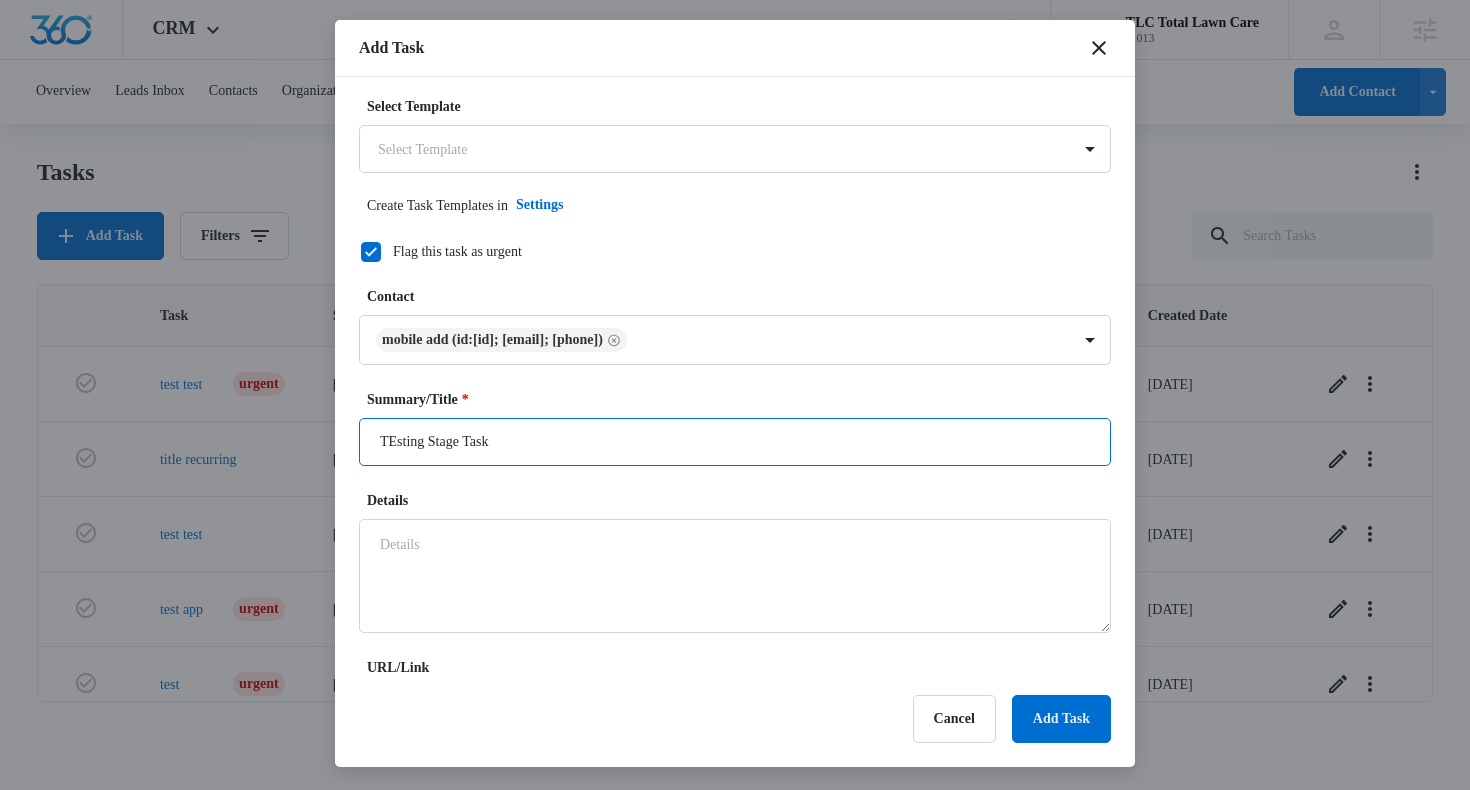 scroll, scrollTop: 6, scrollLeft: 0, axis: vertical 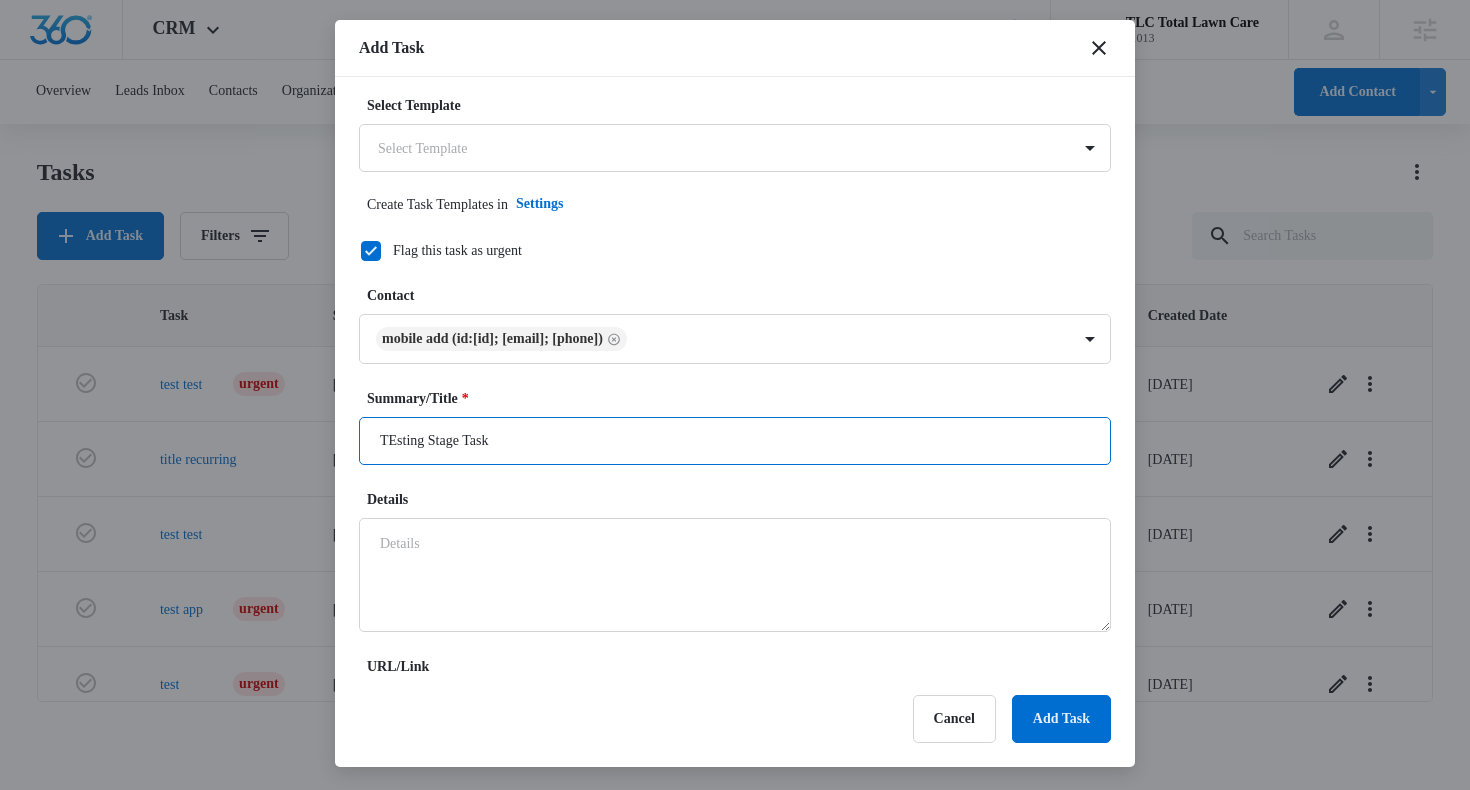 click on "TEsting Stage Task" at bounding box center (735, 441) 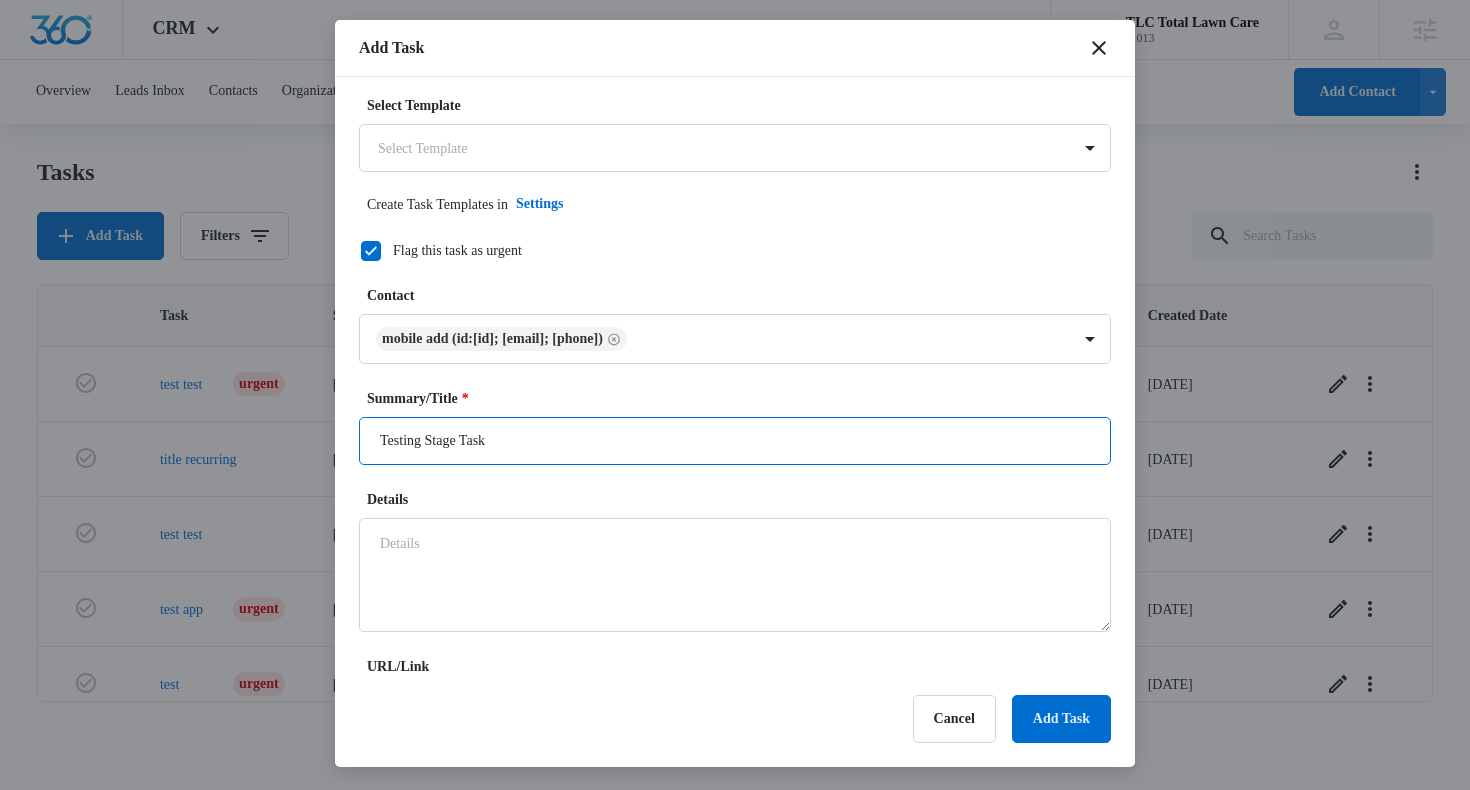 drag, startPoint x: 591, startPoint y: 441, endPoint x: 341, endPoint y: 439, distance: 250.008 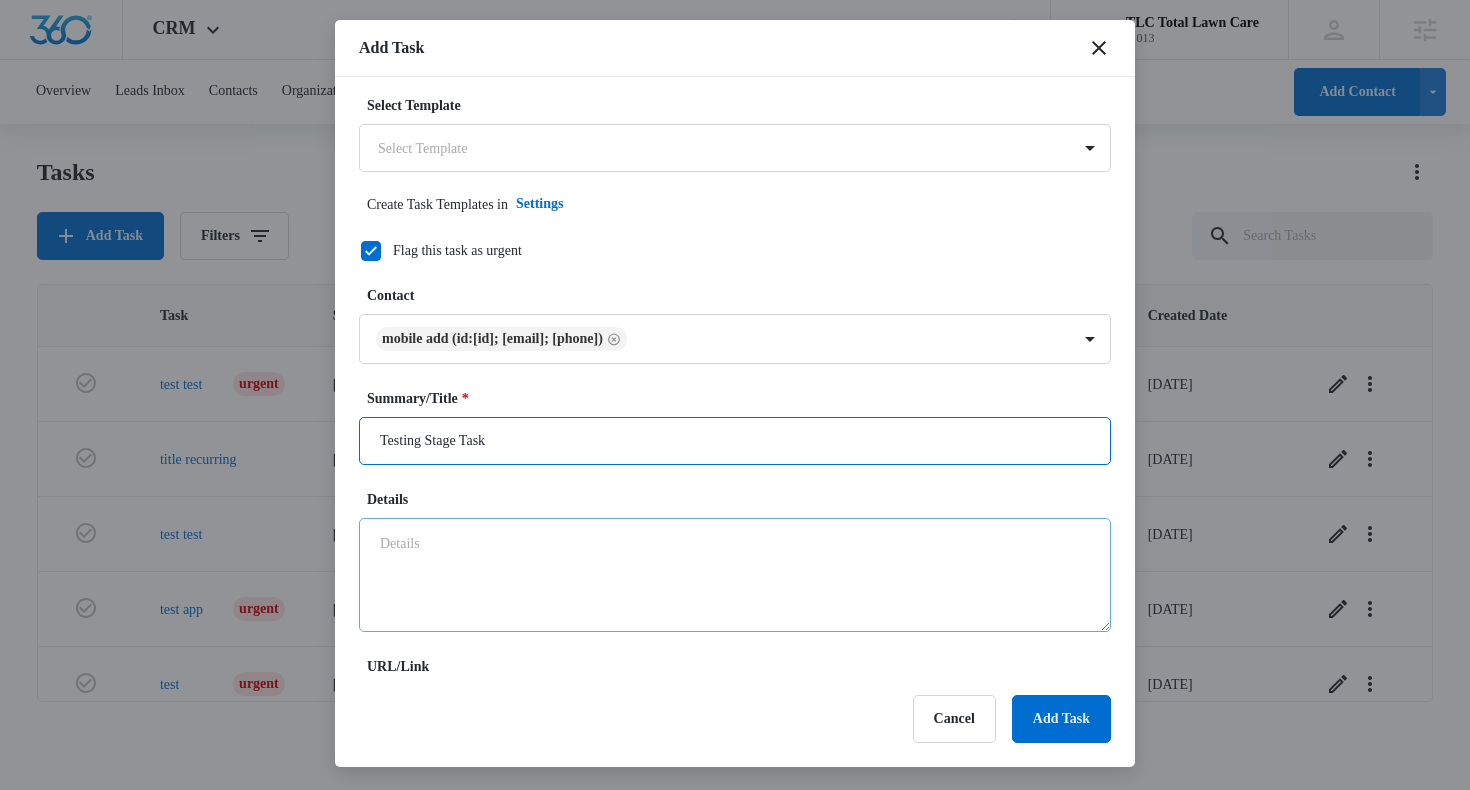 type on "Testing Stage Task" 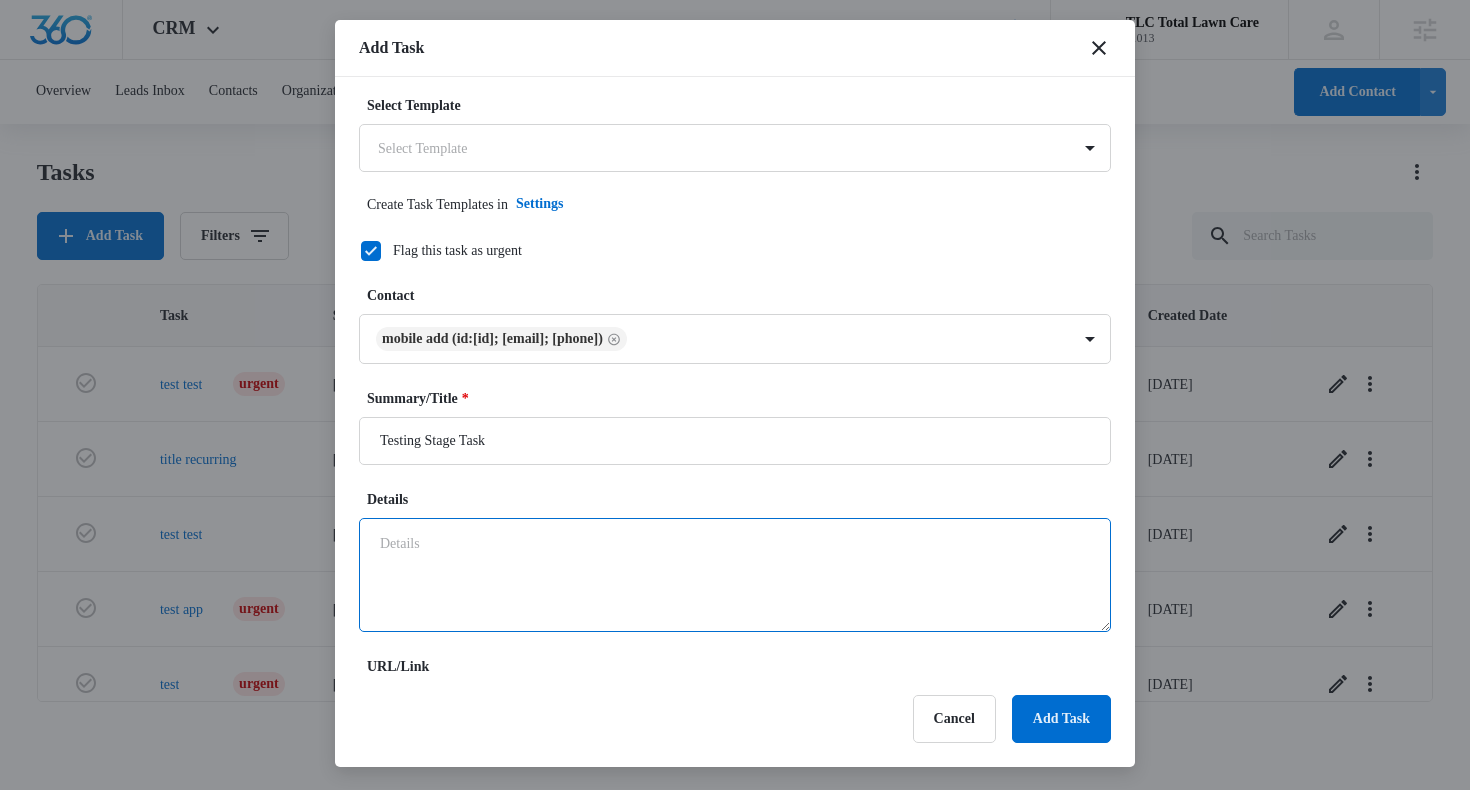 click on "Details" at bounding box center (735, 575) 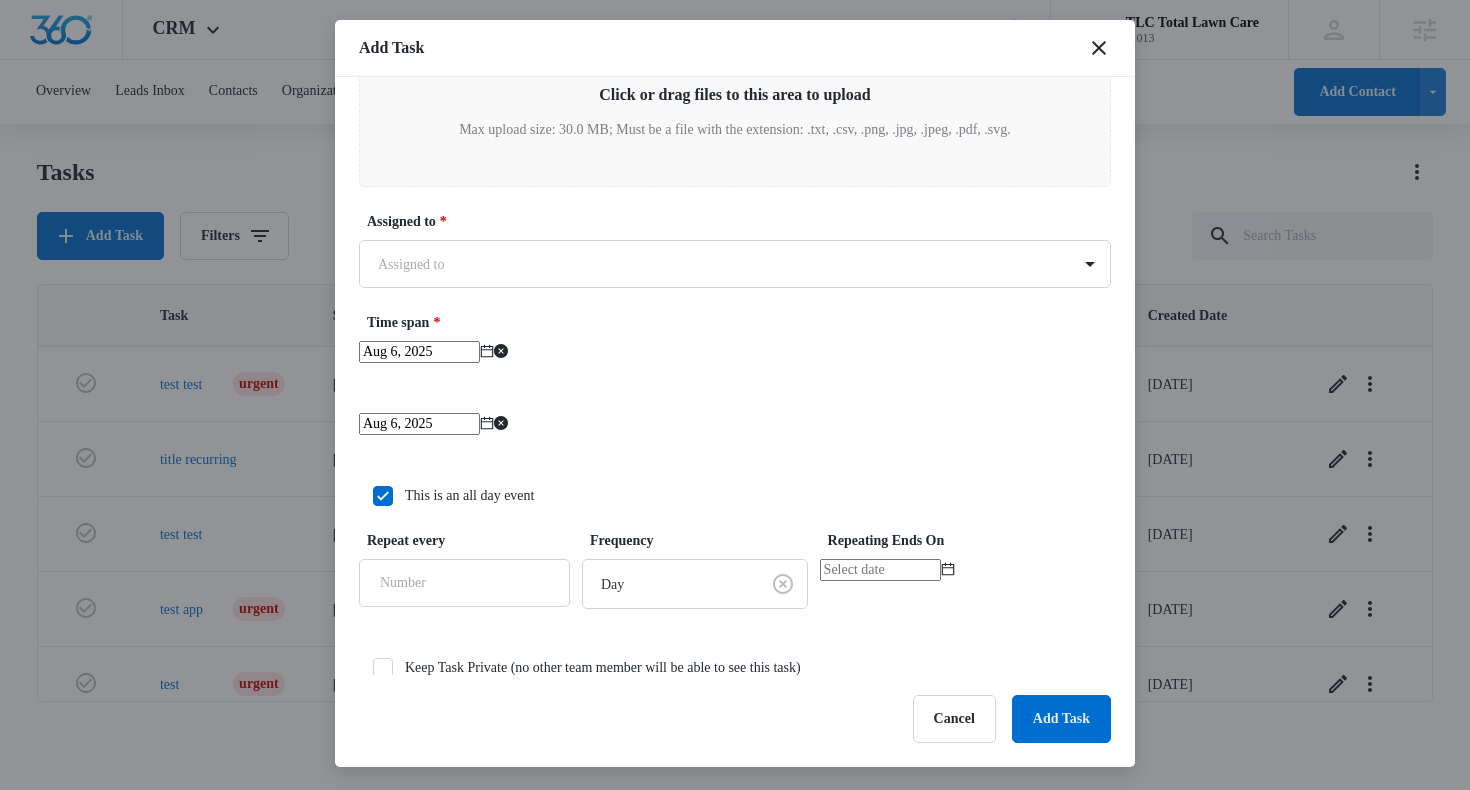 scroll, scrollTop: 1090, scrollLeft: 0, axis: vertical 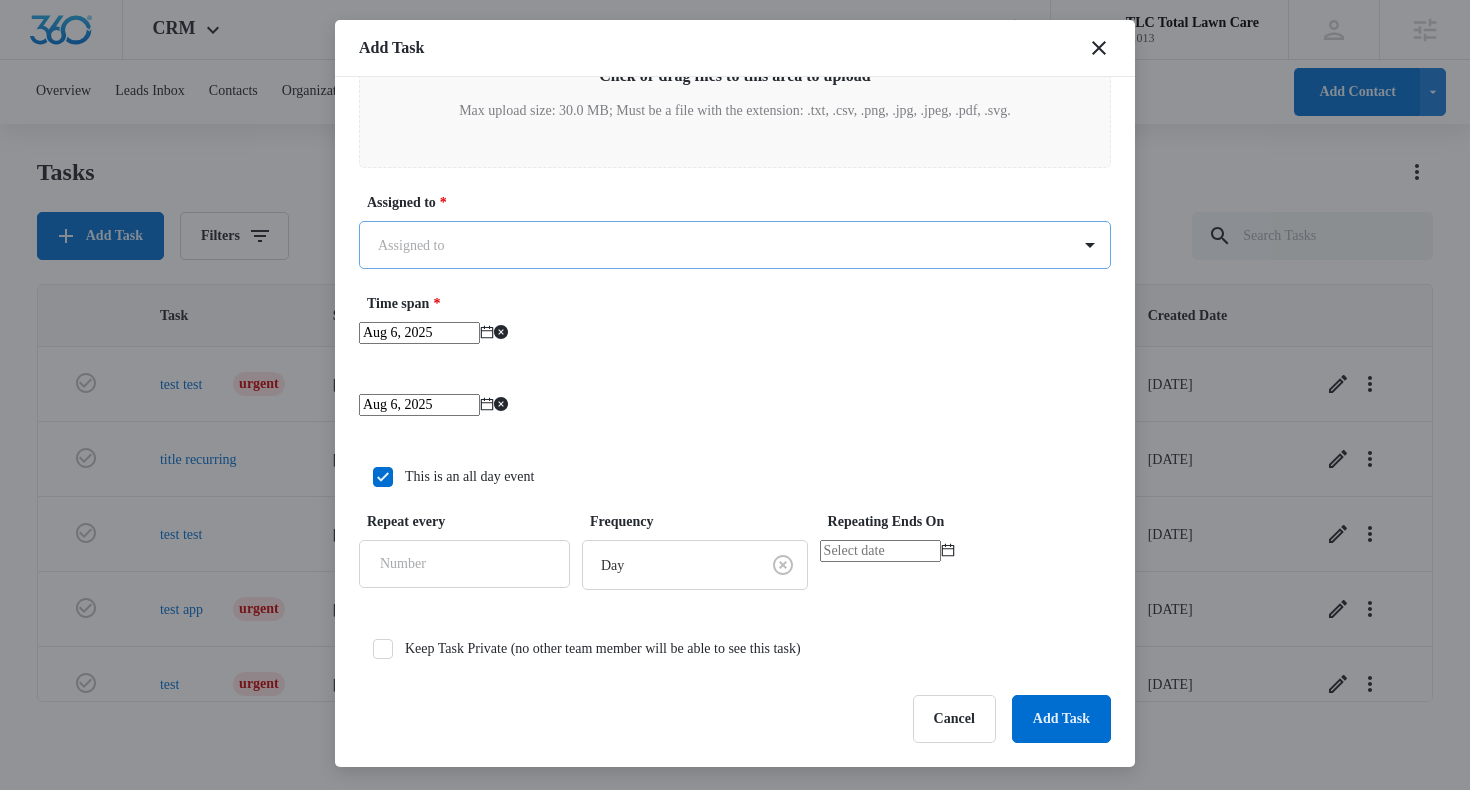 type on "Testing Stage Task" 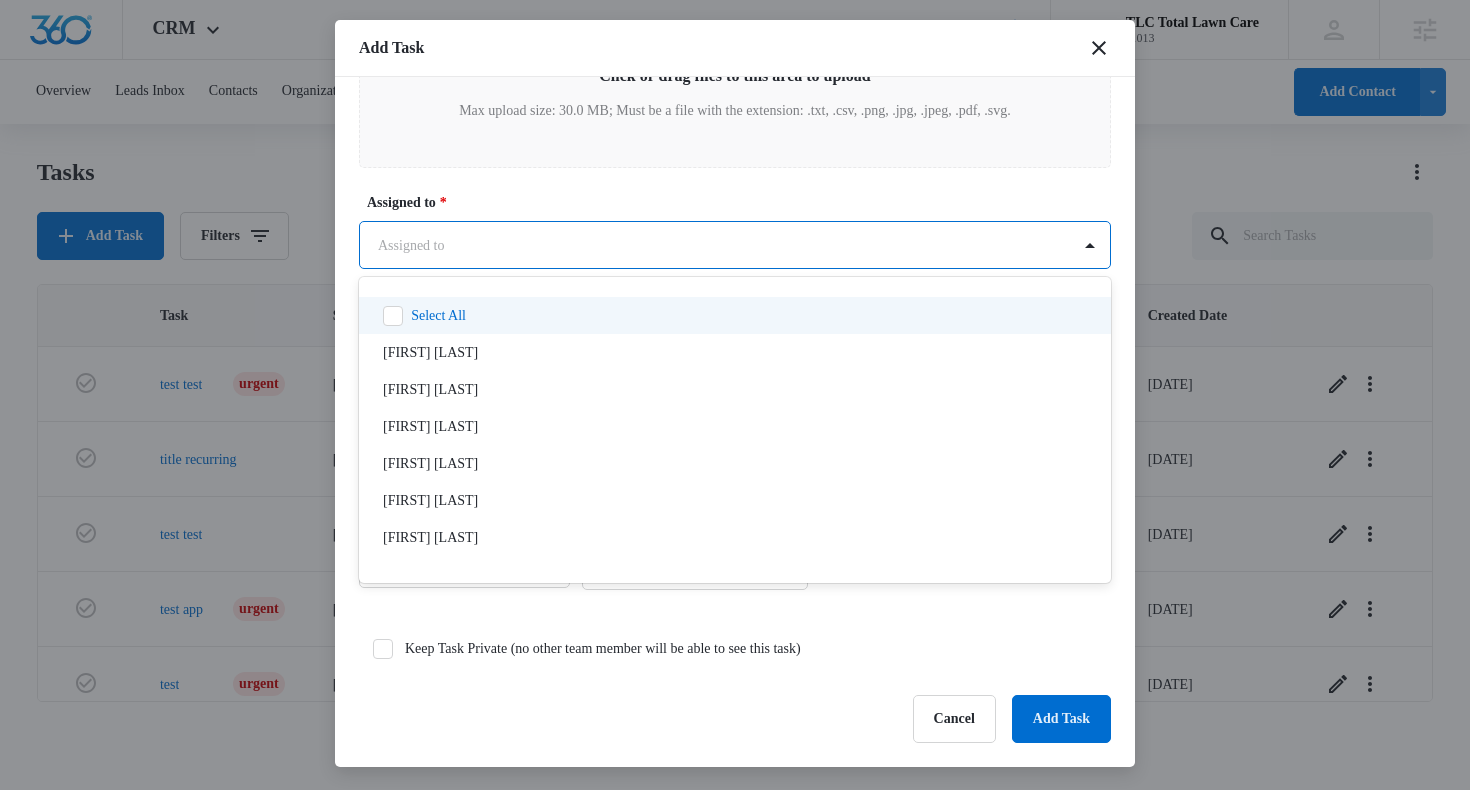 click on "CRM Apps Reputation Websites Forms CRM Email Social Shop Scheduling Payments POS Content Ads Intelligence Files Brand Settings TLC Total Lawn Care J1013 Your Accounts View All TK [FIRST] [LAST] [EMAIL] My Profile Notifications Support Logout Terms & Conditions   •   Privacy Policy Agencies Agency Management Overview Leads Inbox Contacts Organizations History Deals Projects Tasks Calendar Lists Reports Settings Add Contact Tasks Add Task Filters Task Start End Contacts Assigned By Assigned To Created Date test test Urgent [DATE] [DATE] Edit Juan676 [FIRST] [LAST] [FIRST] [LAST] [DATE], [TIME] [DATE], [TIME] Edit Juan676 [FIRST] [LAST] [FIRST] [LAST] test test [DATE] [DATE] Edit Juan676 [FIRST] [LAST] test app Urgent [DATE] [DATE] Edit Juan676 [FIRST] [LAST] test Urgent [DATE] [DATE] Edit Juan676 [FIRST] [LAST] [DATE] test test test test [DATE], [TIME] [DATE], [TIME]" at bounding box center [735, 394] 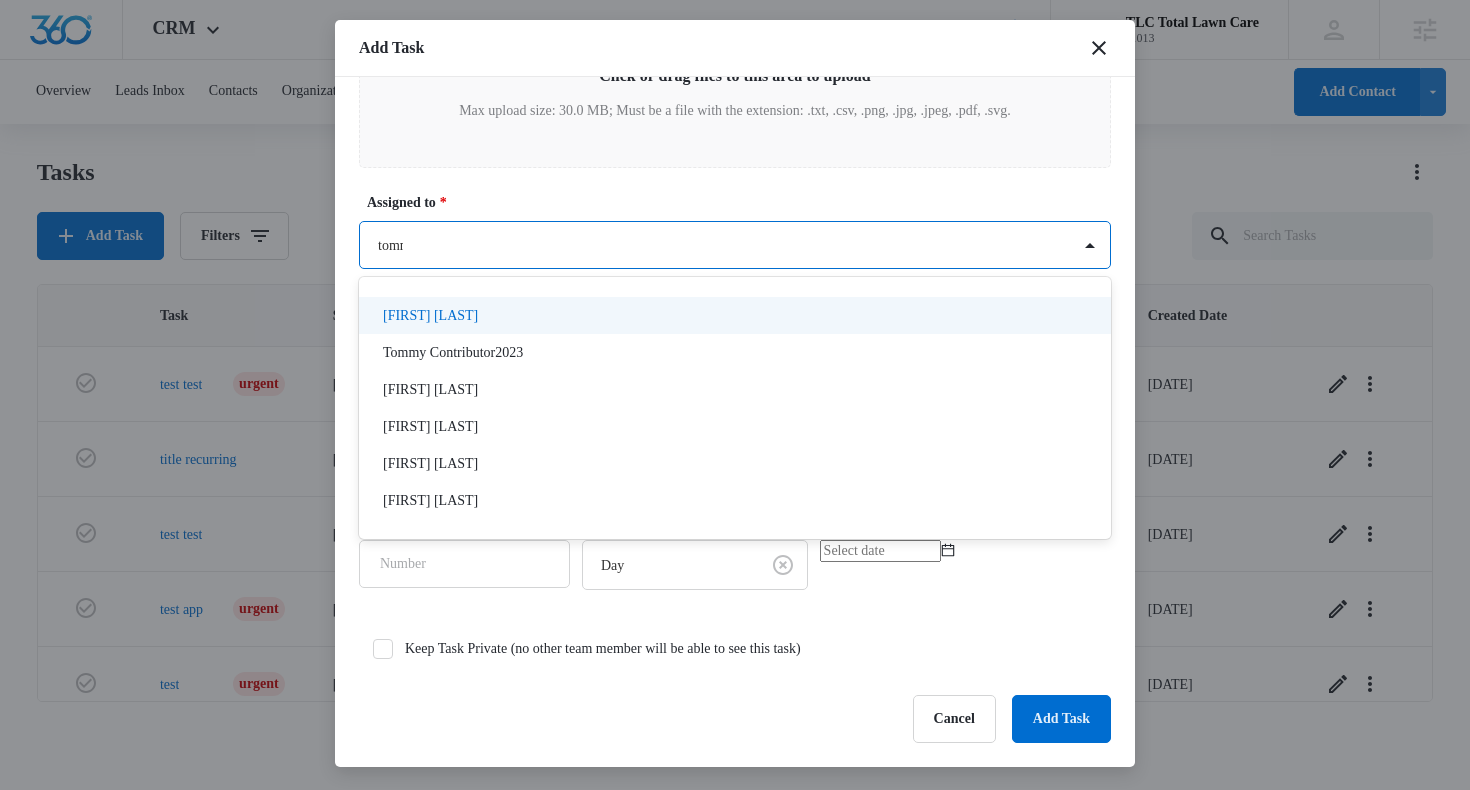 type on "[FIRST]" 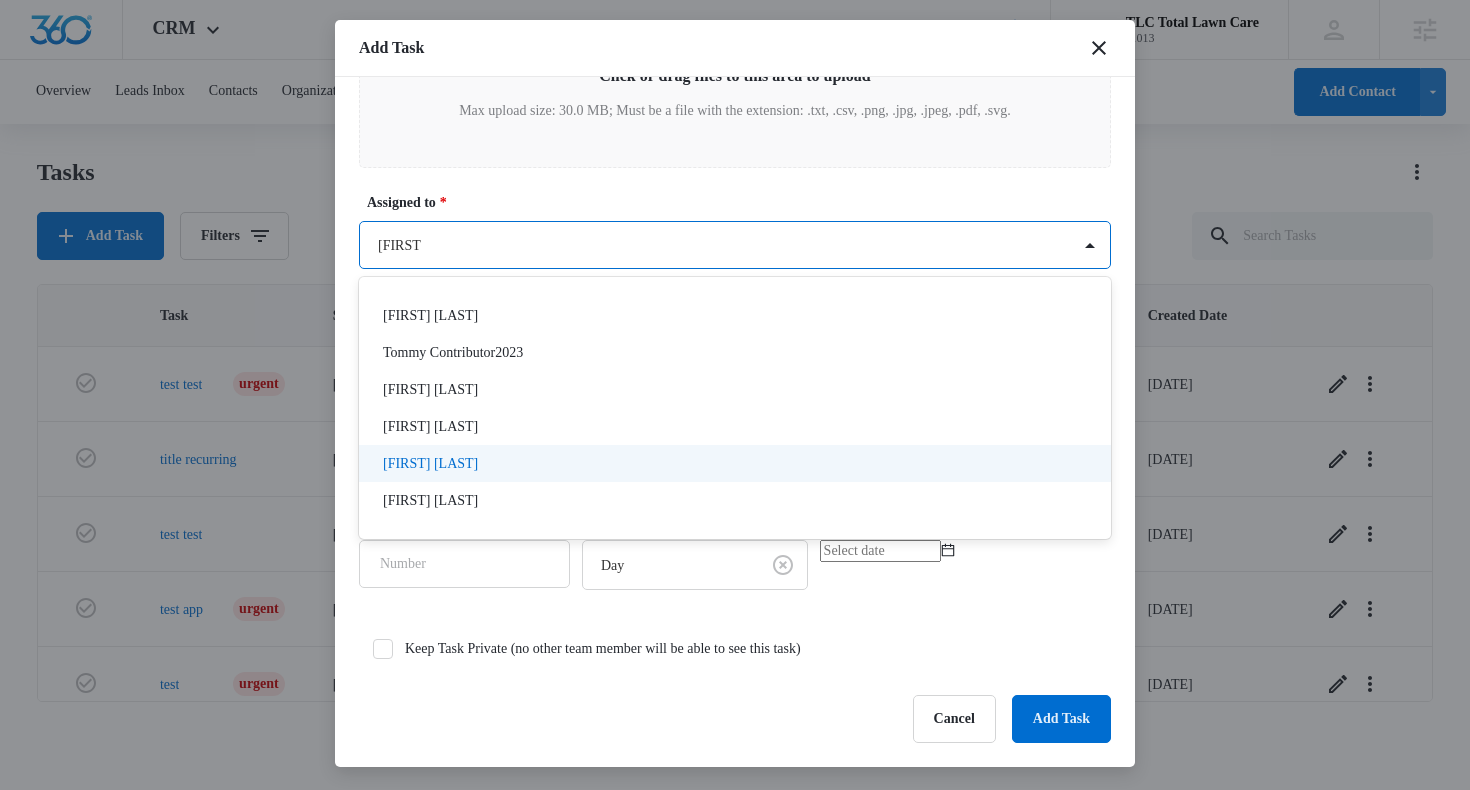 click on "[FIRST] [LAST]" at bounding box center (430, 463) 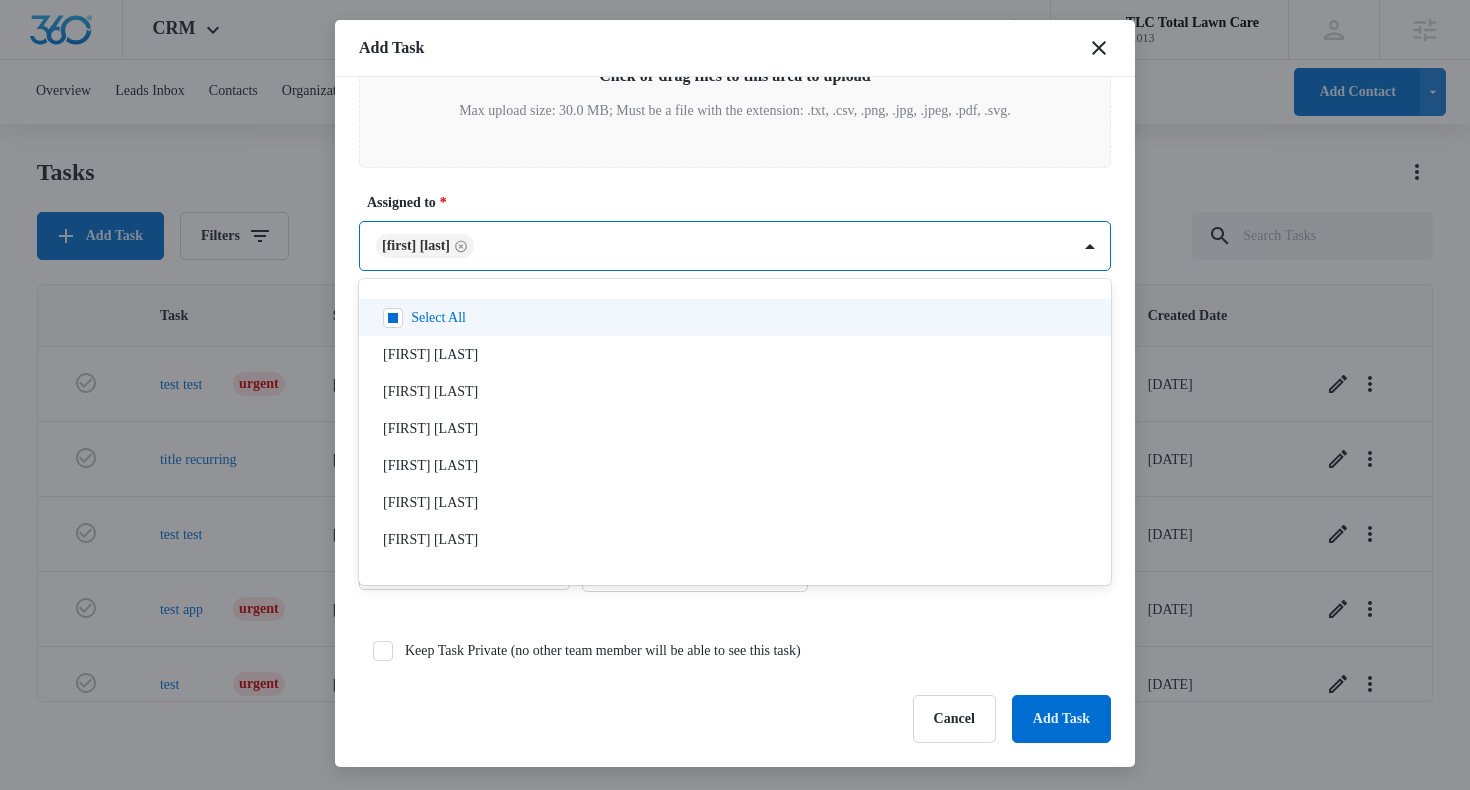 click at bounding box center [735, 395] 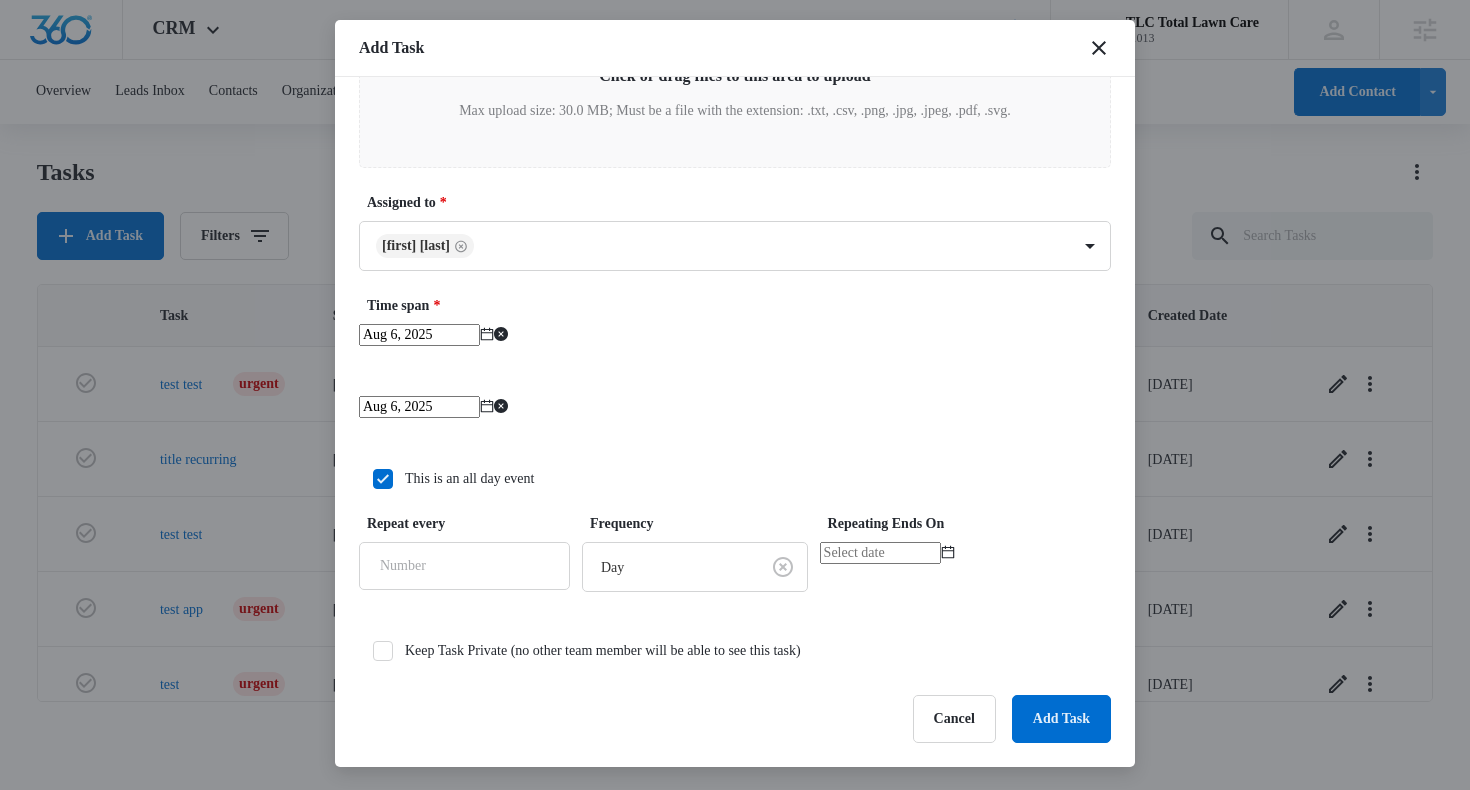 scroll, scrollTop: 1201, scrollLeft: 0, axis: vertical 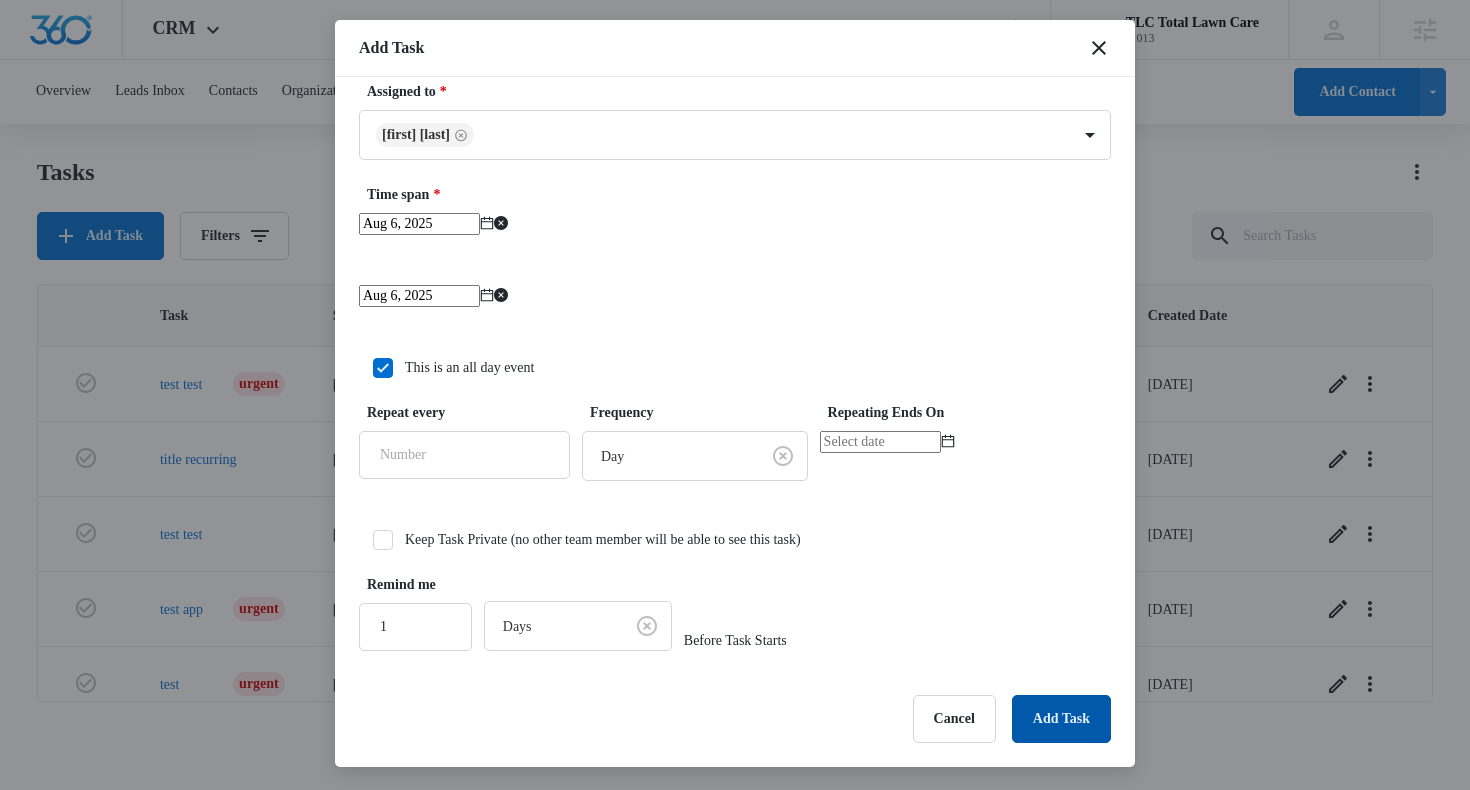 click on "Add Task" at bounding box center (1061, 719) 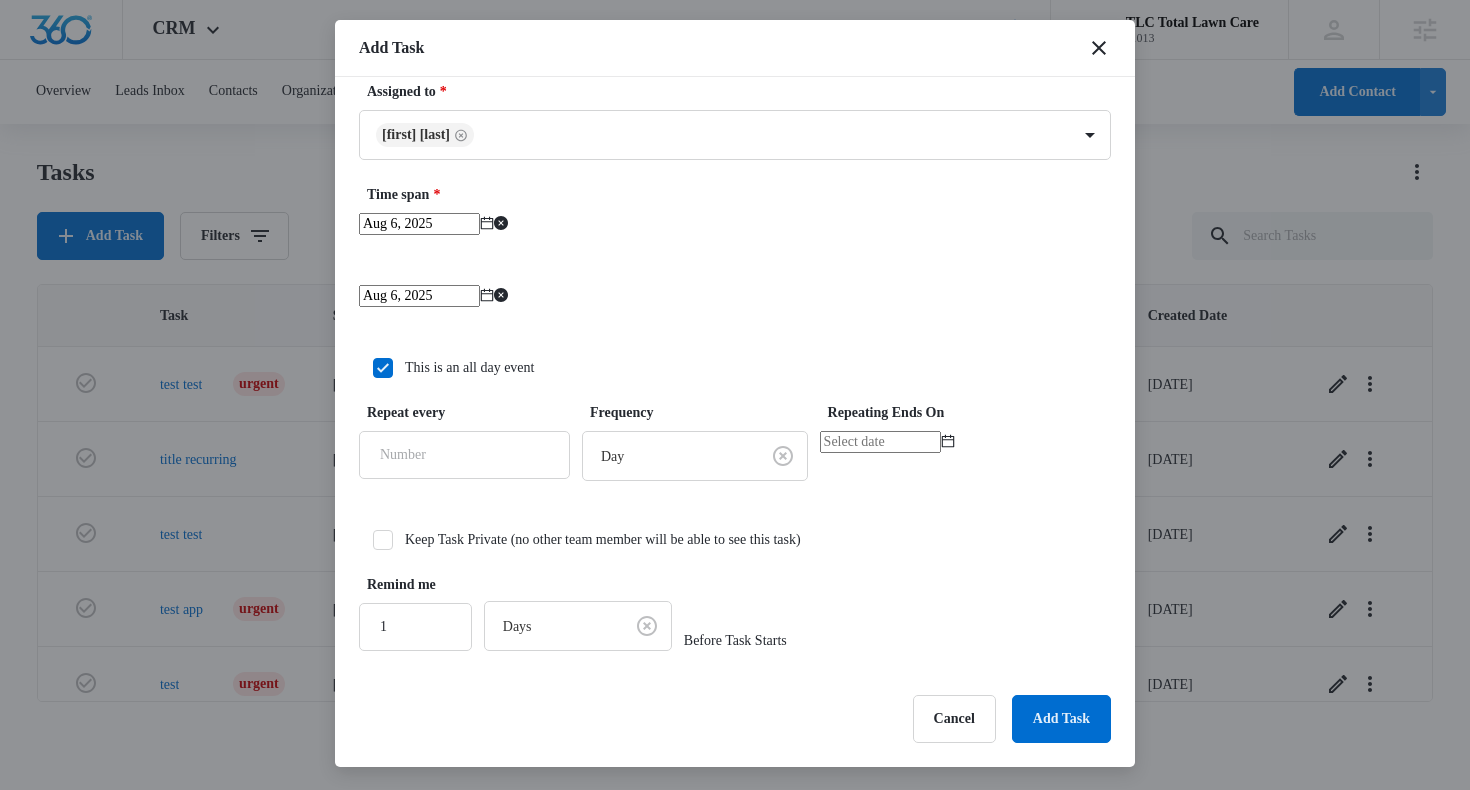 scroll, scrollTop: 0, scrollLeft: 0, axis: both 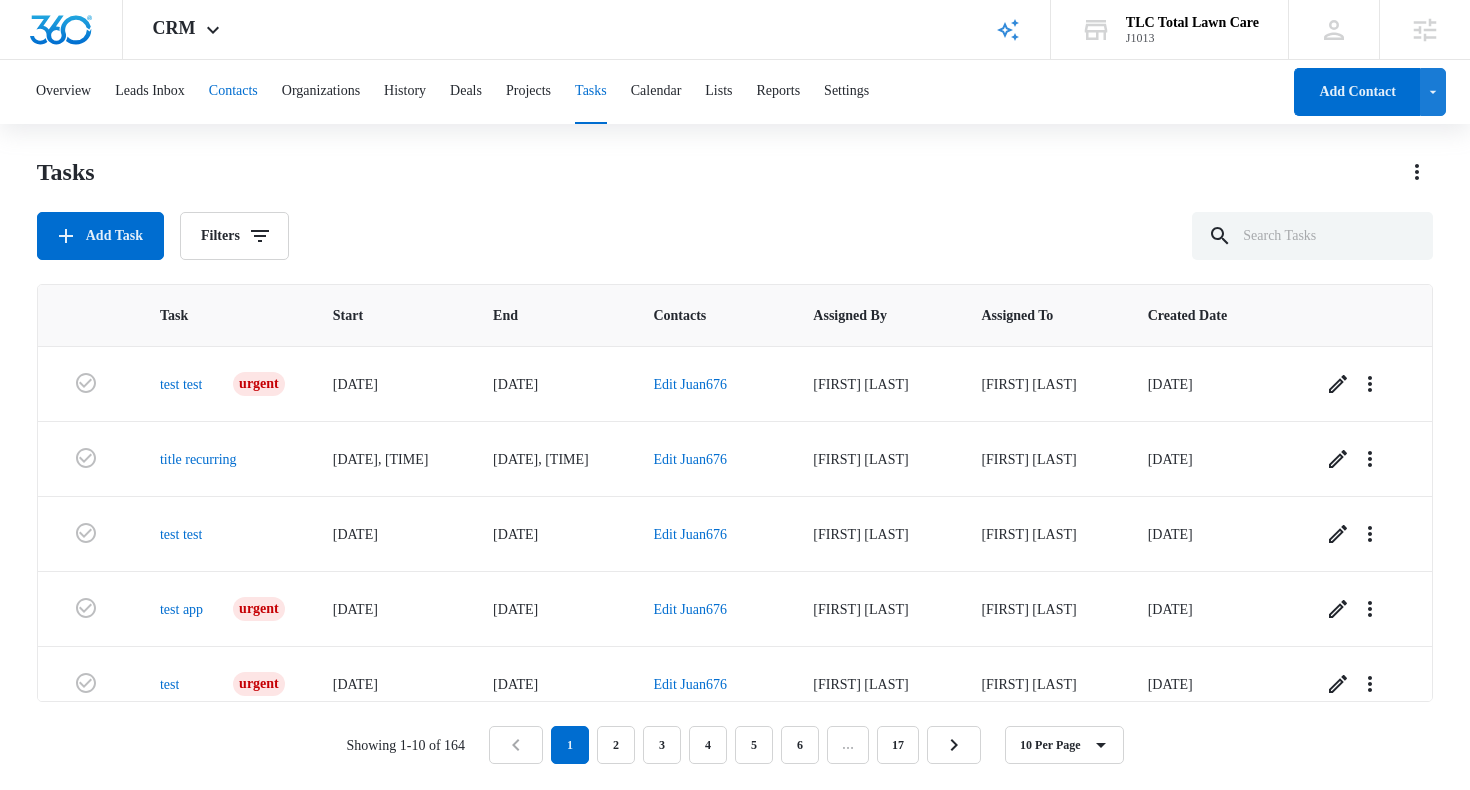 click on "Contacts" at bounding box center (233, 92) 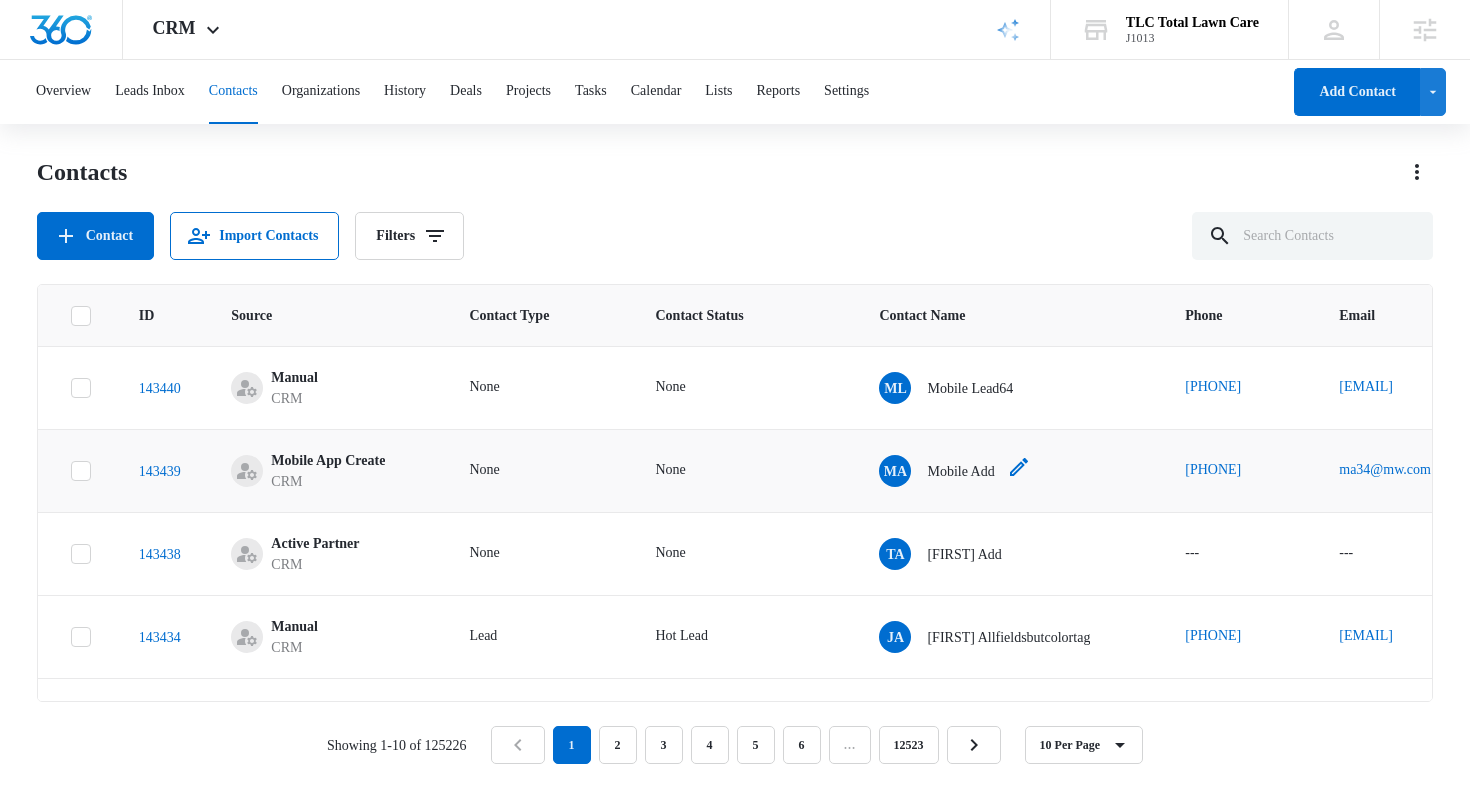 click on "Mobile Add" at bounding box center [960, 471] 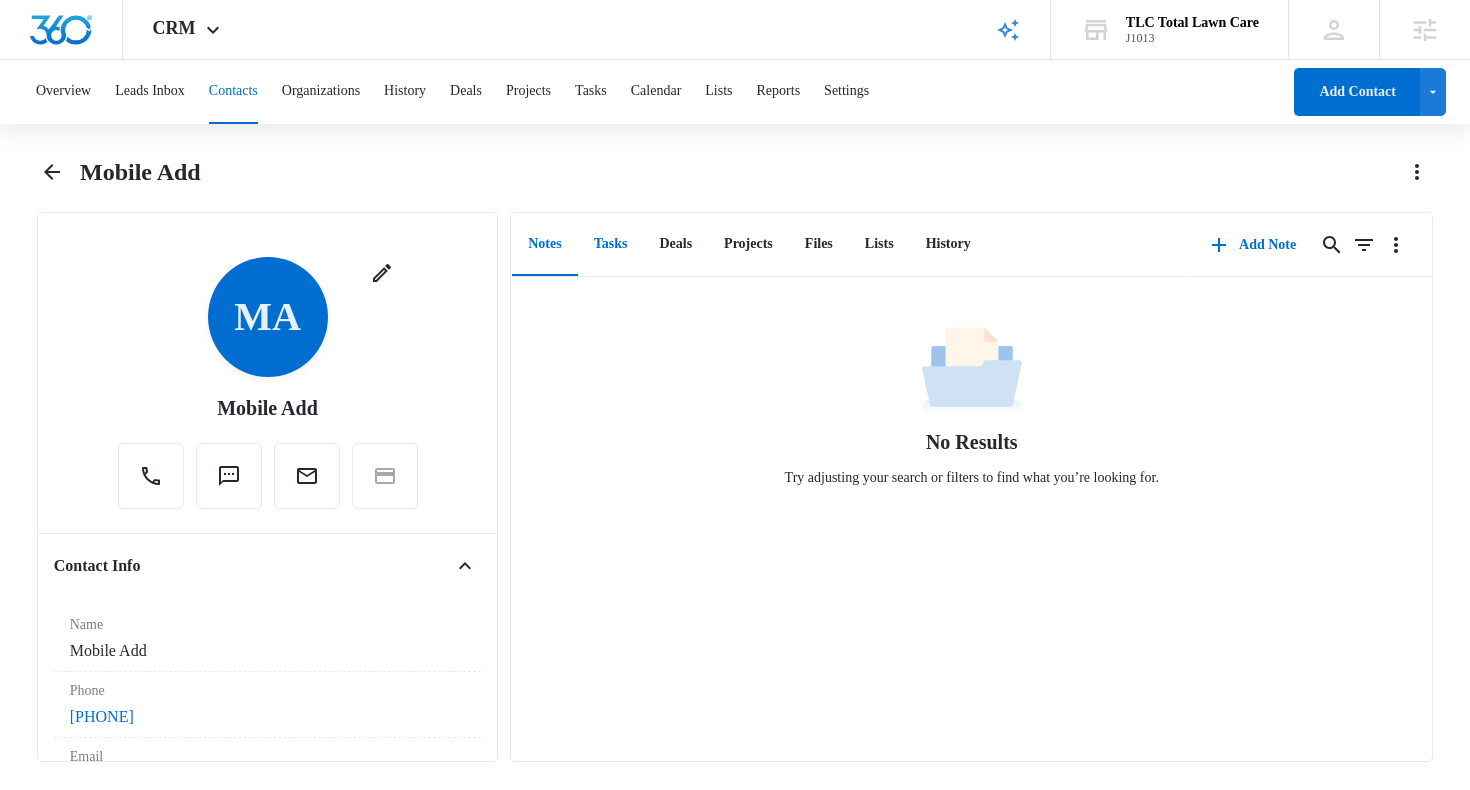 click on "Tasks" at bounding box center (611, 245) 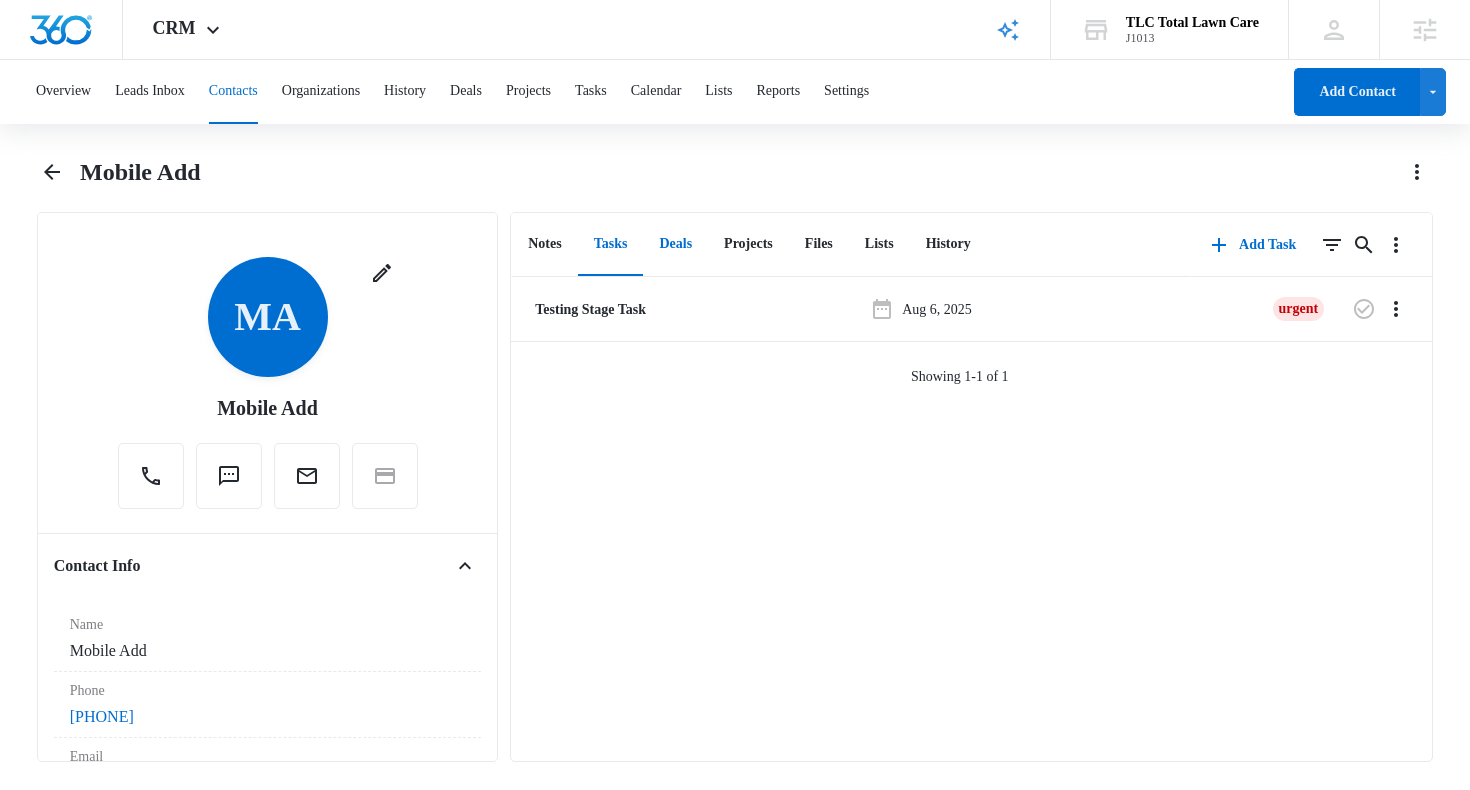 click on "Deals" at bounding box center [675, 245] 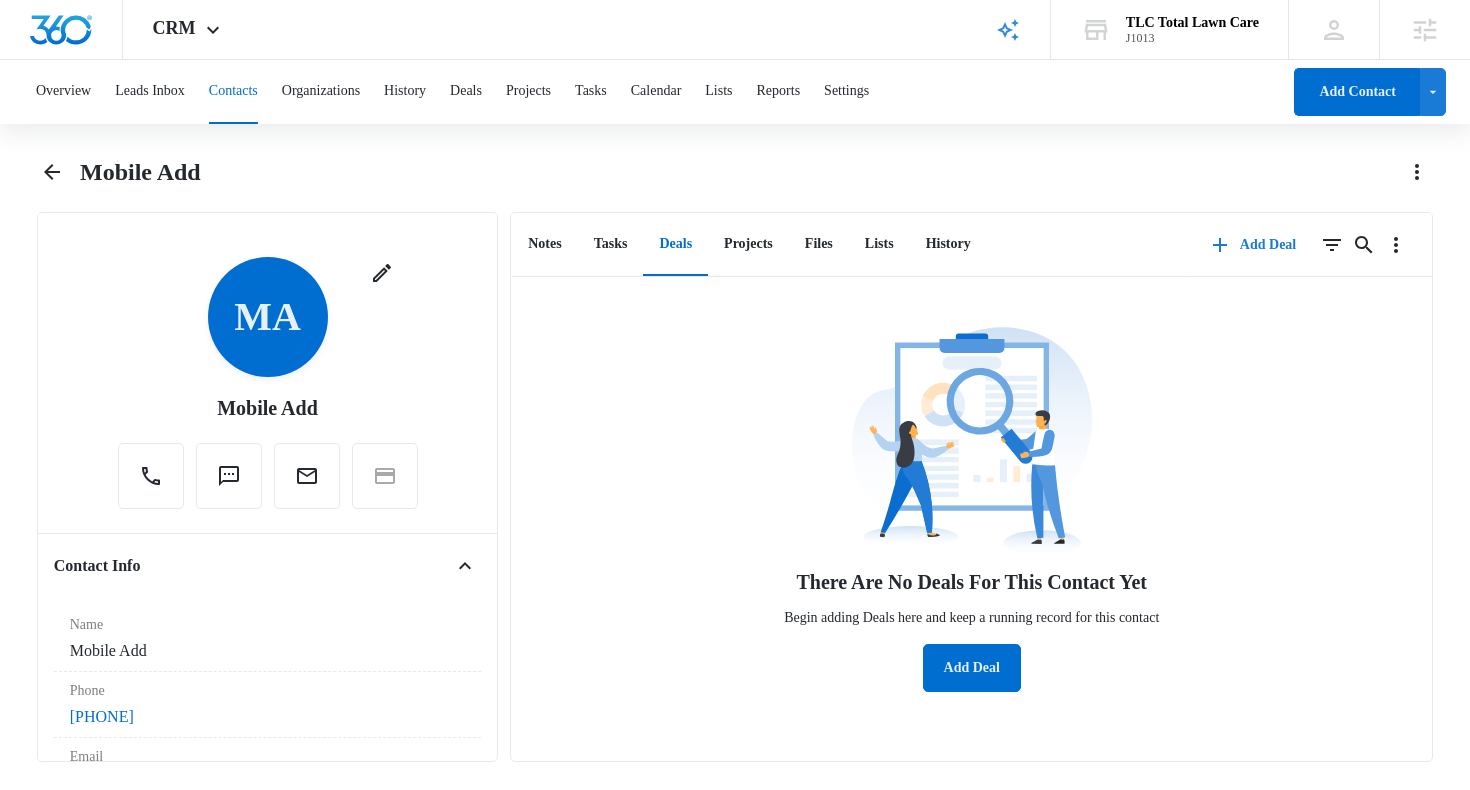 click on "Add Deal" at bounding box center [1254, 245] 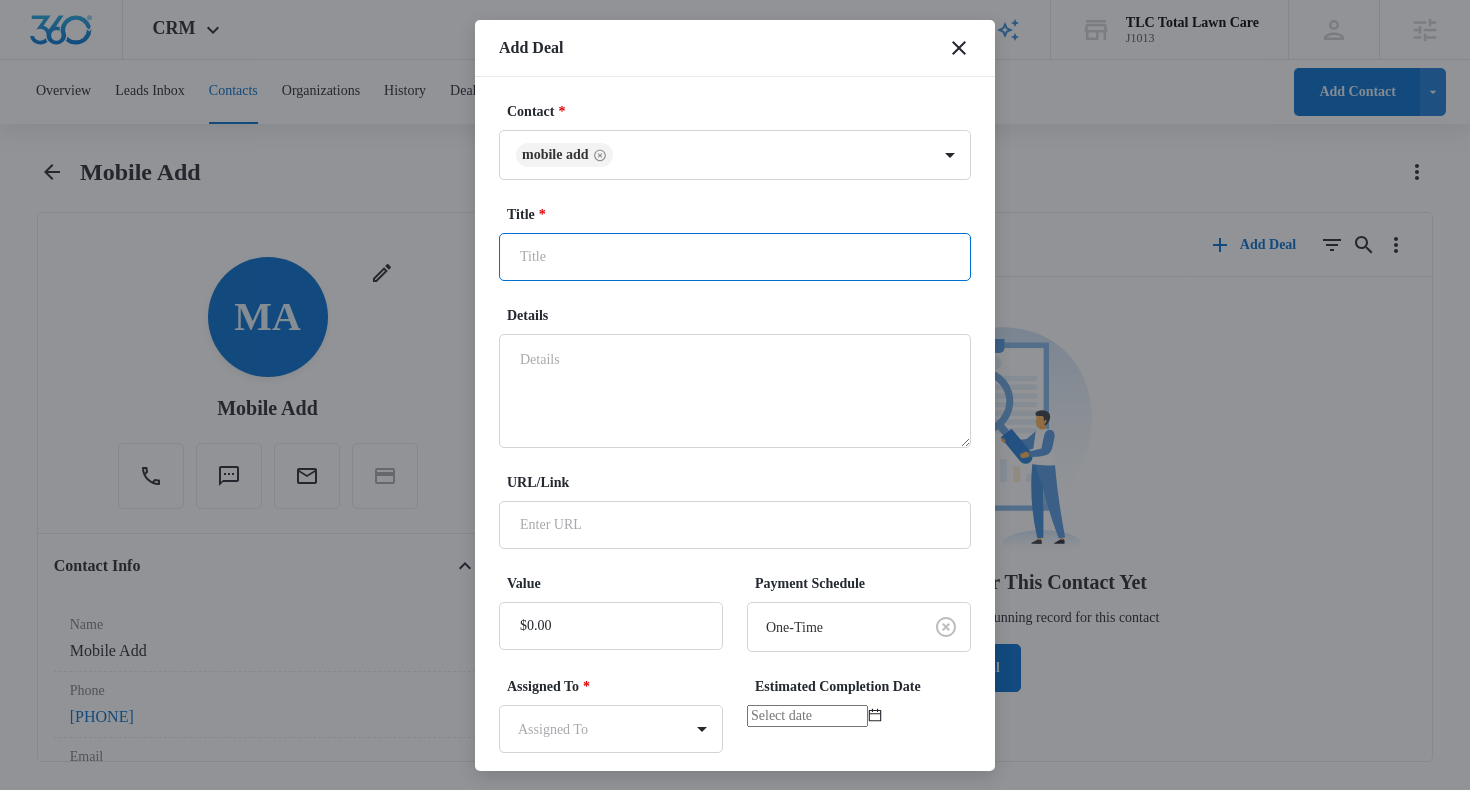 click on "Title *" at bounding box center [735, 257] 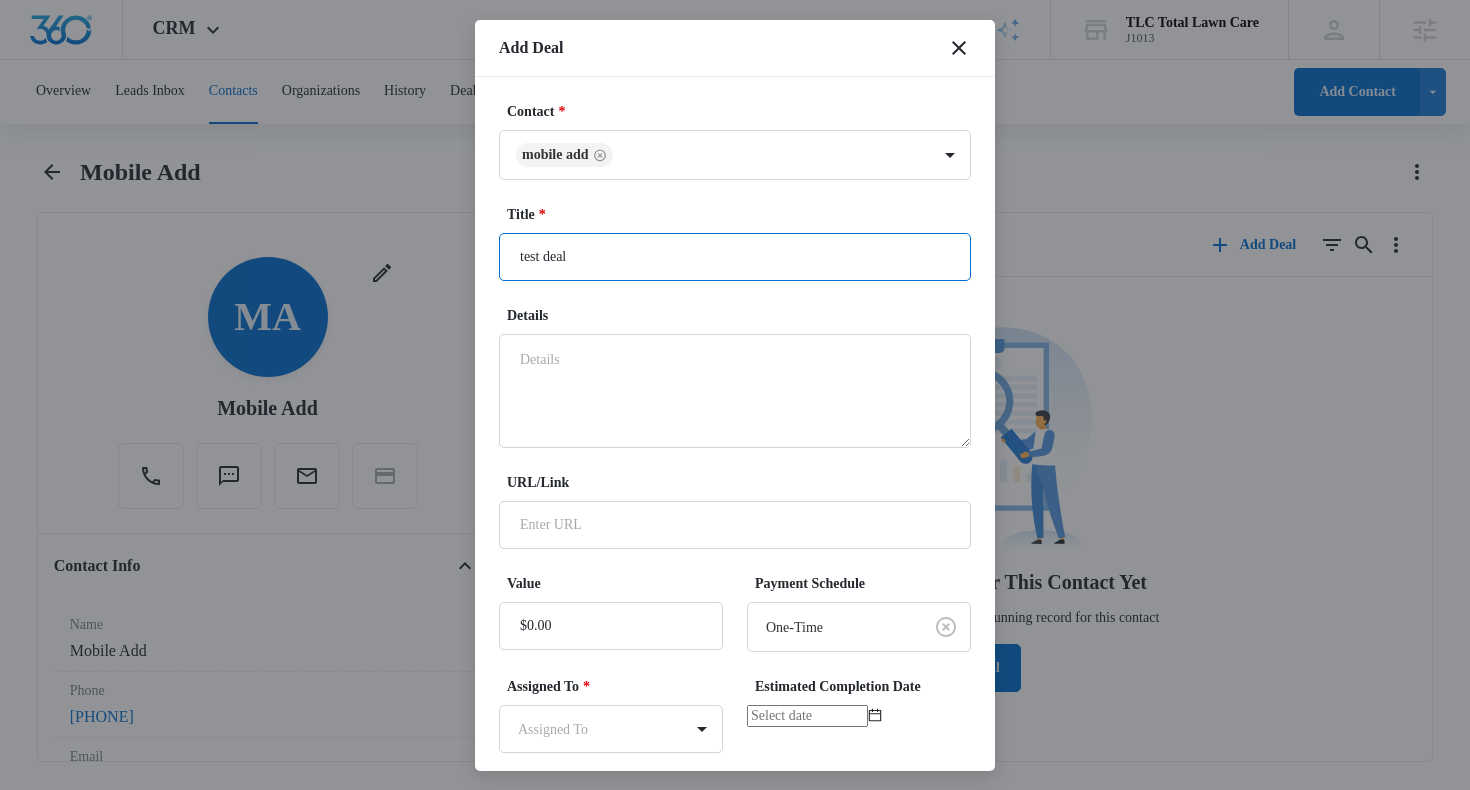 type on "test deal" 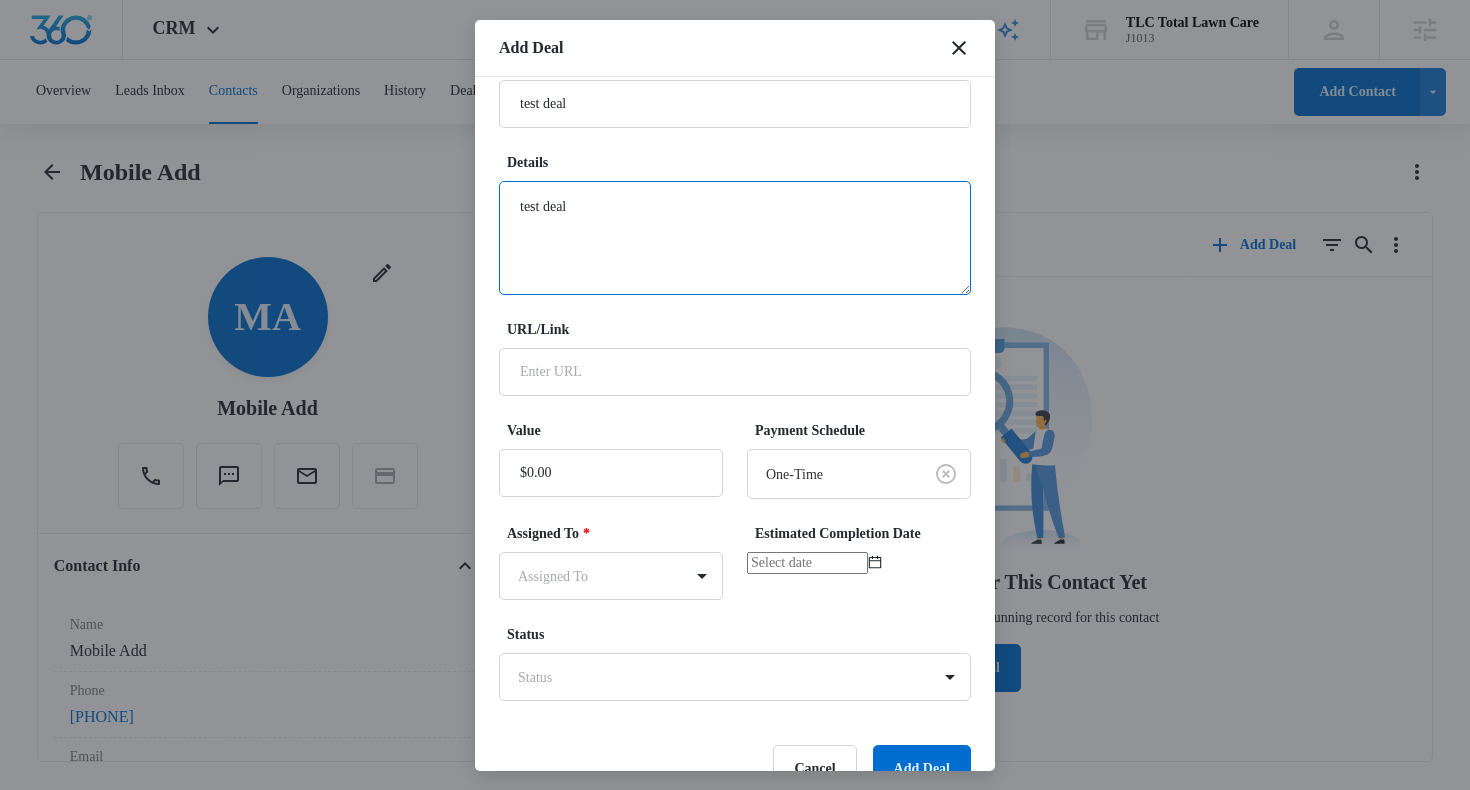 scroll, scrollTop: 199, scrollLeft: 0, axis: vertical 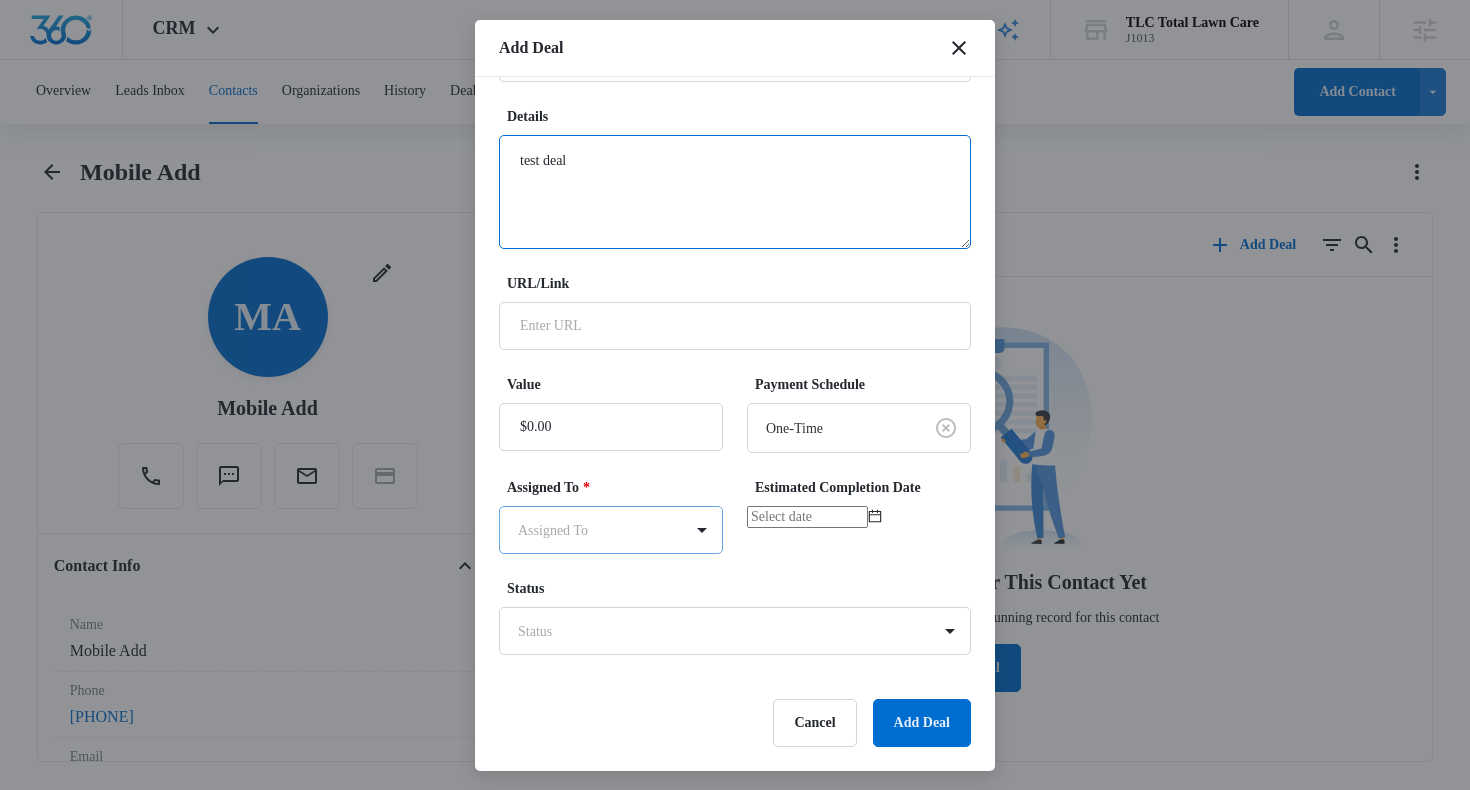 type on "test deal" 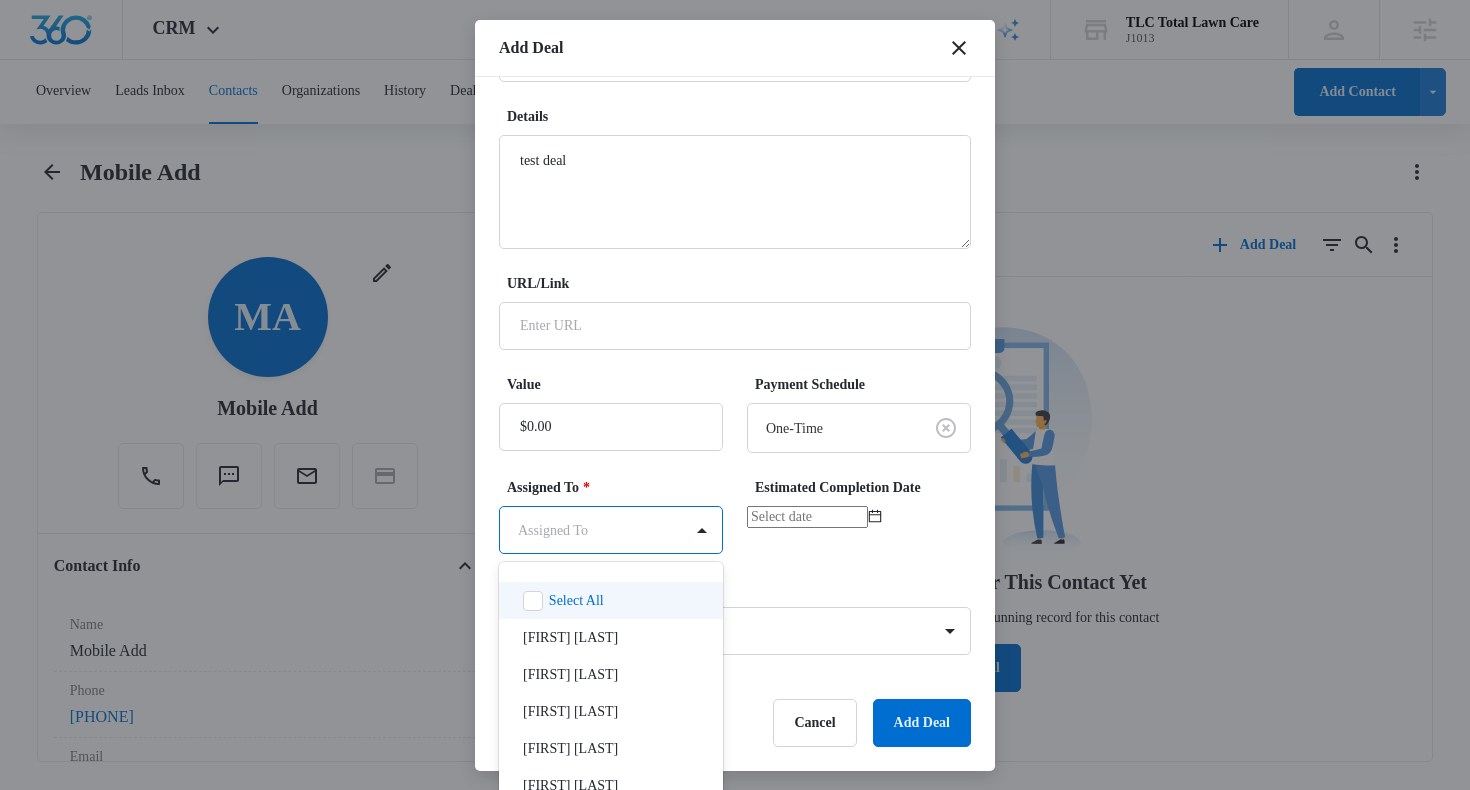 click on "CRM Apps Reputation Websites Forms CRM Email Social Shop Scheduling Payments POS Content Ads Intelligence Files Brand Settings TLC Total Lawn Care J1013 Your Accounts View All TK [FIRST] [LAST] [EMAIL] My Profile Notifications Support Logout Terms & Conditions   •   Privacy Policy Agencies Agency Management Overview Leads Inbox Contacts Organizations History Deals Projects Tasks Calendar Lists Reports Settings Add Contact Mobile Add Remove MA Mobile Add Contact Info Name Cancel Save Changes Mobile Add Phone Cancel Save Changes [PHONE] Email Cancel Save Changes [EMAIL] Organization Cancel Save Changes --- Address Cancel Save Changes --- Details Source Cancel Save Changes Mobile App Create Contact Type Cancel Save Changes None Contact Status Cancel Save Changes None Assigned To Cancel Save Changes [FIRST] [LAST], [FIRST] [LAST], [FIRST] [LAST], [FIRST] [LAST], [FIRST] [LAST], [FIRST] [LAST] Tags Cancel Save Changes --- Next Contact Date Cancel Save Changes --- Cancel" at bounding box center [735, 393] 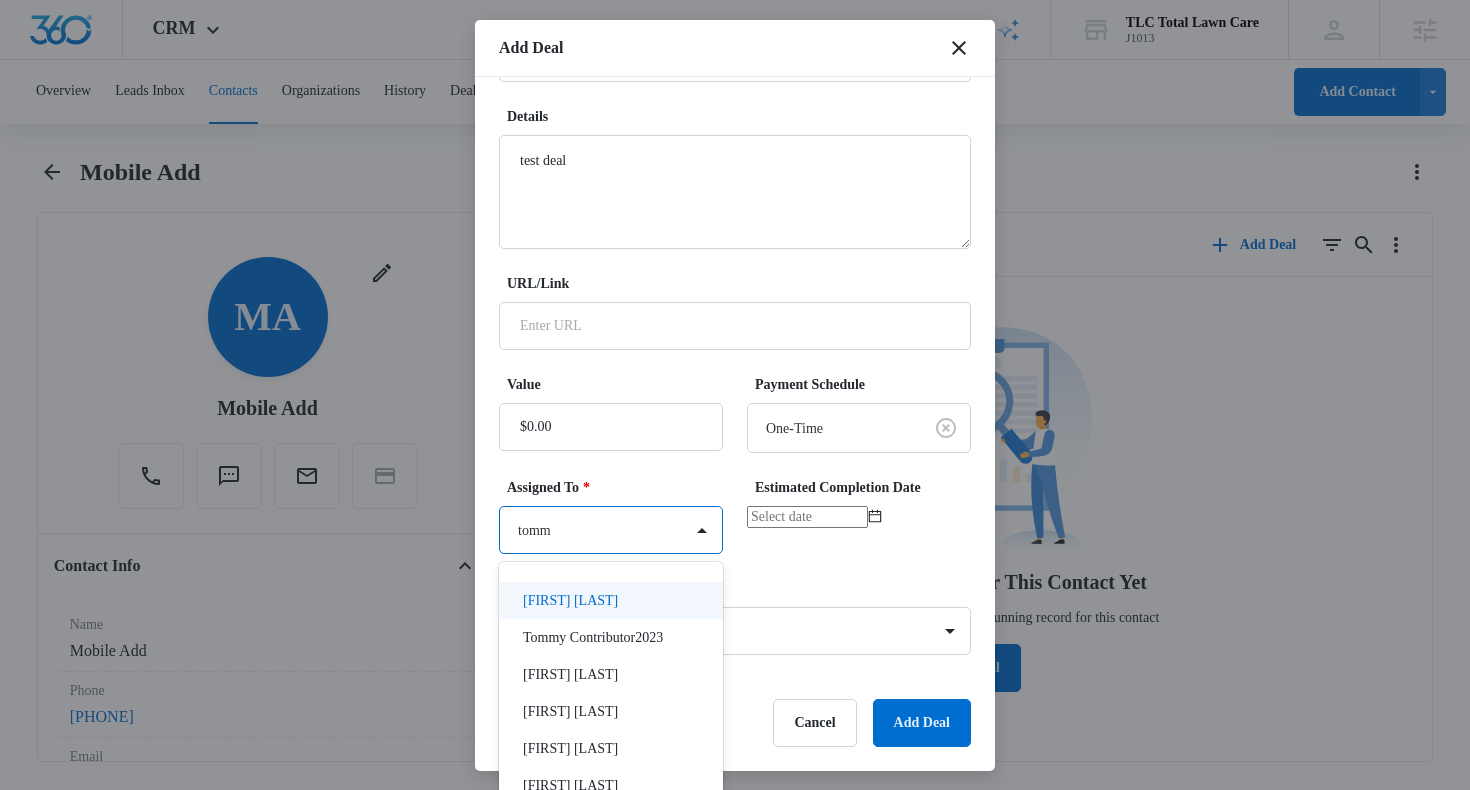 type on "[FIRST]" 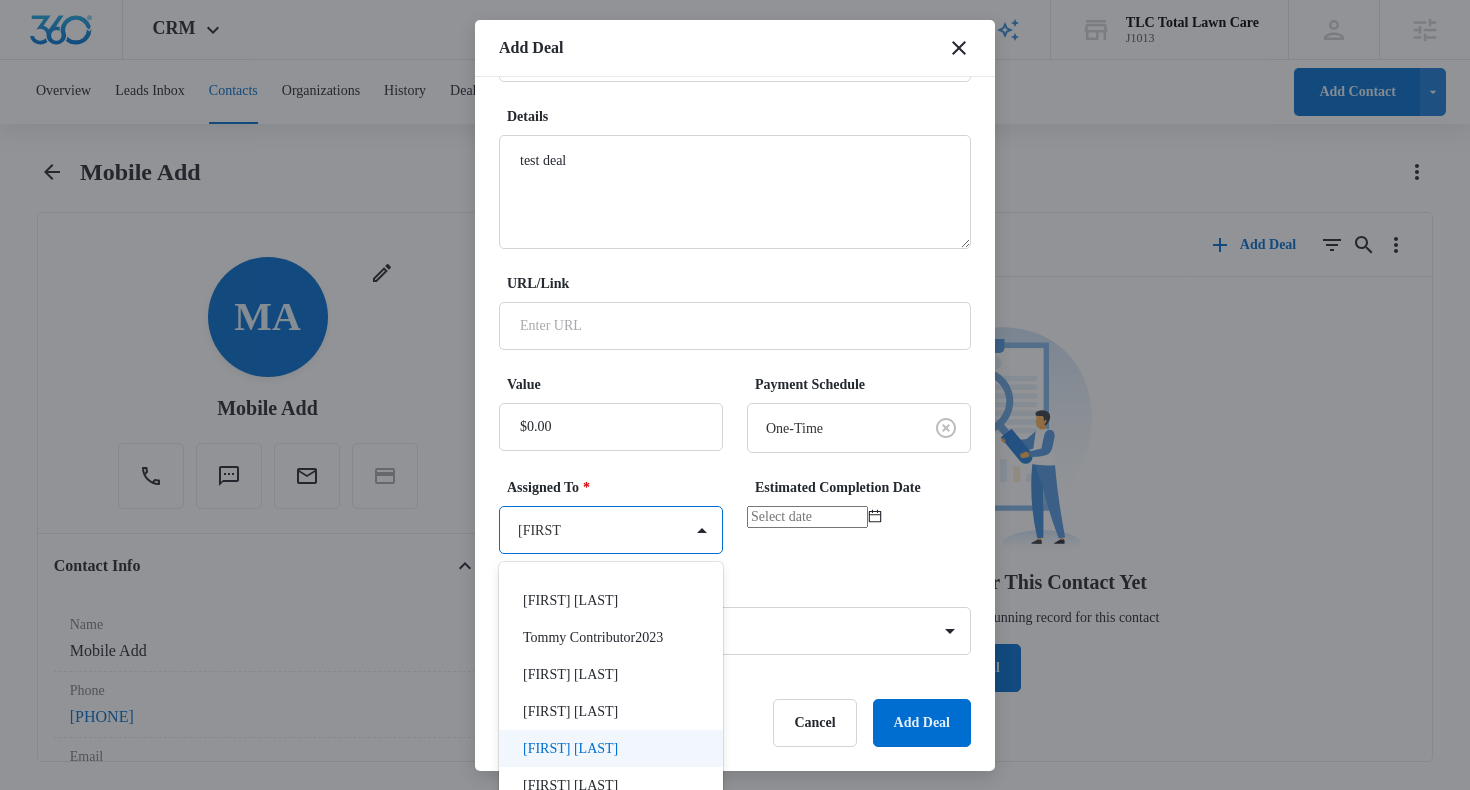 click on "[FIRST] [LAST]" at bounding box center [609, 748] 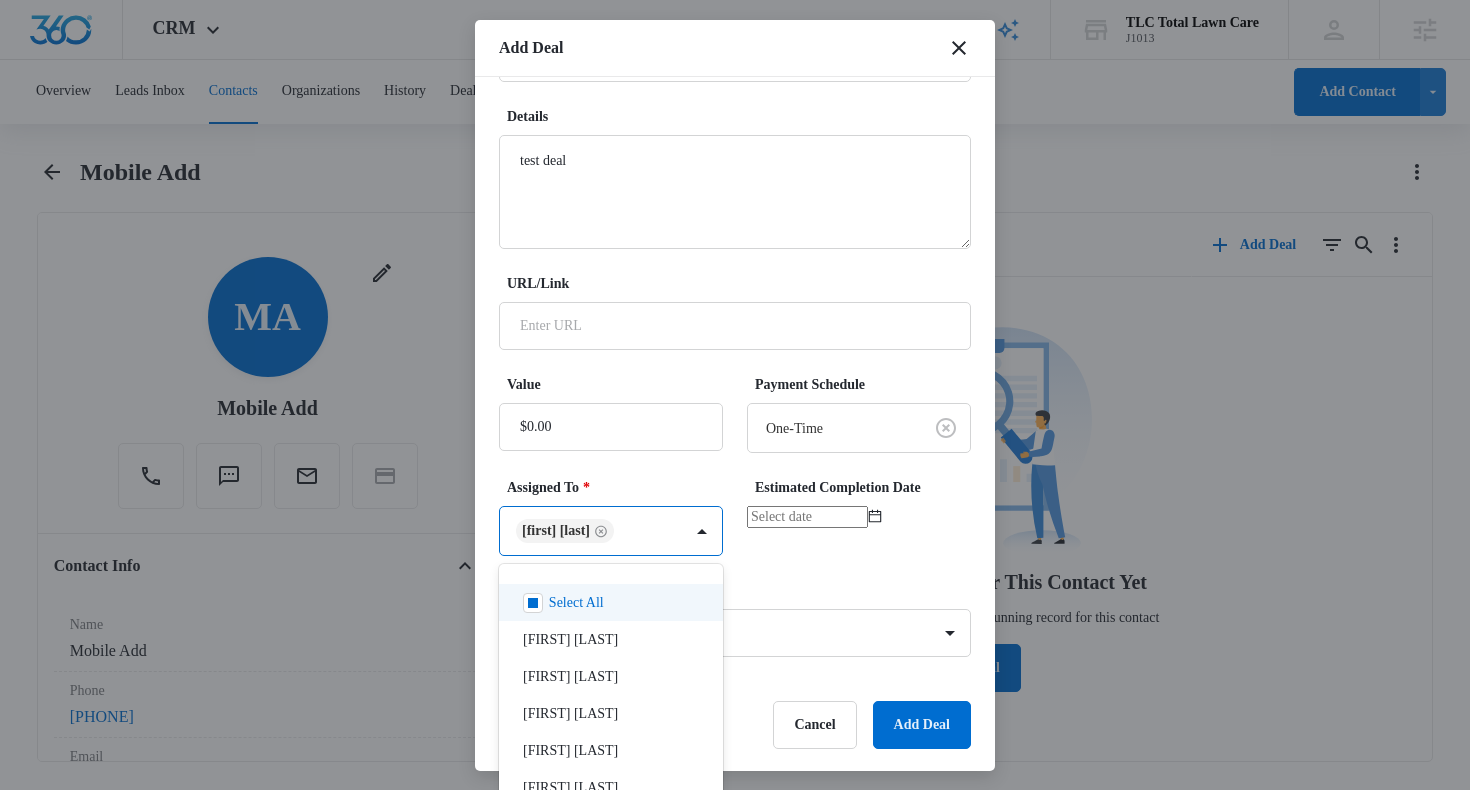 click at bounding box center (735, 395) 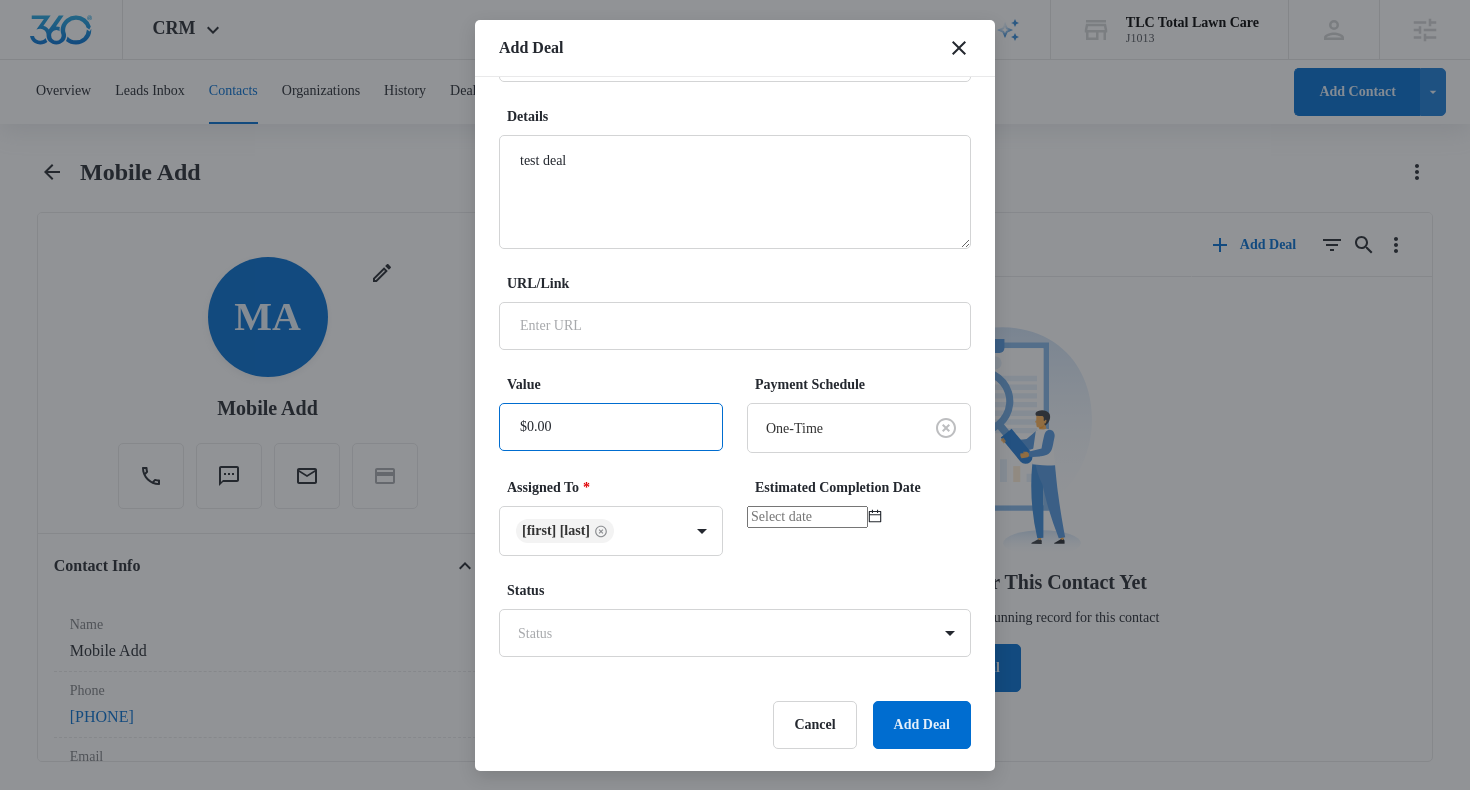 click on "Value" at bounding box center [611, 427] 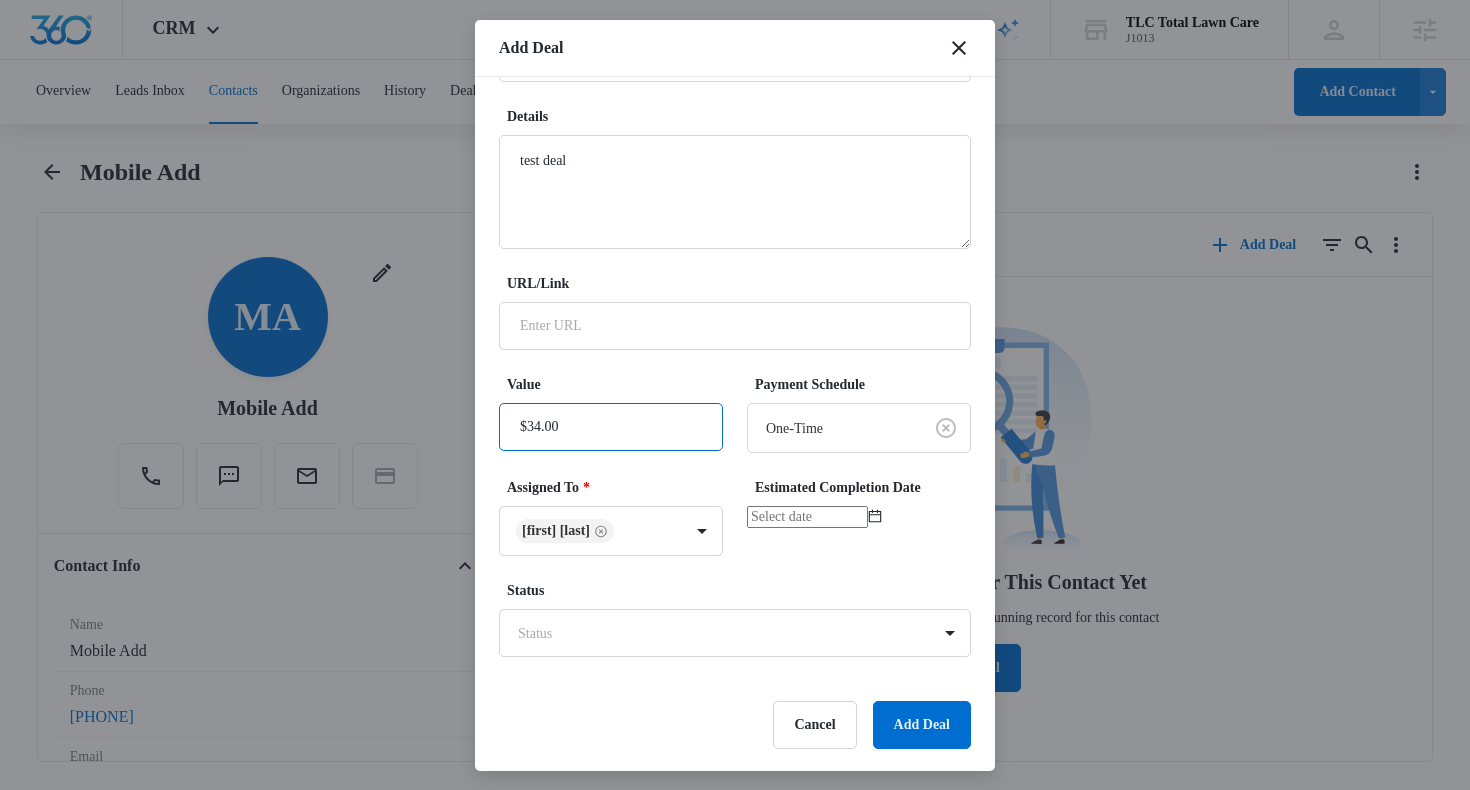 type on "$34.00" 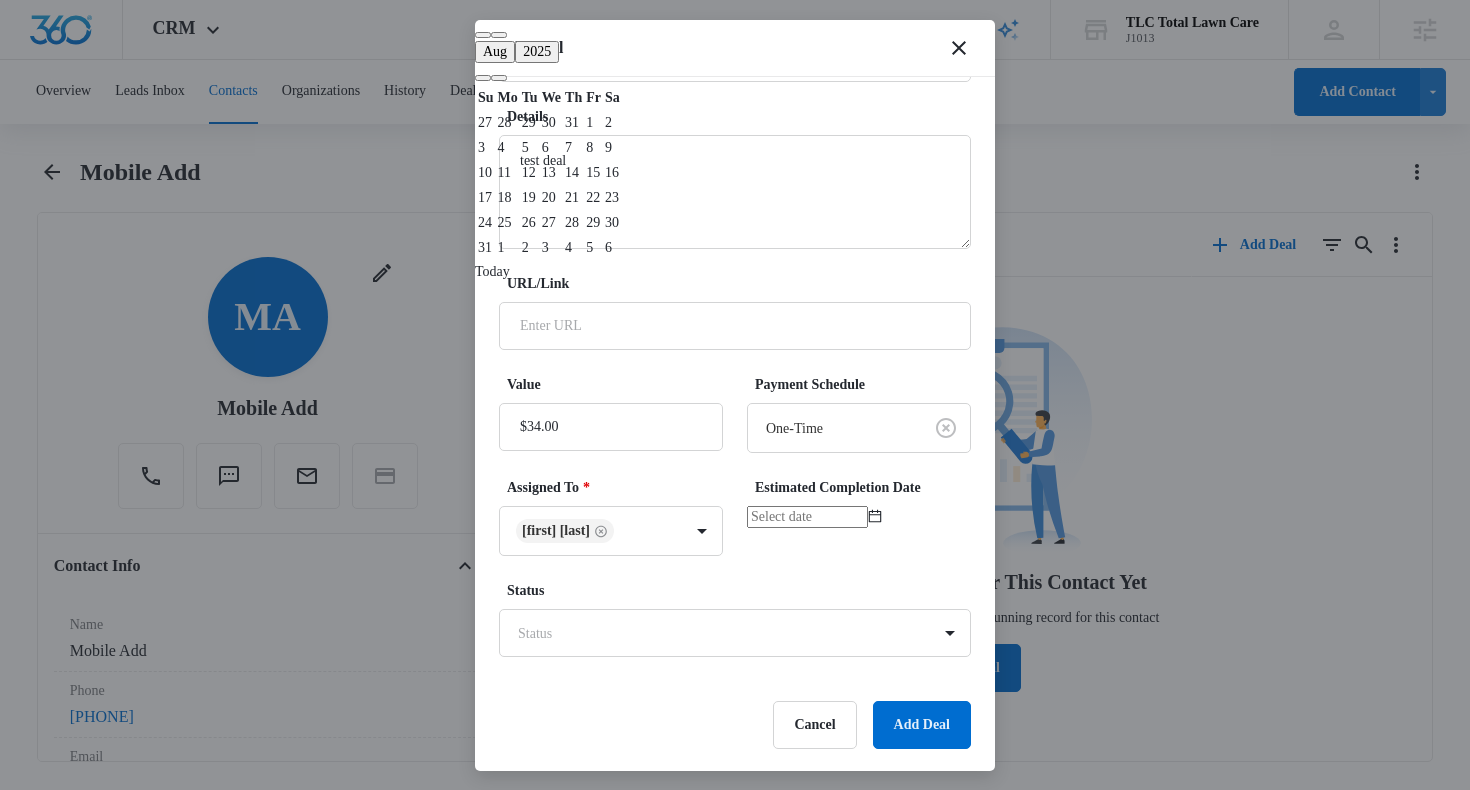 click at bounding box center (807, 517) 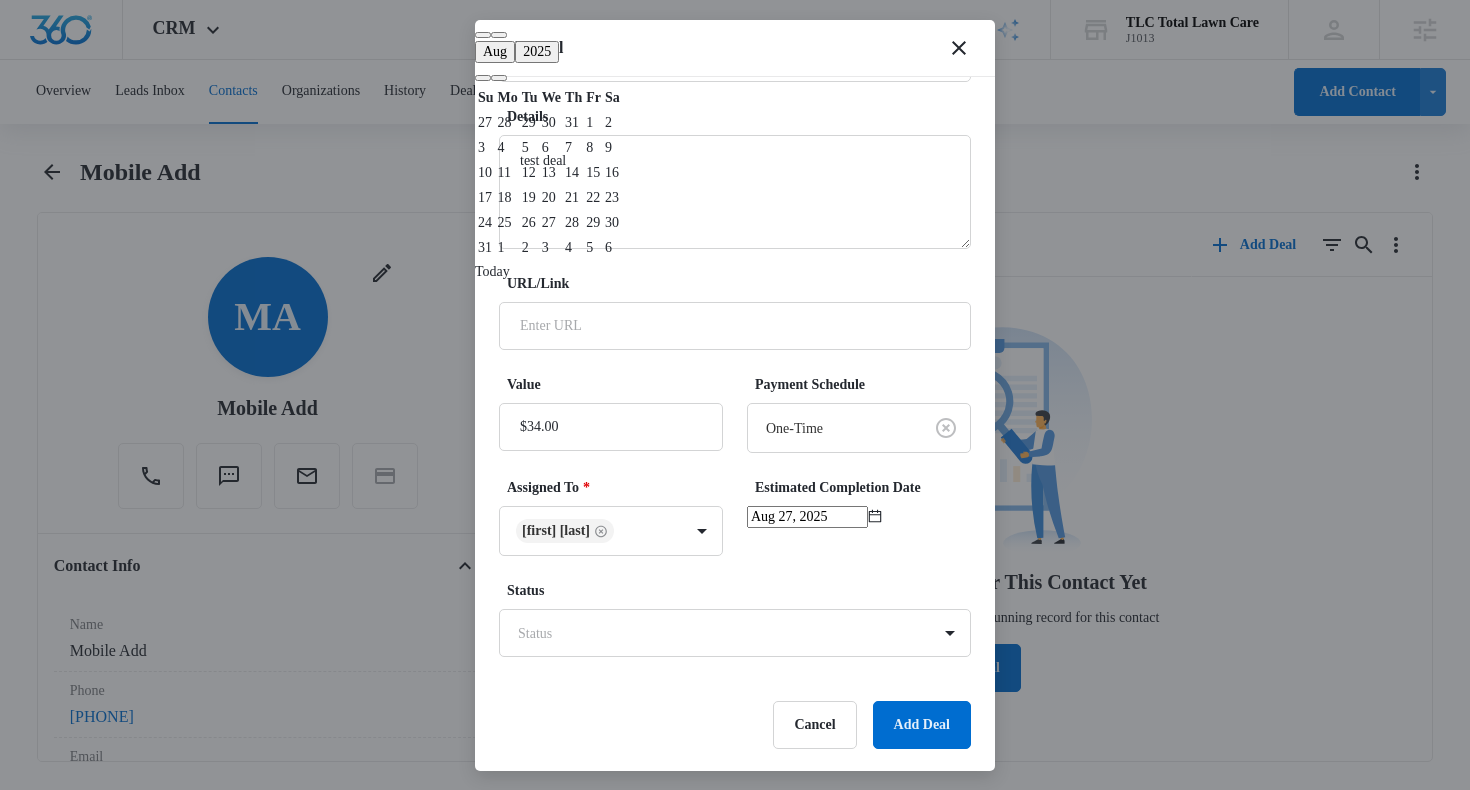type on "Sep 3, 2025" 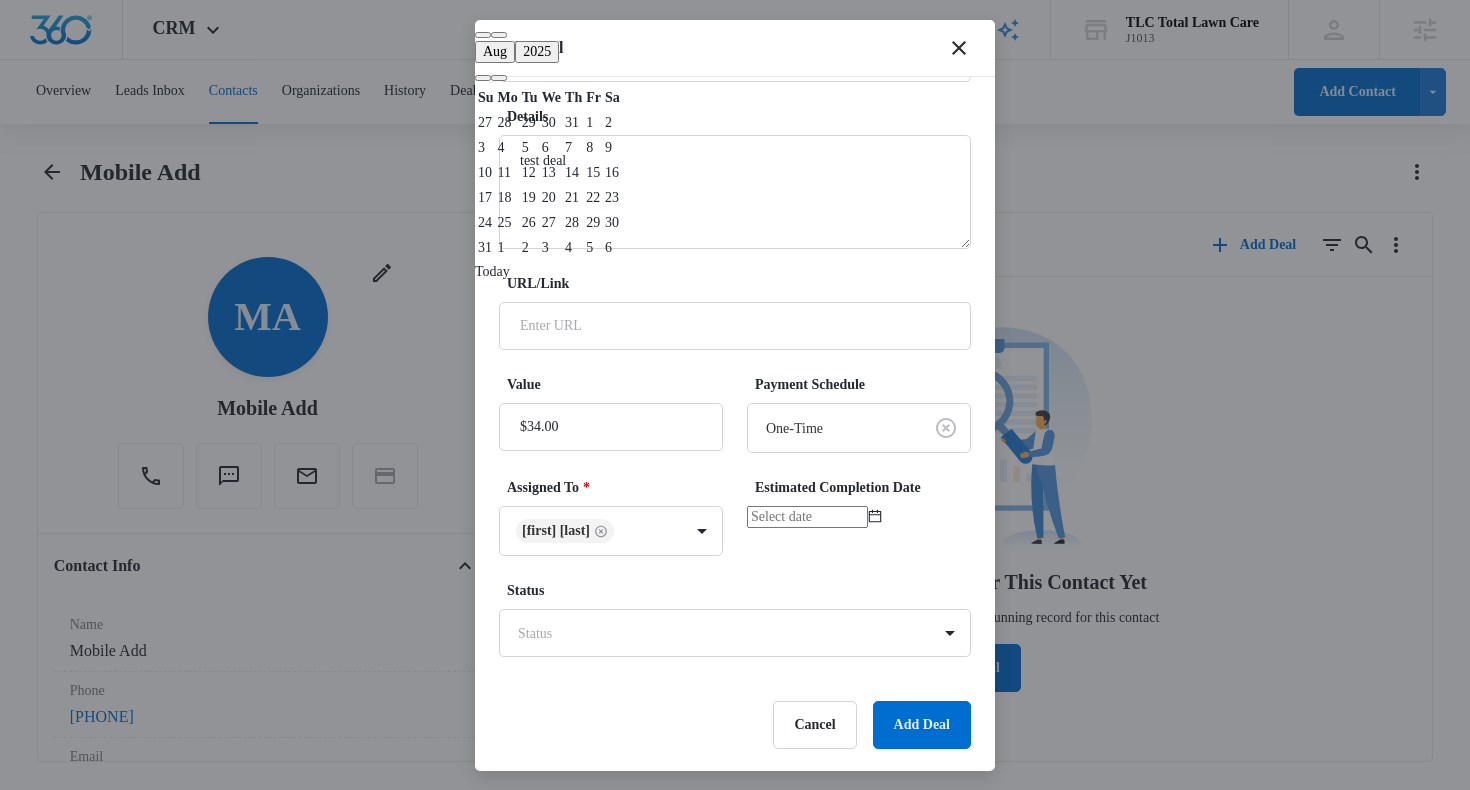click on "Today" at bounding box center [492, 271] 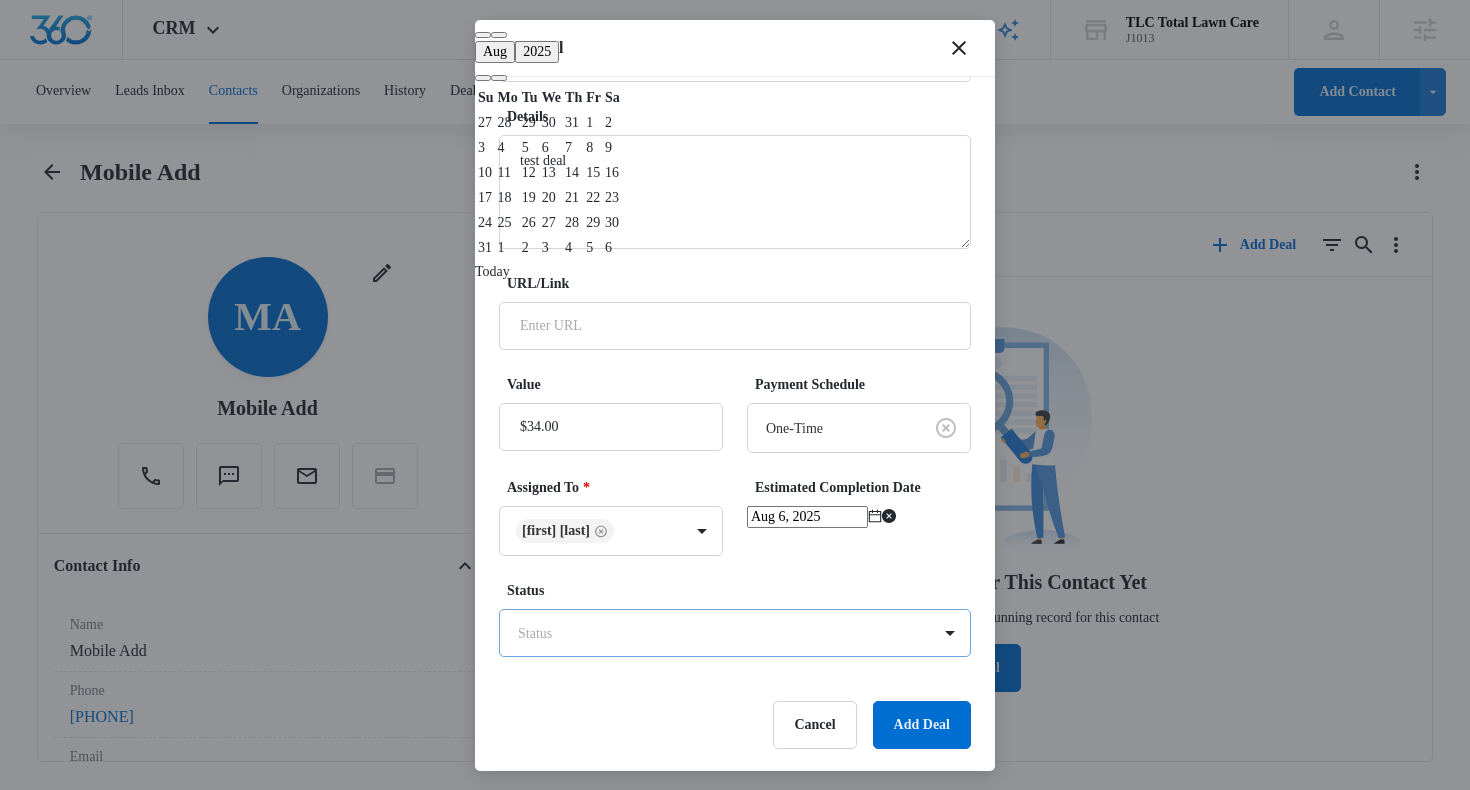 click on "CRM Apps Reputation Websites Forms CRM Email Social Shop Scheduling Payments POS Content Ads Intelligence Files Brand Settings TLC Total Lawn Care J1013 Your Accounts View All TK [FIRST] [LAST] [EMAIL] My Profile Notifications Support Logout Terms & Conditions   •   Privacy Policy Agencies Agency Management Overview Leads Inbox Contacts Organizations History Deals Projects Tasks Calendar Lists Reports Settings Add Contact Mobile Add Remove MA Mobile Add Contact Info Name Cancel Save Changes Mobile Add Phone Cancel Save Changes [PHONE] Email Cancel Save Changes [EMAIL] Organization Cancel Save Changes --- Address Cancel Save Changes --- Details Source Cancel Save Changes Mobile App Create Contact Type Cancel Save Changes None Contact Status Cancel Save Changes None Assigned To Cancel Save Changes [FIRST] [LAST], [FIRST] [LAST], [FIRST] [LAST], [FIRST] [LAST], [FIRST] [LAST], [FIRST] [LAST] Tags Cancel Save Changes --- Next Contact Date Cancel Save Changes --- Cancel" at bounding box center [735, 393] 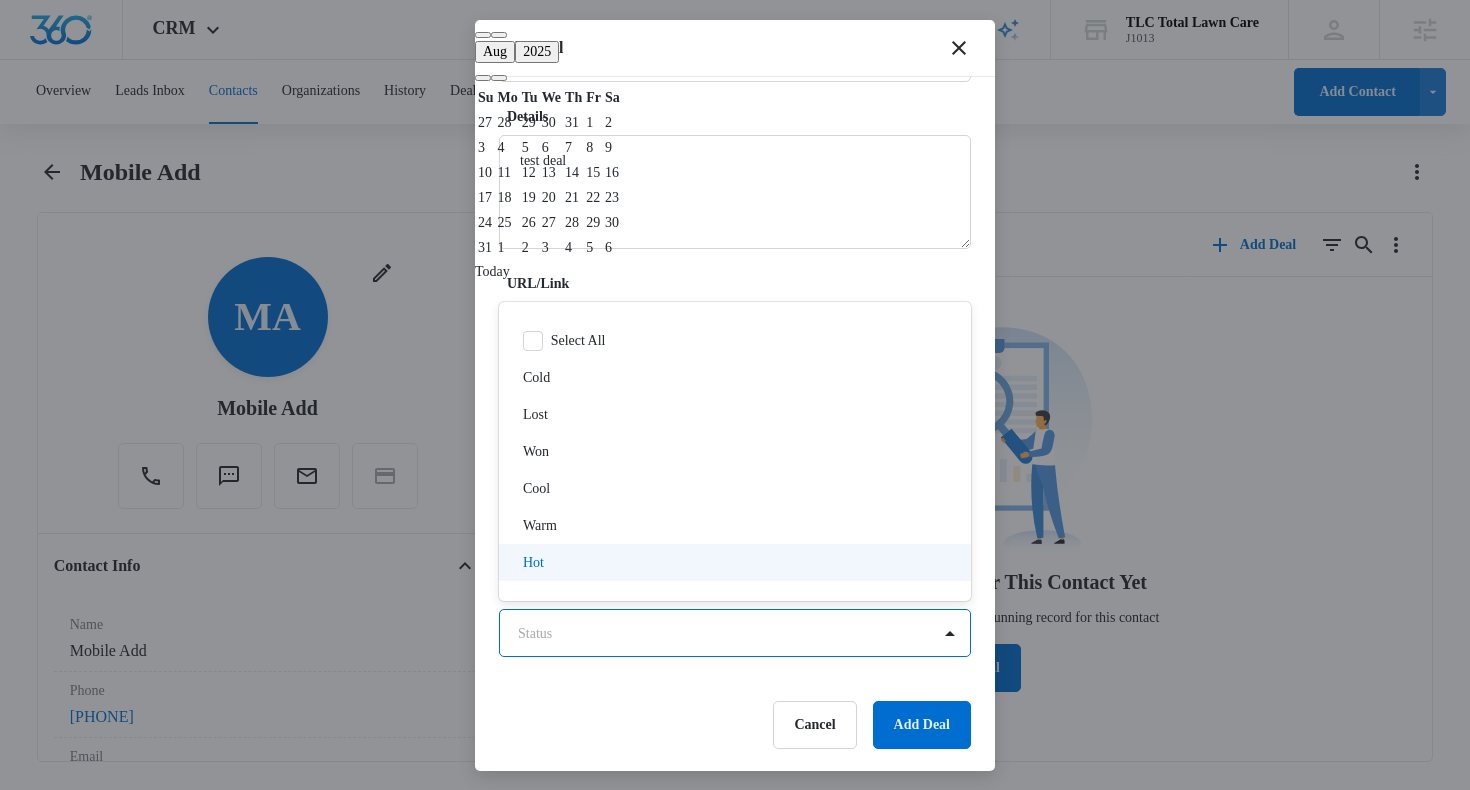 click on "Hot" at bounding box center (733, 562) 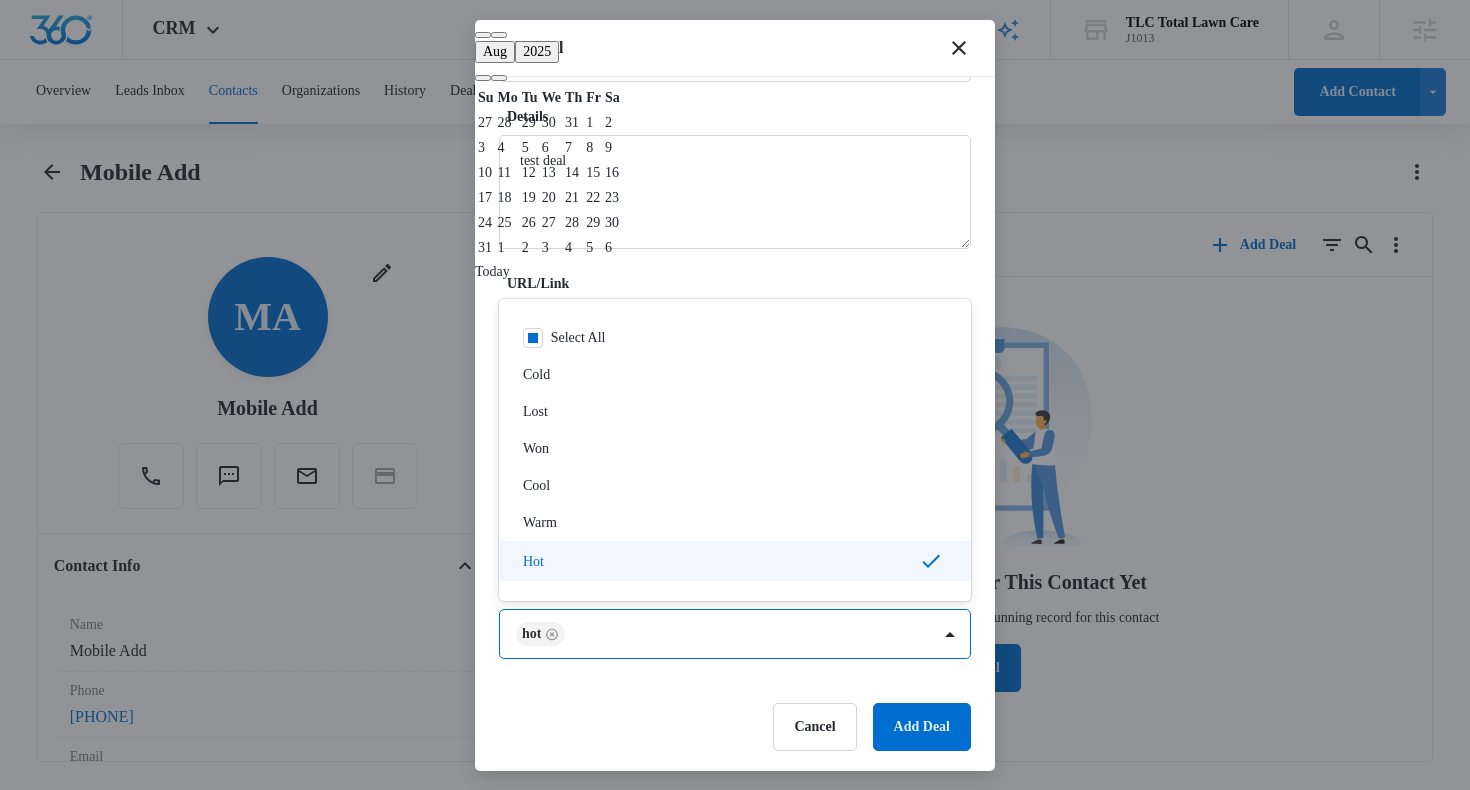 click at bounding box center (735, 395) 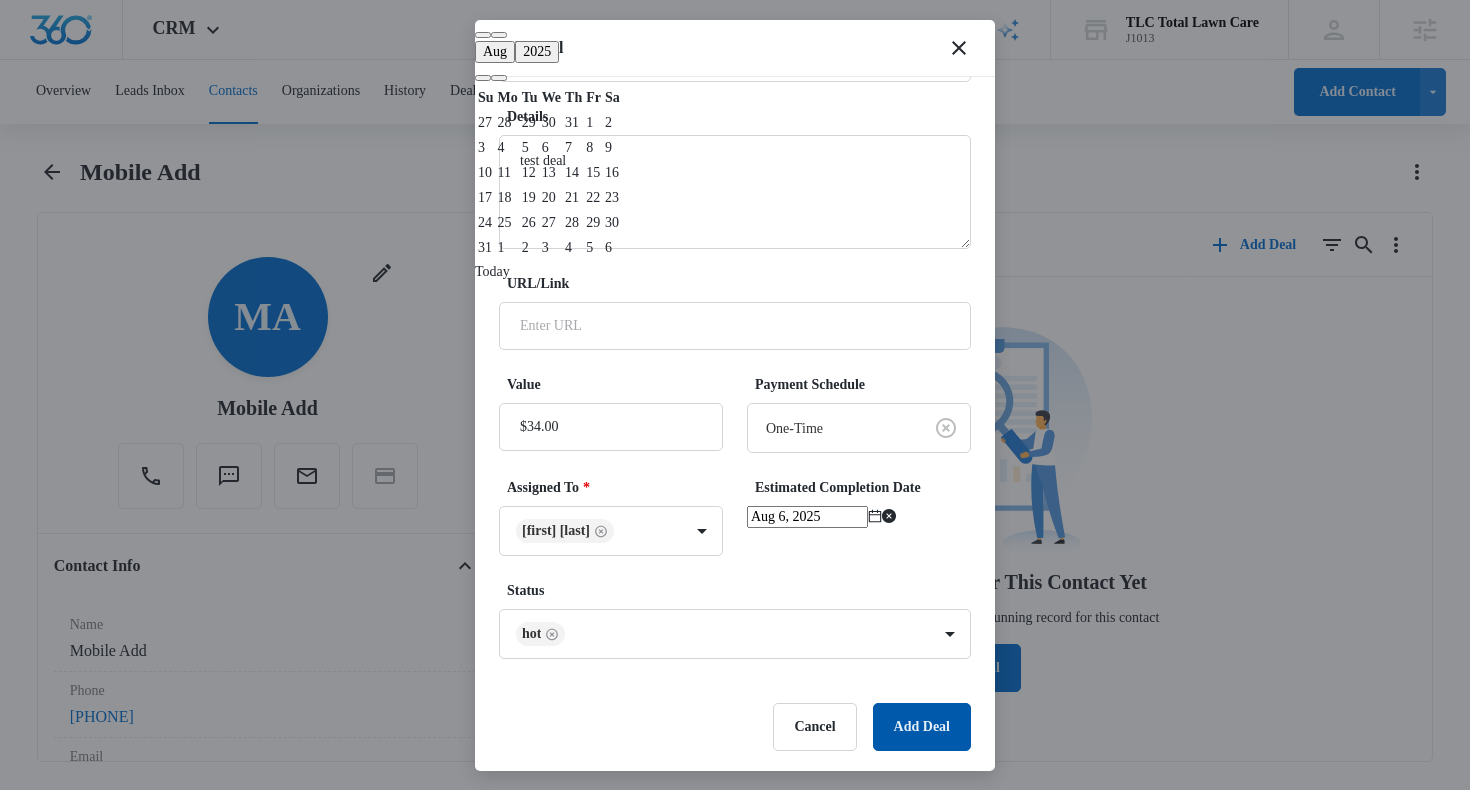 click on "Add Deal" at bounding box center (922, 727) 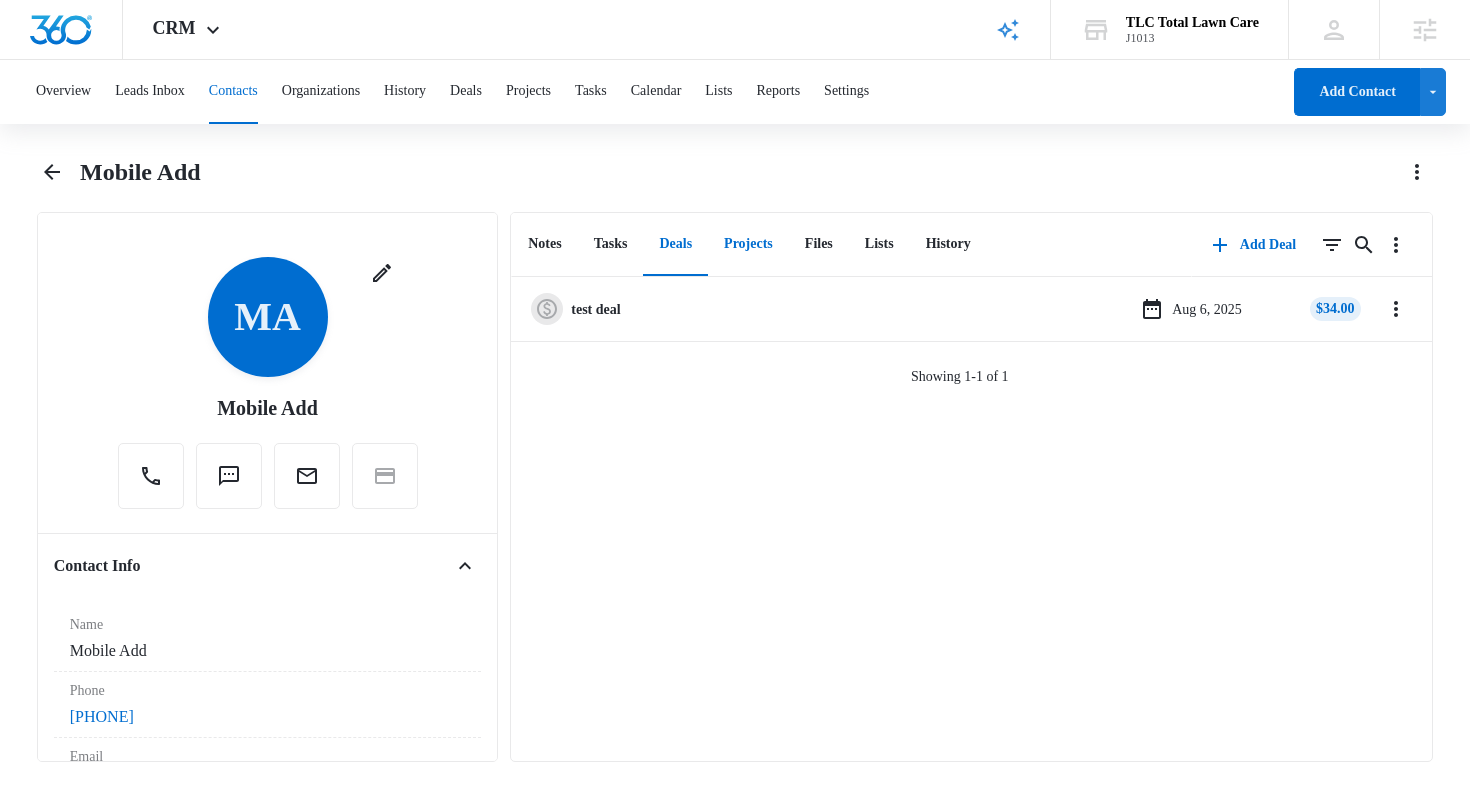click on "Projects" at bounding box center (748, 245) 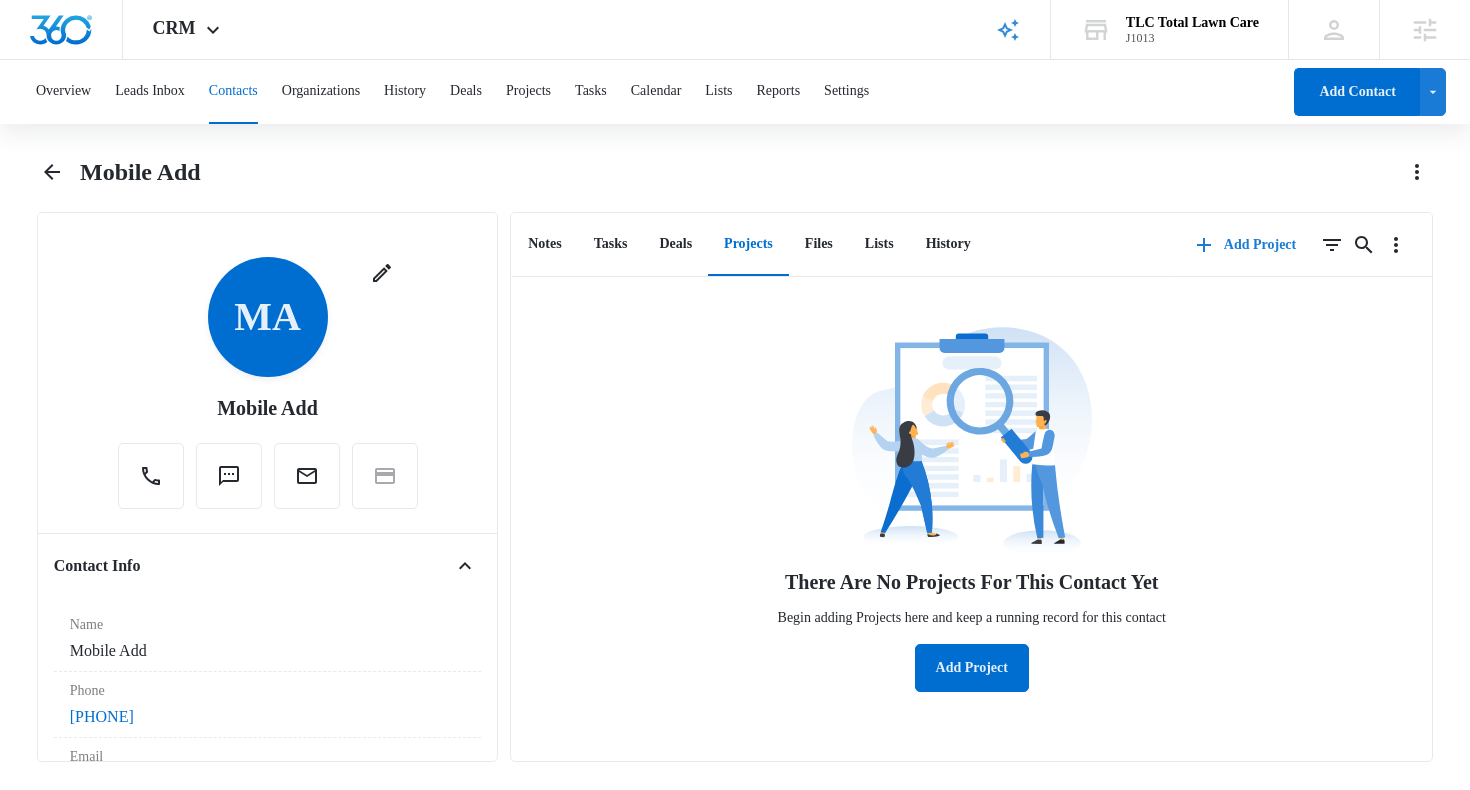 click on "Add Project" at bounding box center (1246, 245) 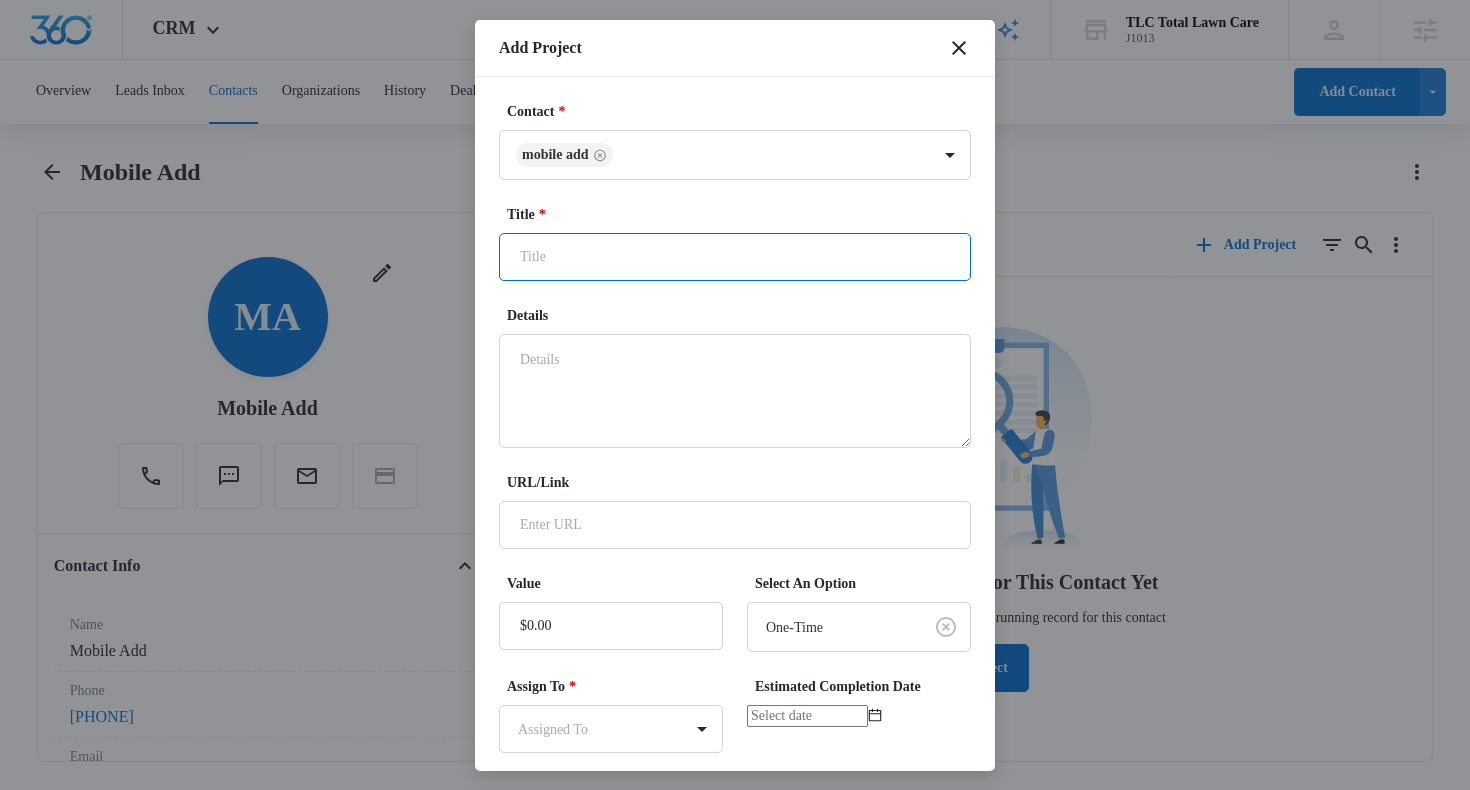 click on "Title *" at bounding box center [735, 257] 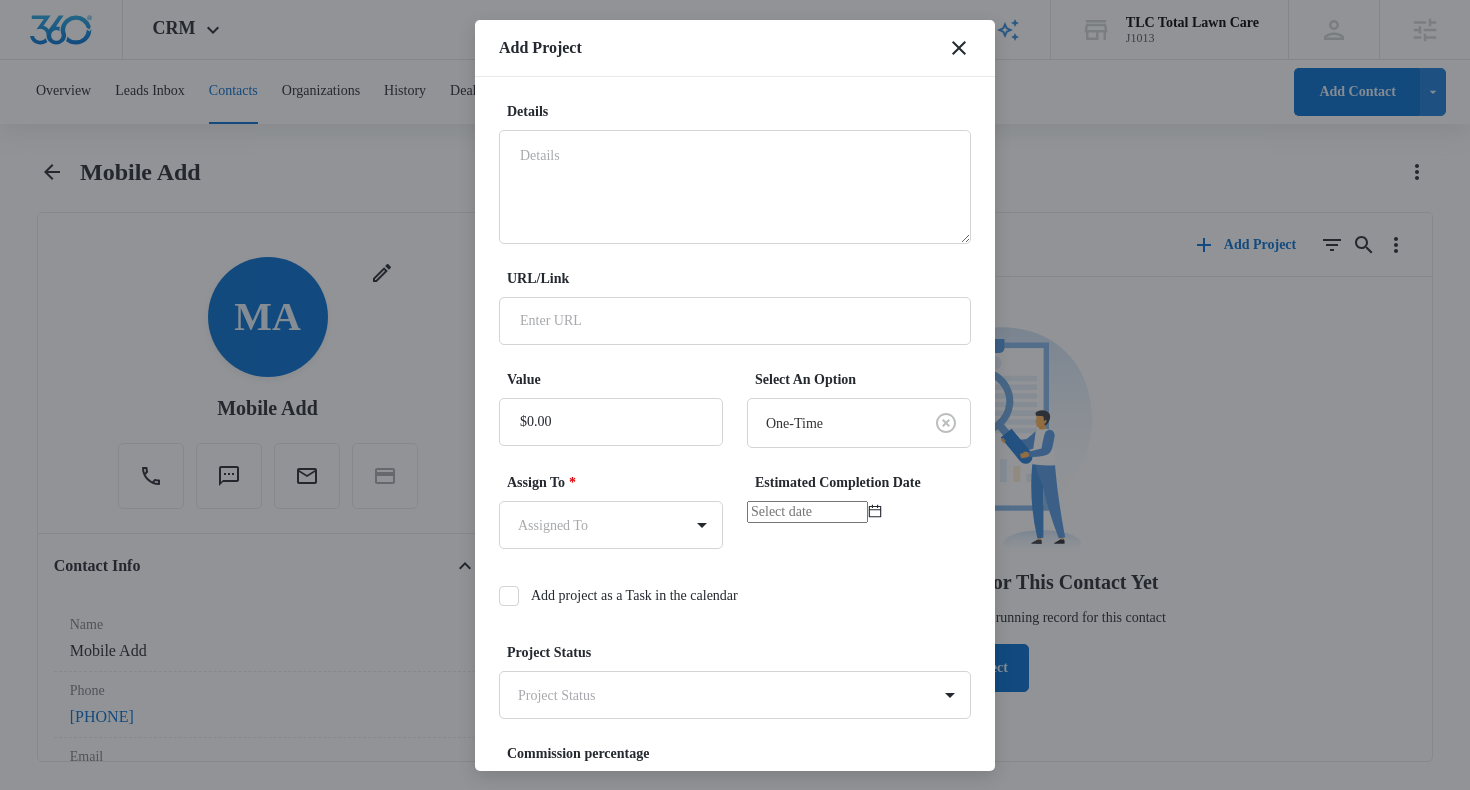 scroll, scrollTop: 211, scrollLeft: 0, axis: vertical 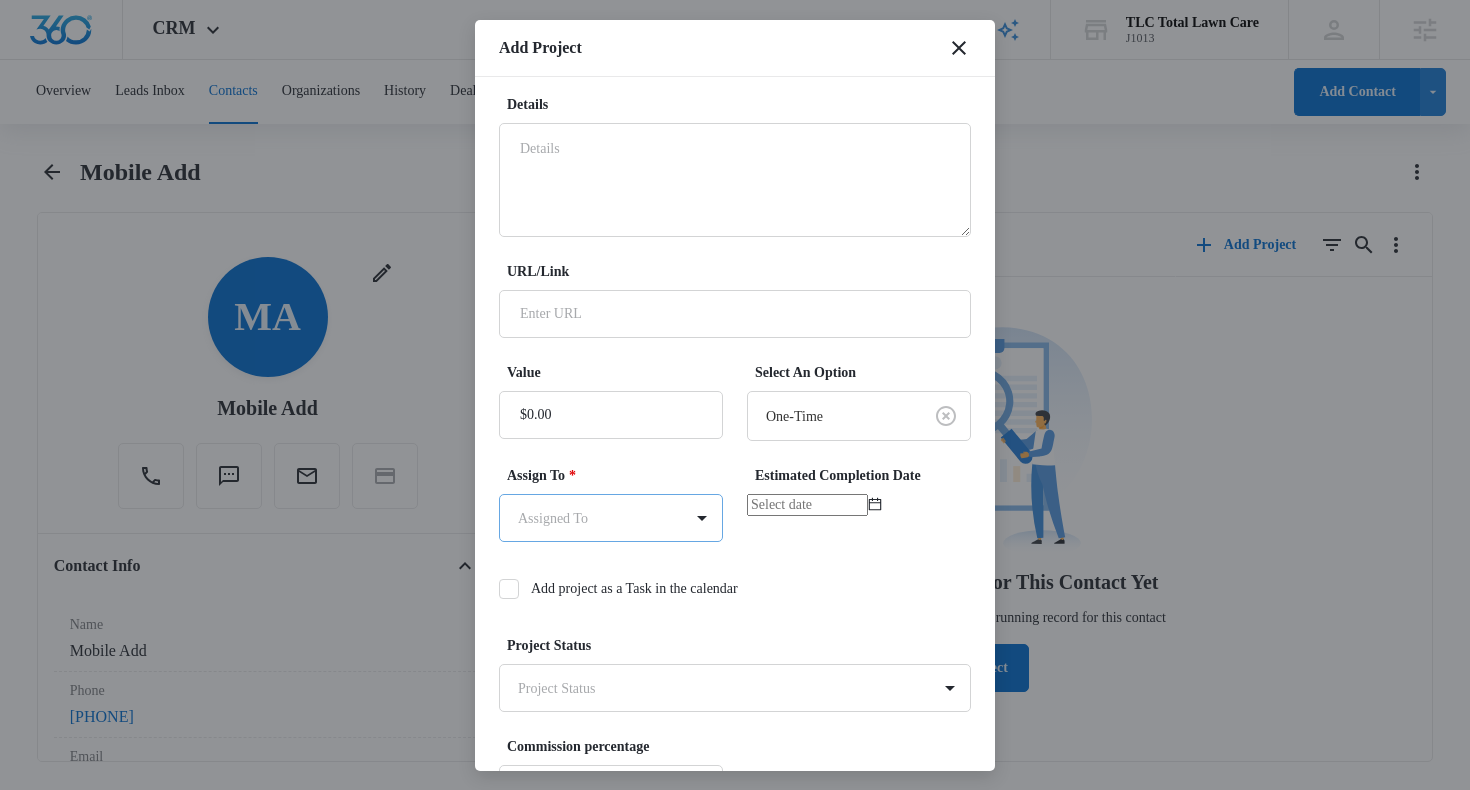 type on "project" 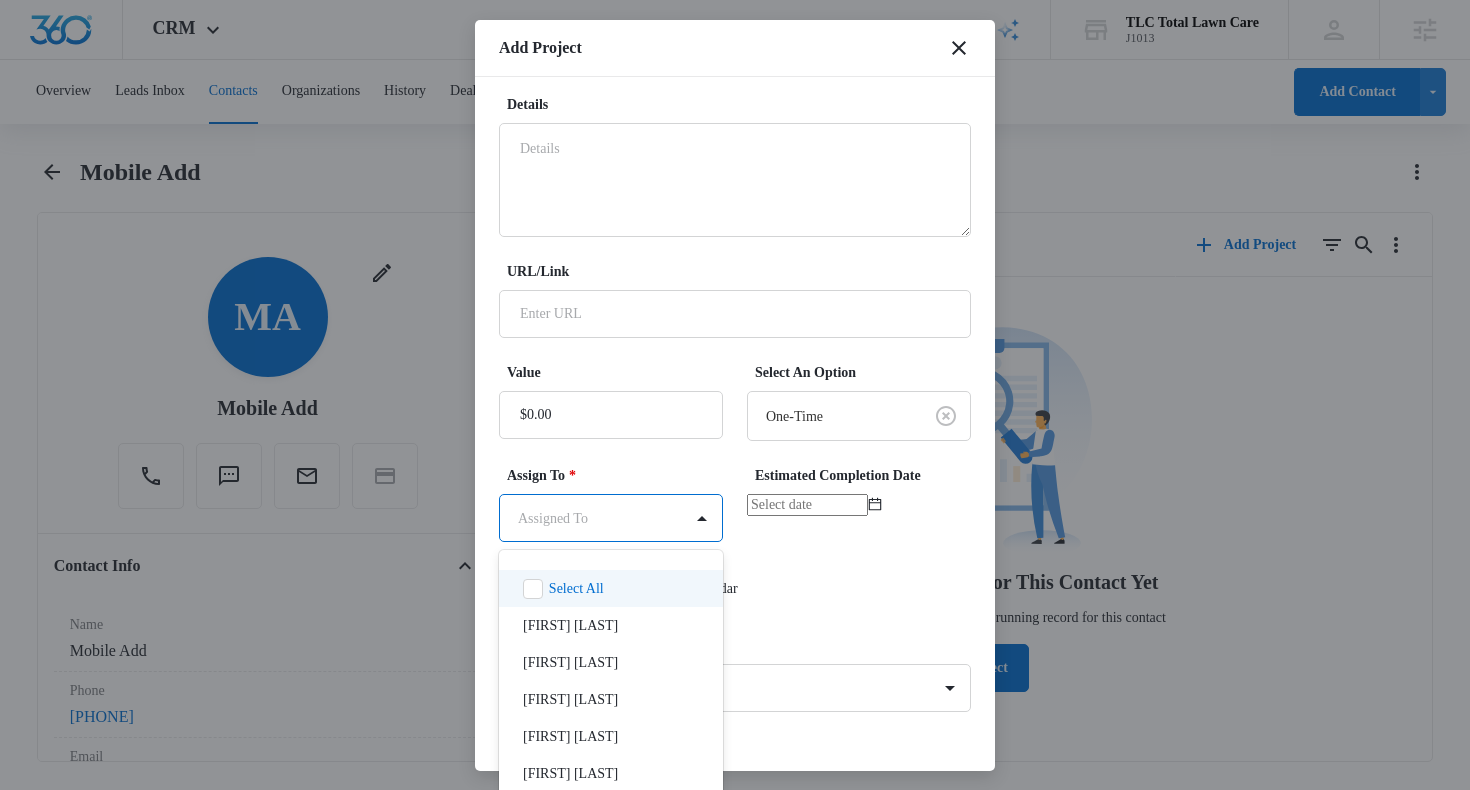 click on "CRM Apps Reputation Websites Forms CRM Email Social Shop Scheduling Payments POS Content Ads Intelligence Files Brand Settings TLC Total Lawn Care J1013 Your Accounts View All TK [FIRST] [LAST] [EMAIL] My Profile Notifications Support Logout Terms & Conditions   •   Privacy Policy Agencies Agency Management Overview Leads Inbox Contacts Organizations History Deals Projects Tasks Calendar Lists Reports Settings Add Contact Mobile Add Remove MA Mobile Add Contact Info Name Cancel Save Changes Mobile Add Phone Cancel Save Changes [PHONE] Email Cancel Save Changes [EMAIL] Organization Cancel Save Changes --- Address Cancel Save Changes --- Details Source Cancel Save Changes Mobile App Create Contact Type Cancel Save Changes None Contact Status Cancel Save Changes None Assigned To Cancel Save Changes [FIRST] [LAST], [FIRST] [LAST], [FIRST] [LAST], [FIRST] [LAST], [FIRST] [LAST], [FIRST] [LAST] Tags Cancel Save Changes --- Next Contact Date Cancel Save Changes --- Cancel" at bounding box center (735, 393) 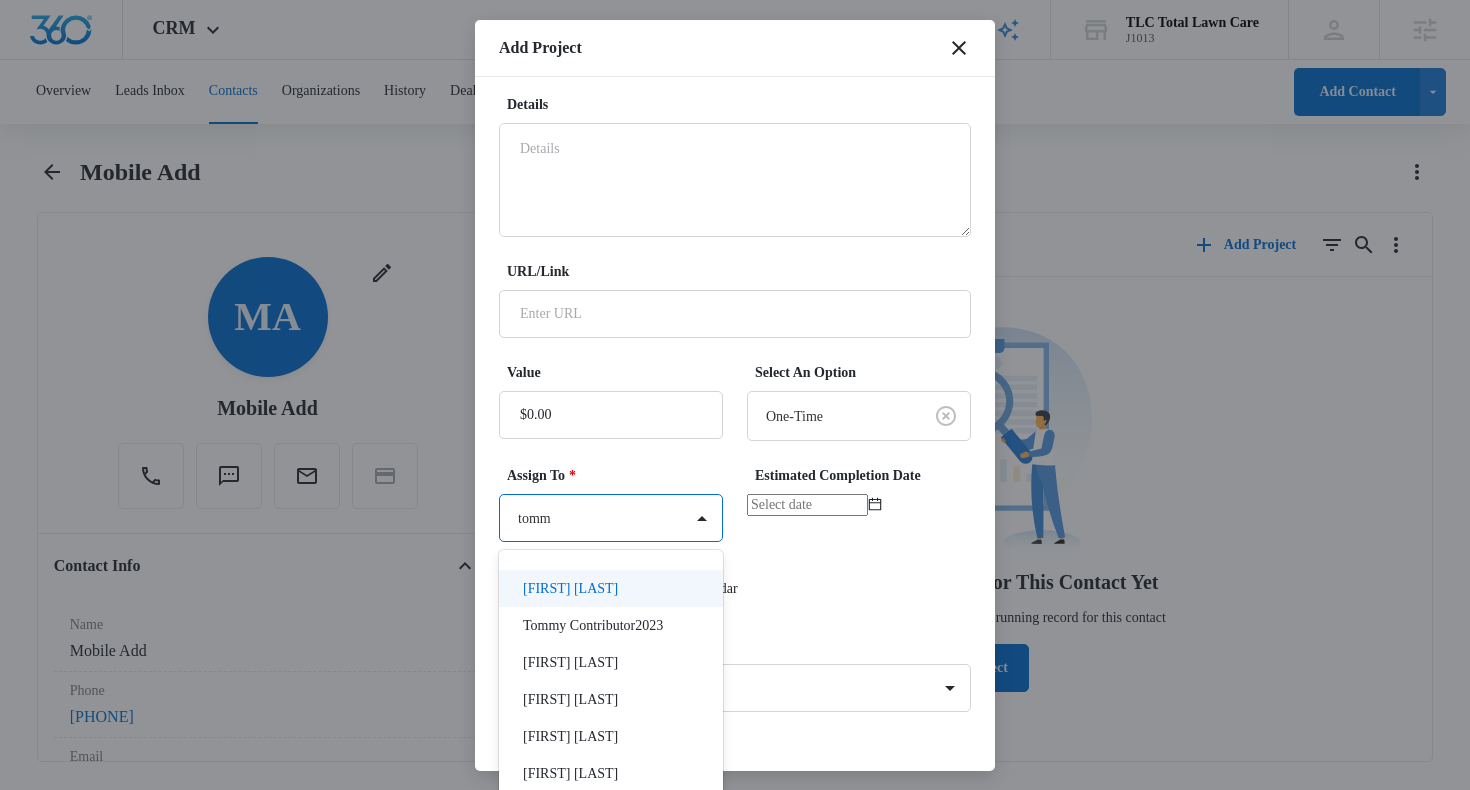 type on "[FIRST]" 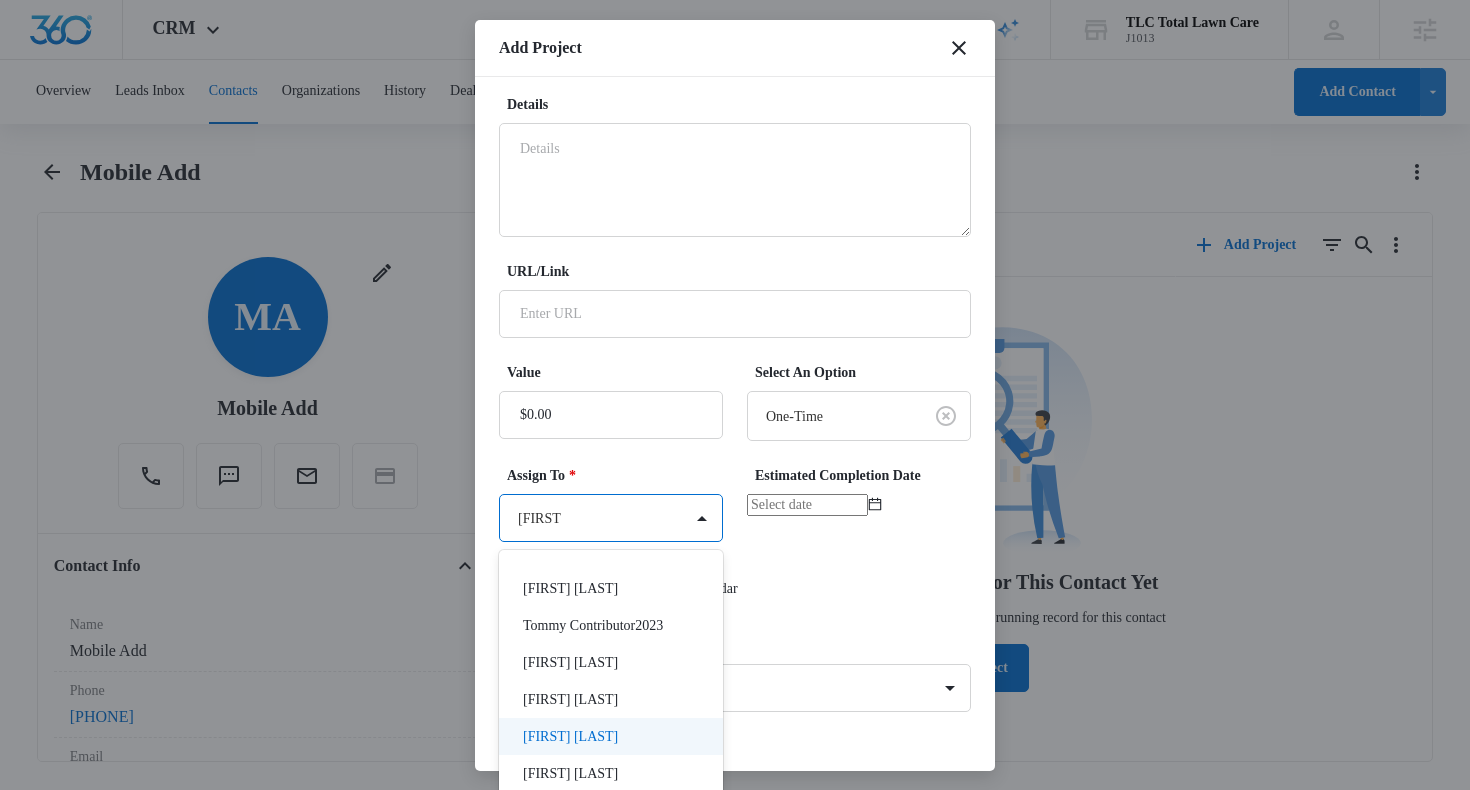 click on "[FIRST] [LAST]" at bounding box center (609, 736) 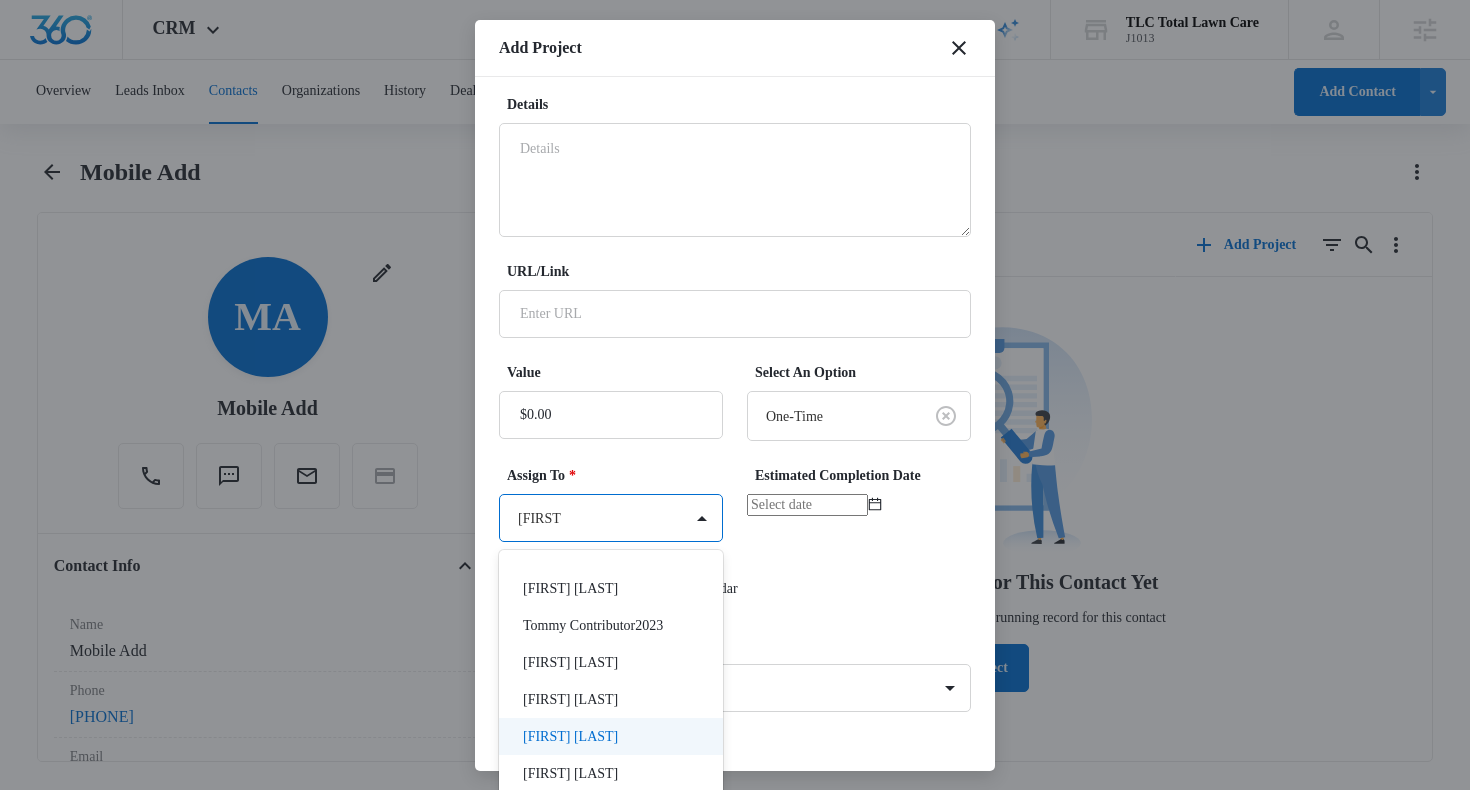 type 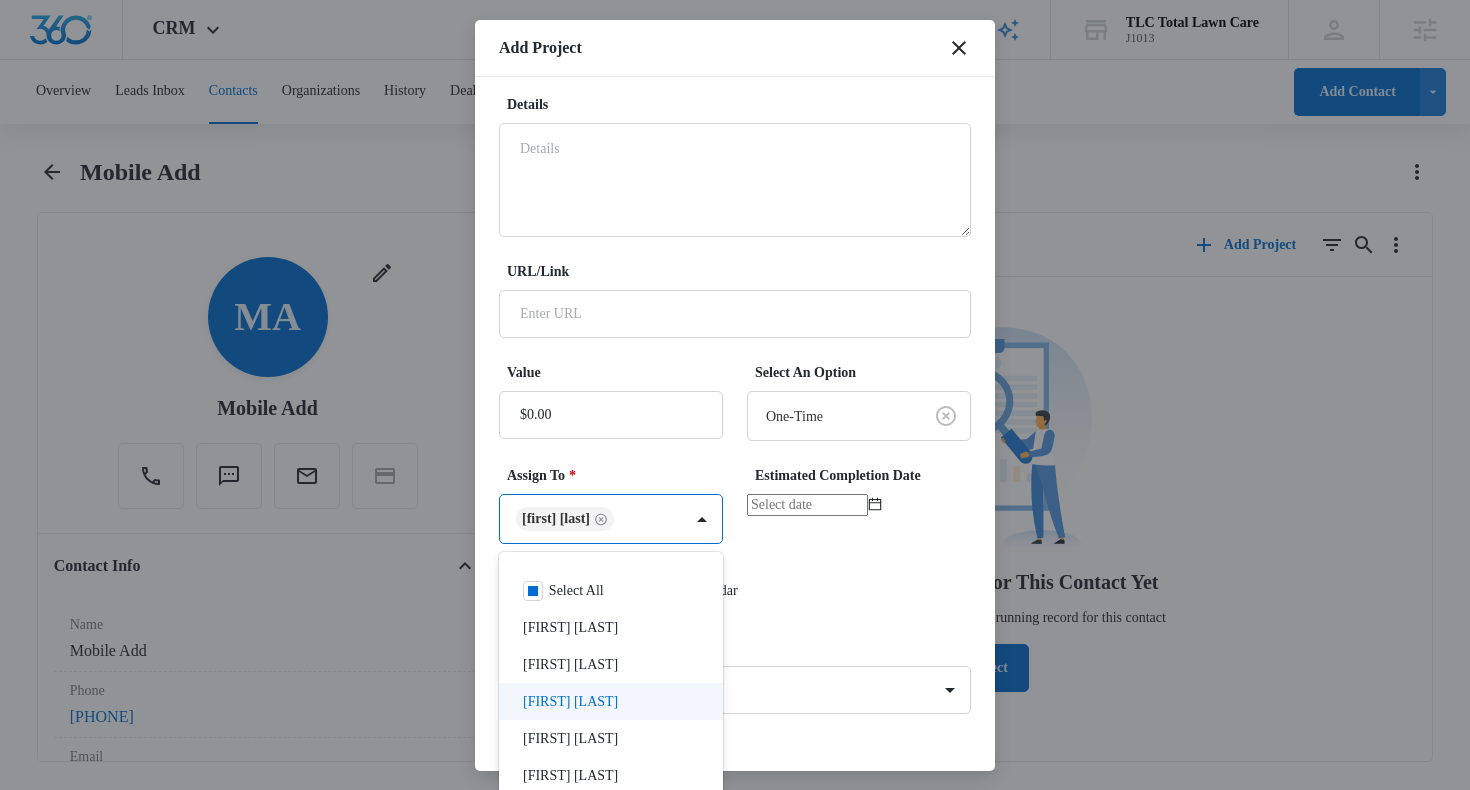click at bounding box center [735, 395] 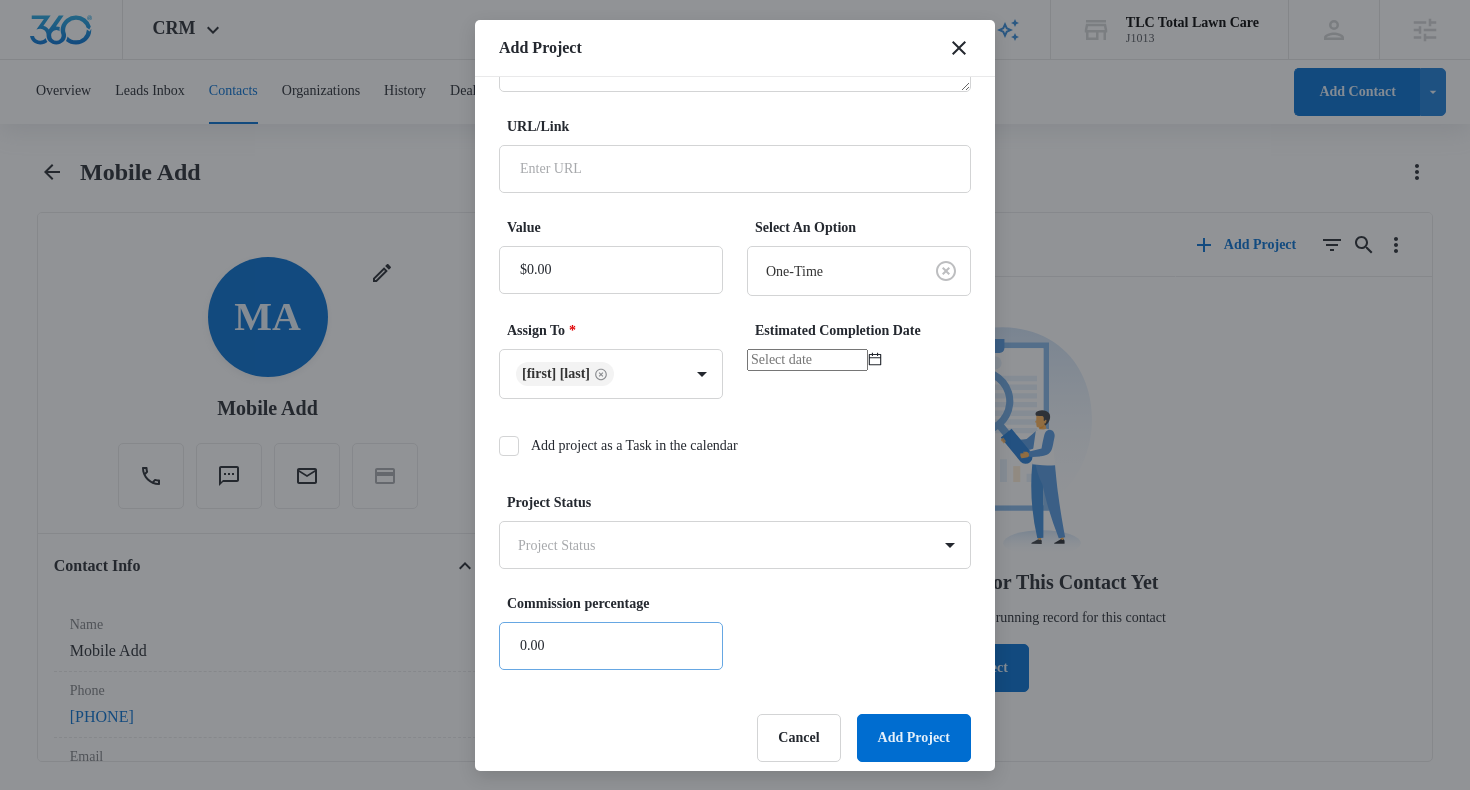 scroll, scrollTop: 371, scrollLeft: 0, axis: vertical 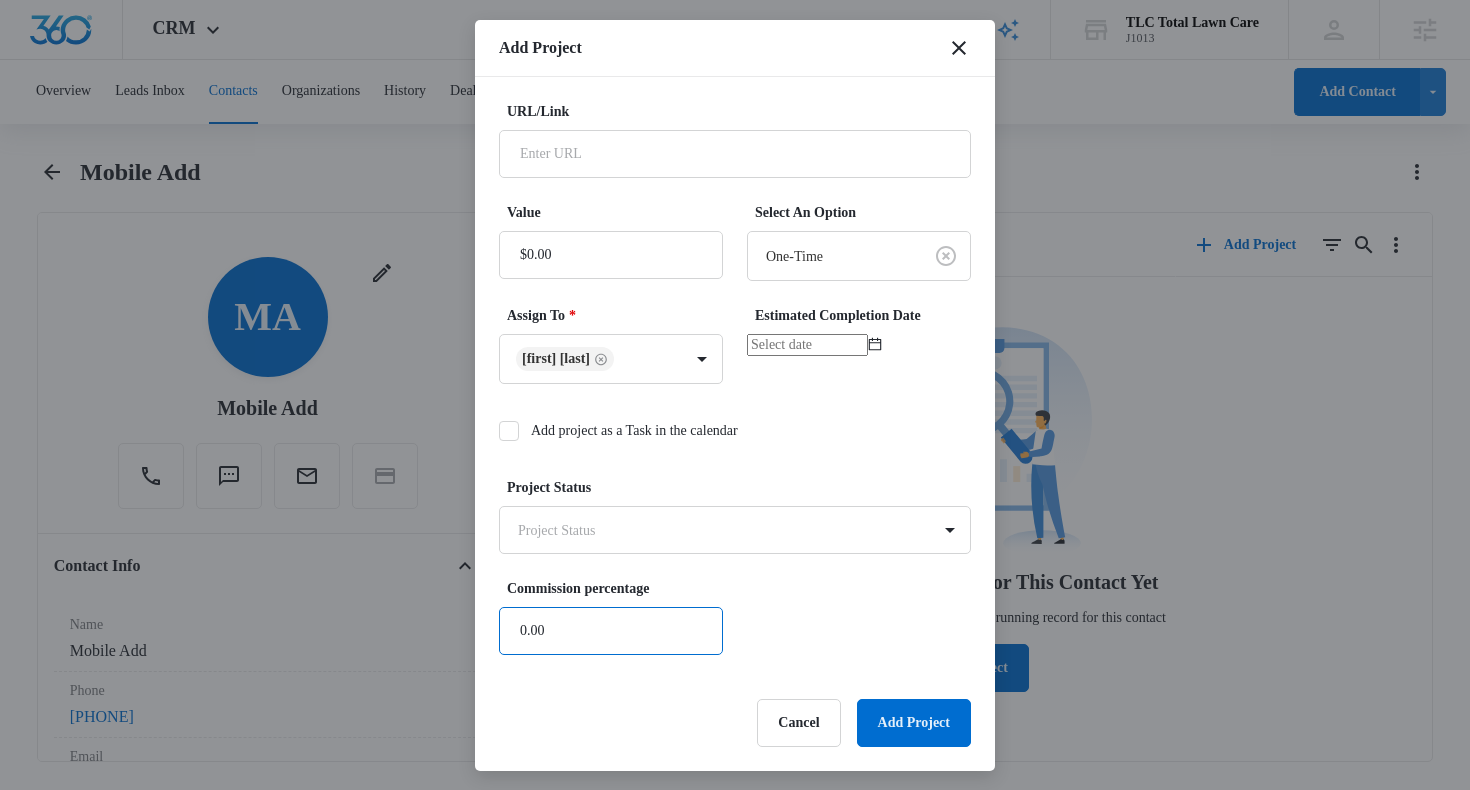 click on "0.00" at bounding box center [611, 631] 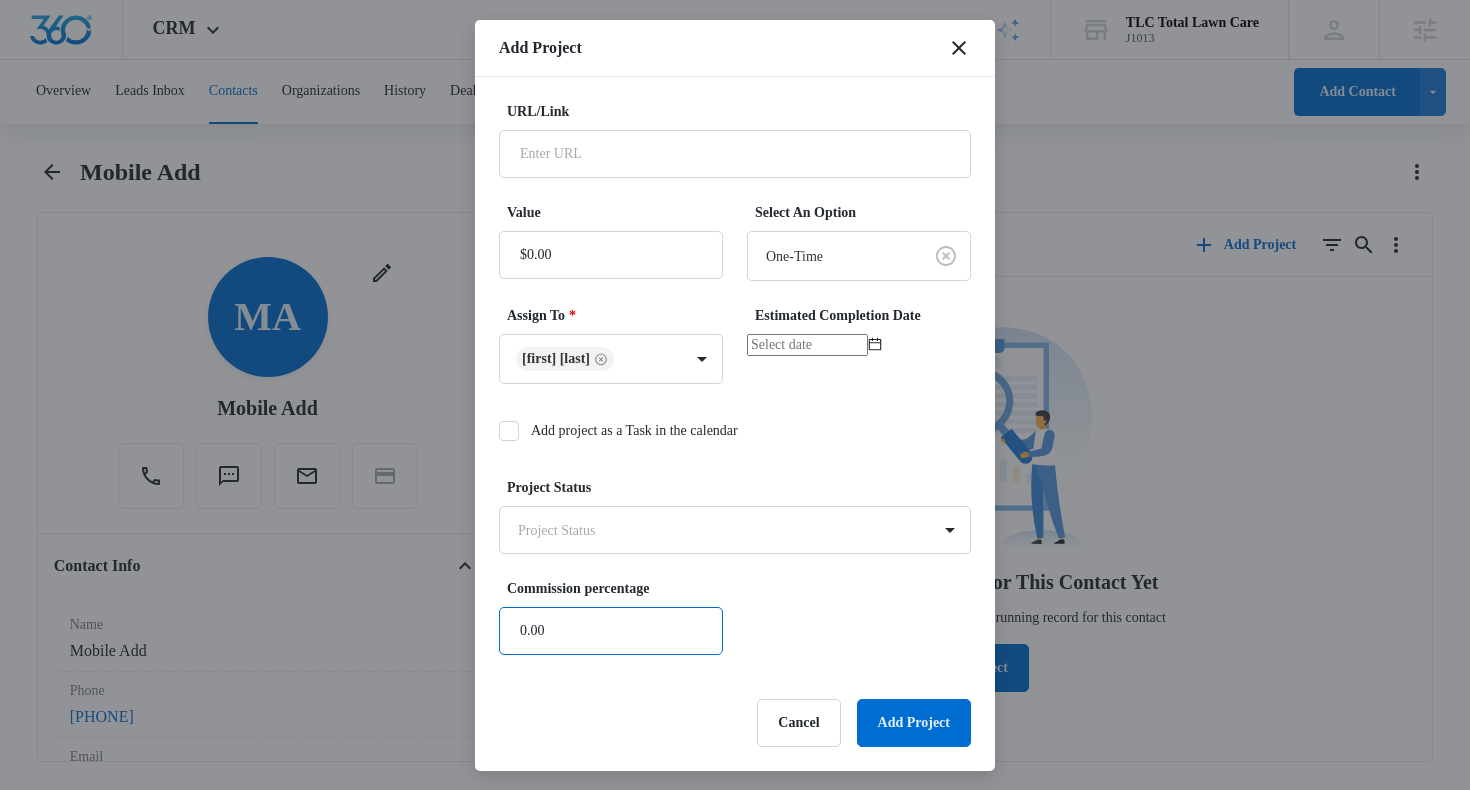 click on "0.00" at bounding box center [611, 631] 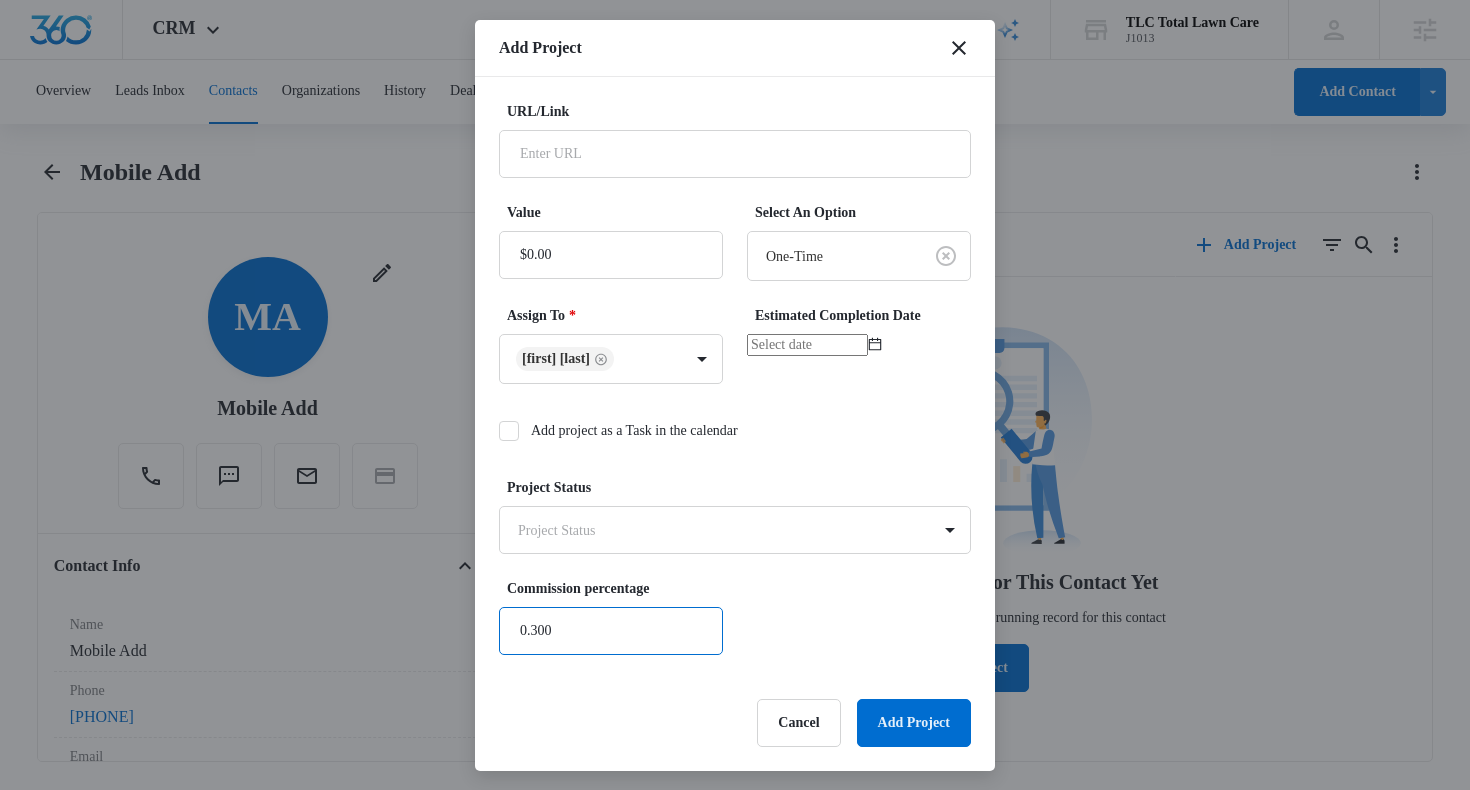 type on "0.00" 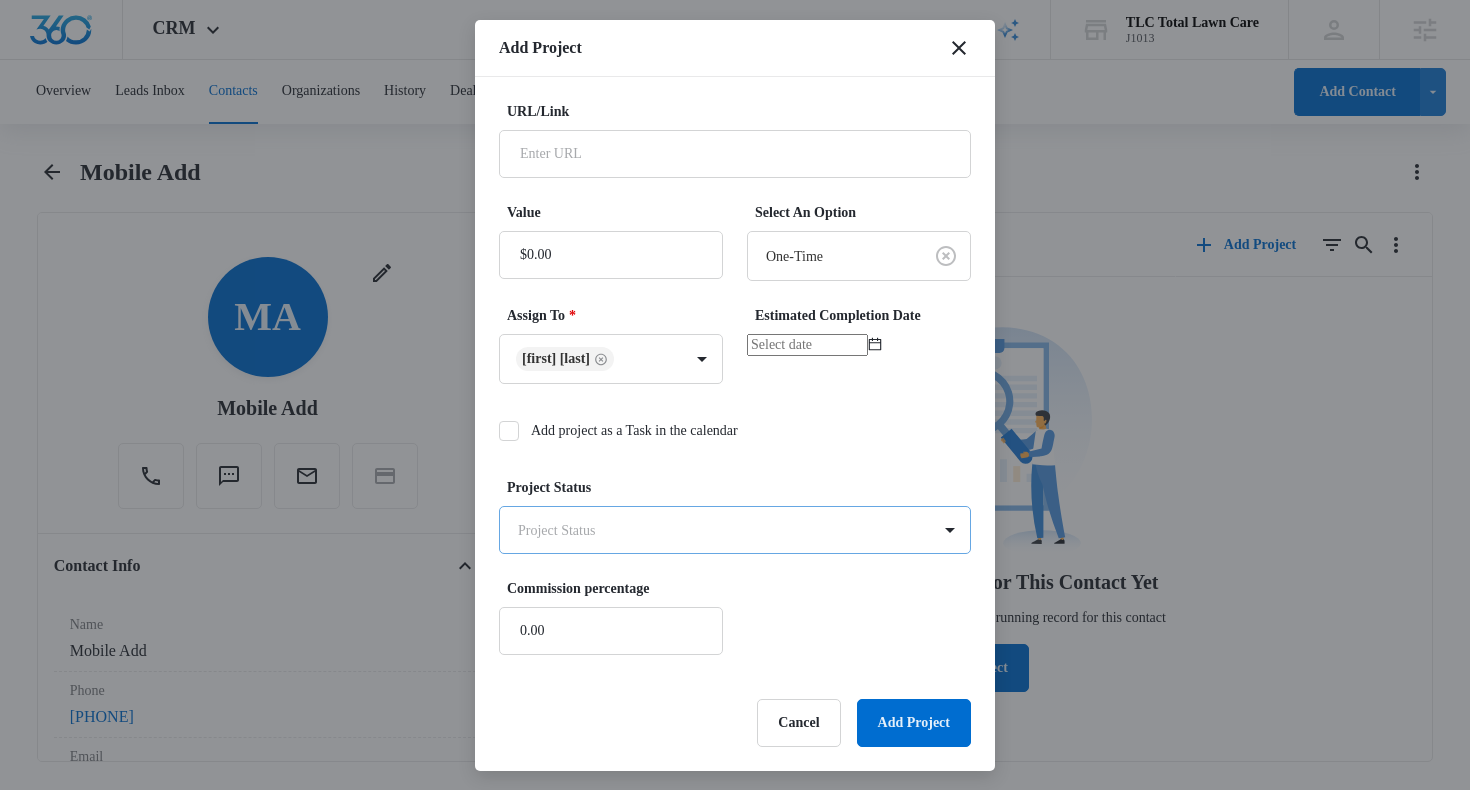 click on "CRM Apps Reputation Websites Forms CRM Email Social Shop Scheduling Payments POS Content Ads Intelligence Files Brand Settings TLC Total Lawn Care J1013 Your Accounts View All TK [FIRST] [LAST] [EMAIL] My Profile Notifications Support Logout Terms & Conditions   •   Privacy Policy Agencies Agency Management Overview Leads Inbox Contacts Organizations History Deals Projects Tasks Calendar Lists Reports Settings Add Contact Mobile Add Remove MA Mobile Add Contact Info Name Cancel Save Changes Mobile Add Phone Cancel Save Changes [PHONE] Email Cancel Save Changes [EMAIL] Organization Cancel Save Changes --- Address Cancel Save Changes --- Details Source Cancel Save Changes Mobile App Create Contact Type Cancel Save Changes None Contact Status Cancel Save Changes None Assigned To Cancel Save Changes [FIRST] [LAST], [FIRST] [LAST], [FIRST] [LAST], [FIRST] [LAST], [FIRST] [LAST], [FIRST] [LAST] Tags Cancel Save Changes --- Next Contact Date Cancel Save Changes --- Cancel" at bounding box center (735, 393) 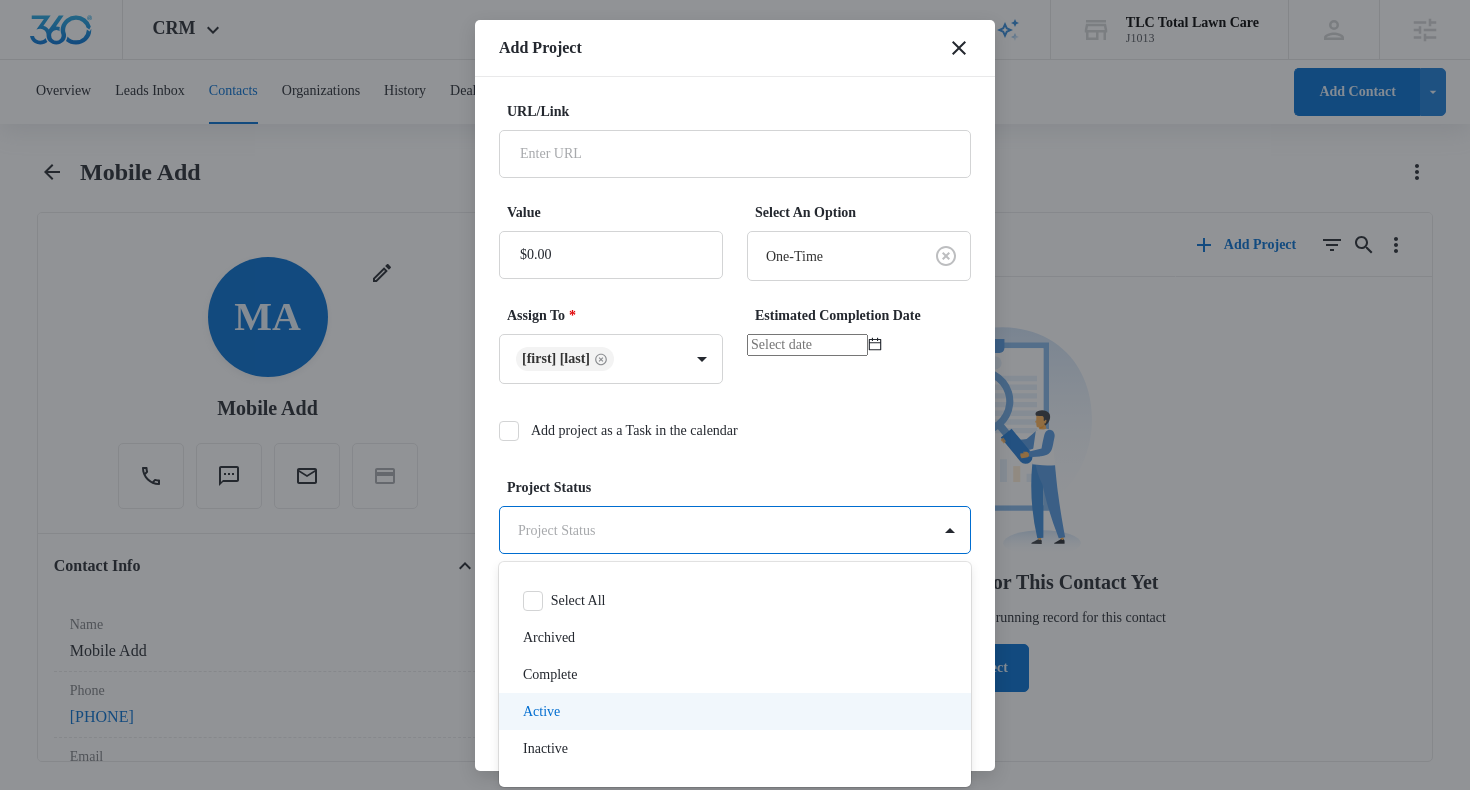 click on "Active" at bounding box center [733, 711] 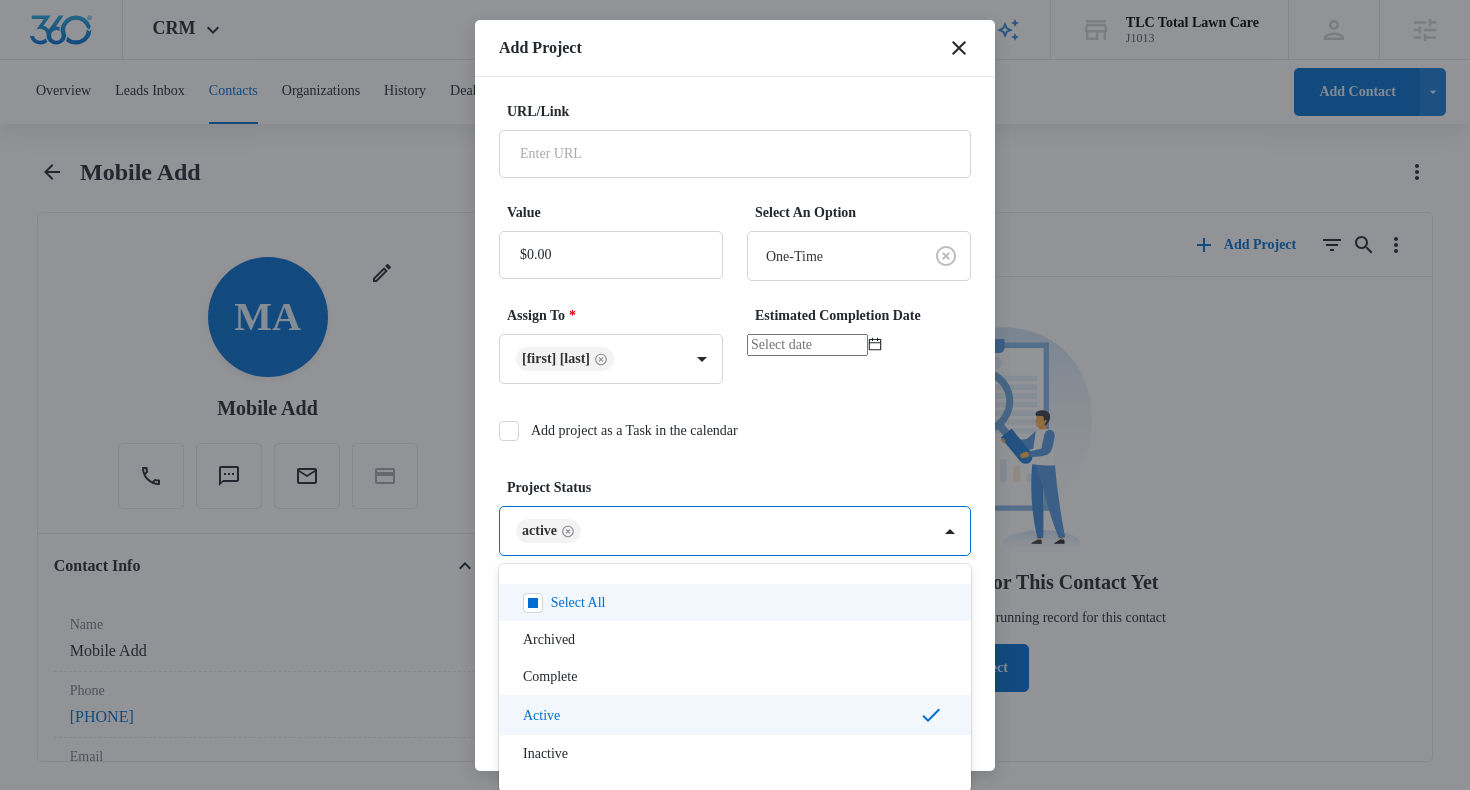 click at bounding box center [735, 395] 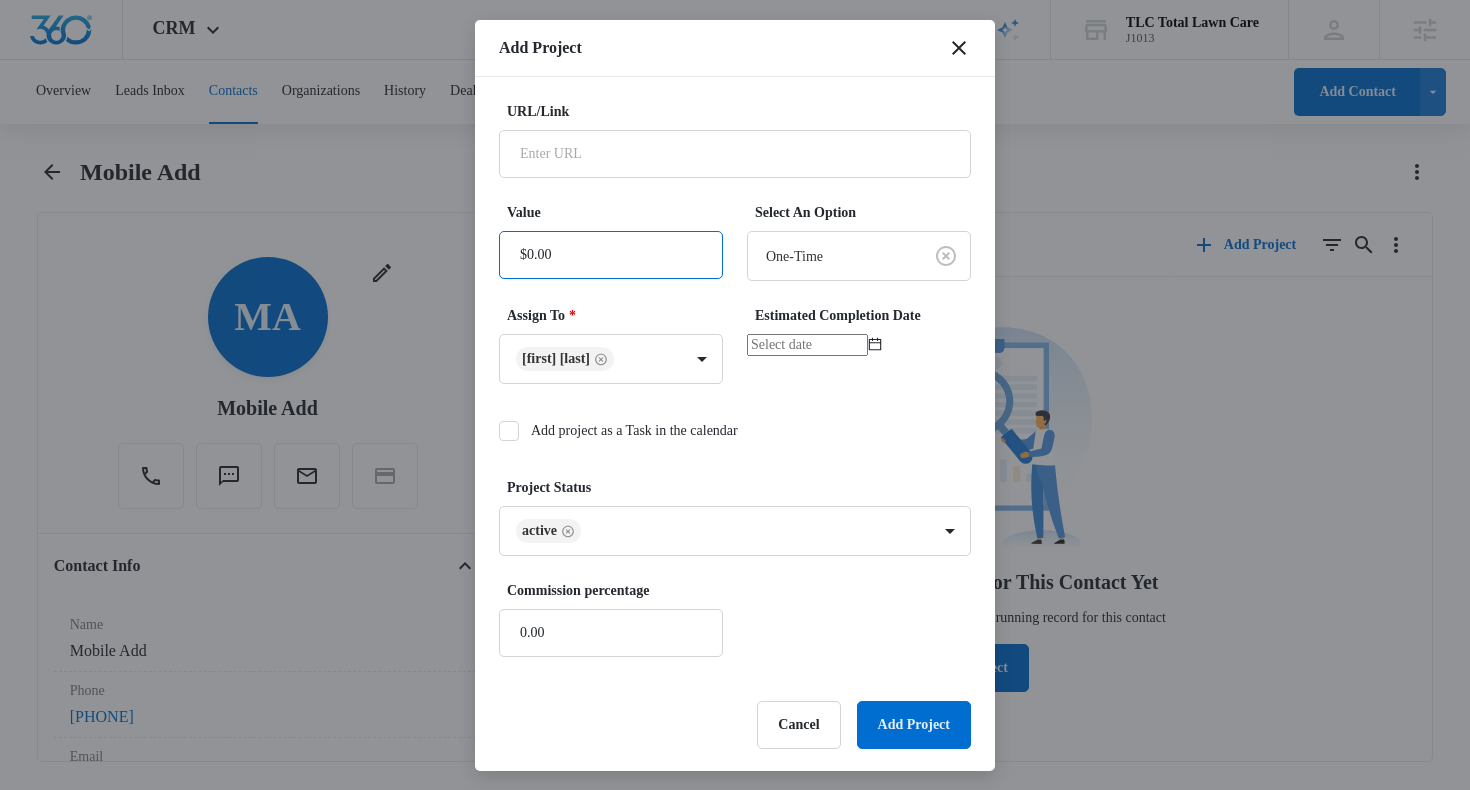click on "Value" at bounding box center [611, 255] 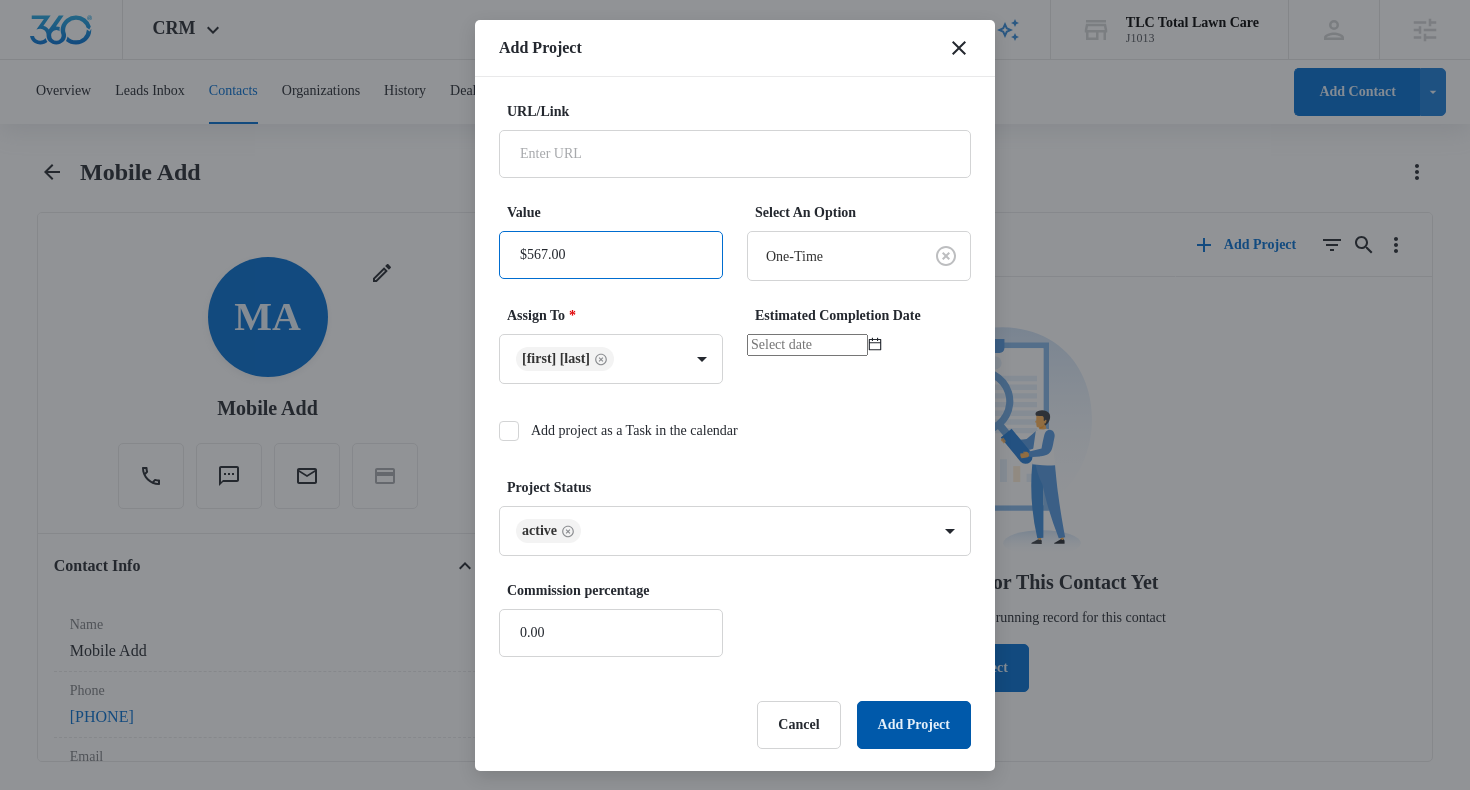type on "$567.00" 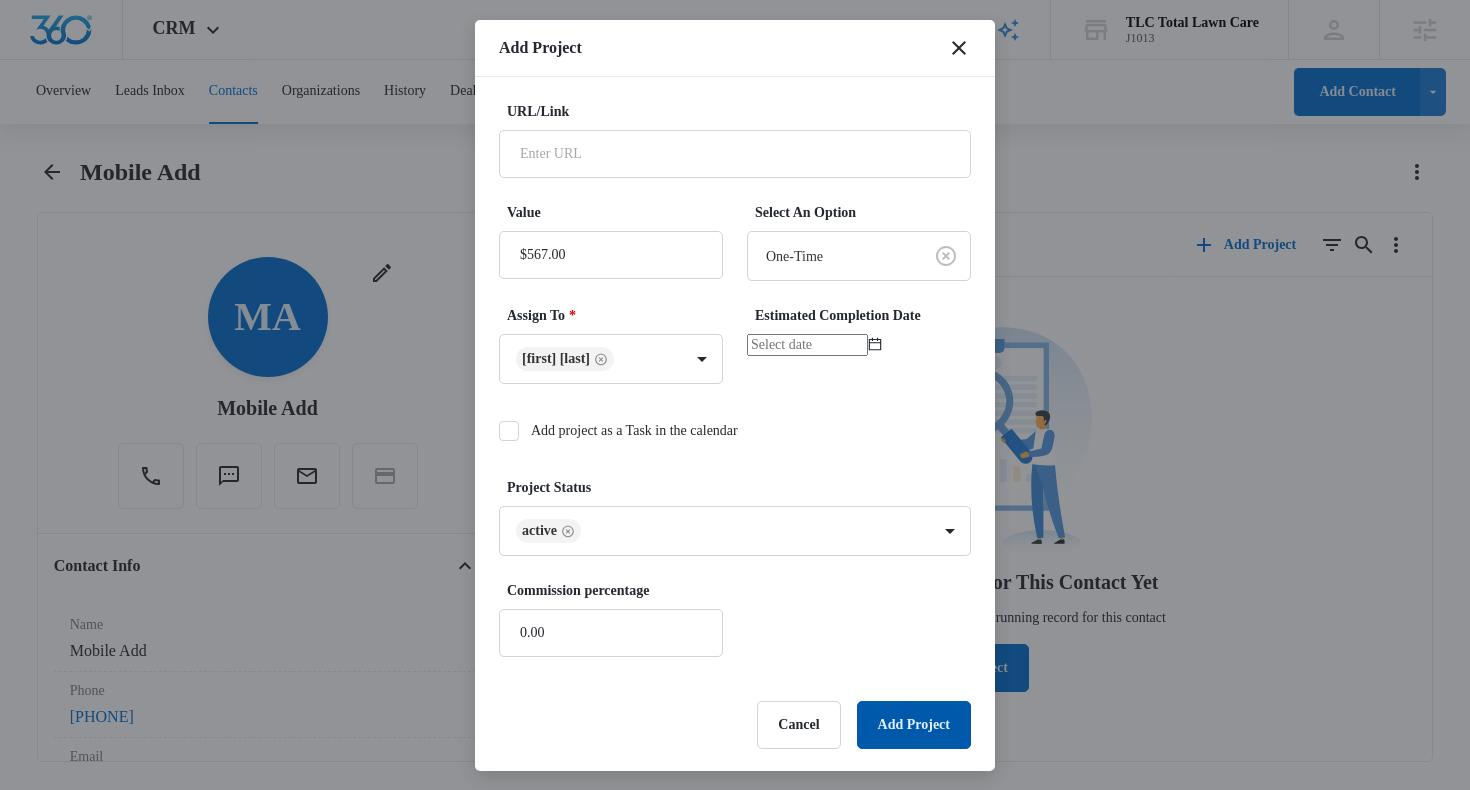 click on "Add Project" at bounding box center [914, 725] 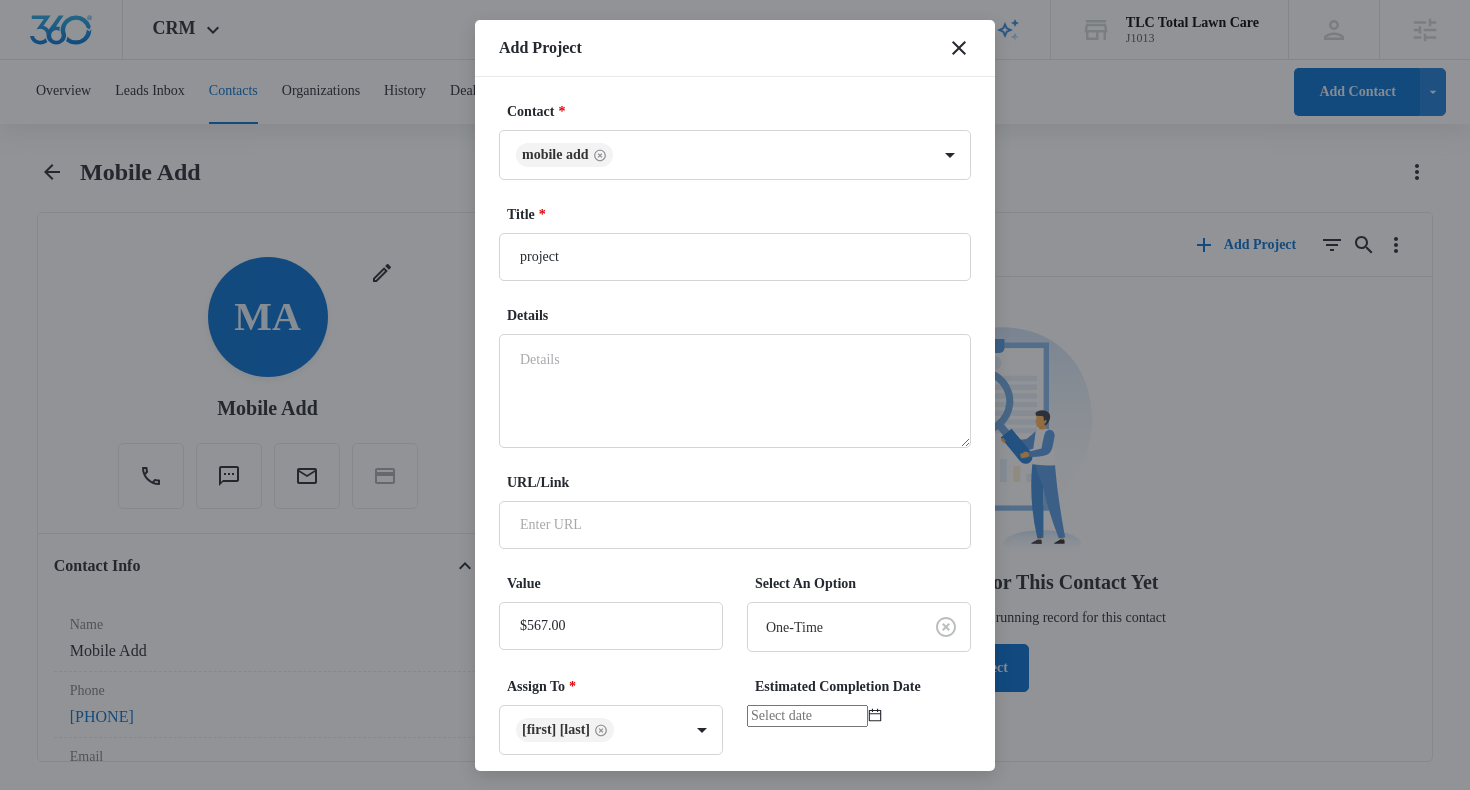 scroll, scrollTop: 373, scrollLeft: 0, axis: vertical 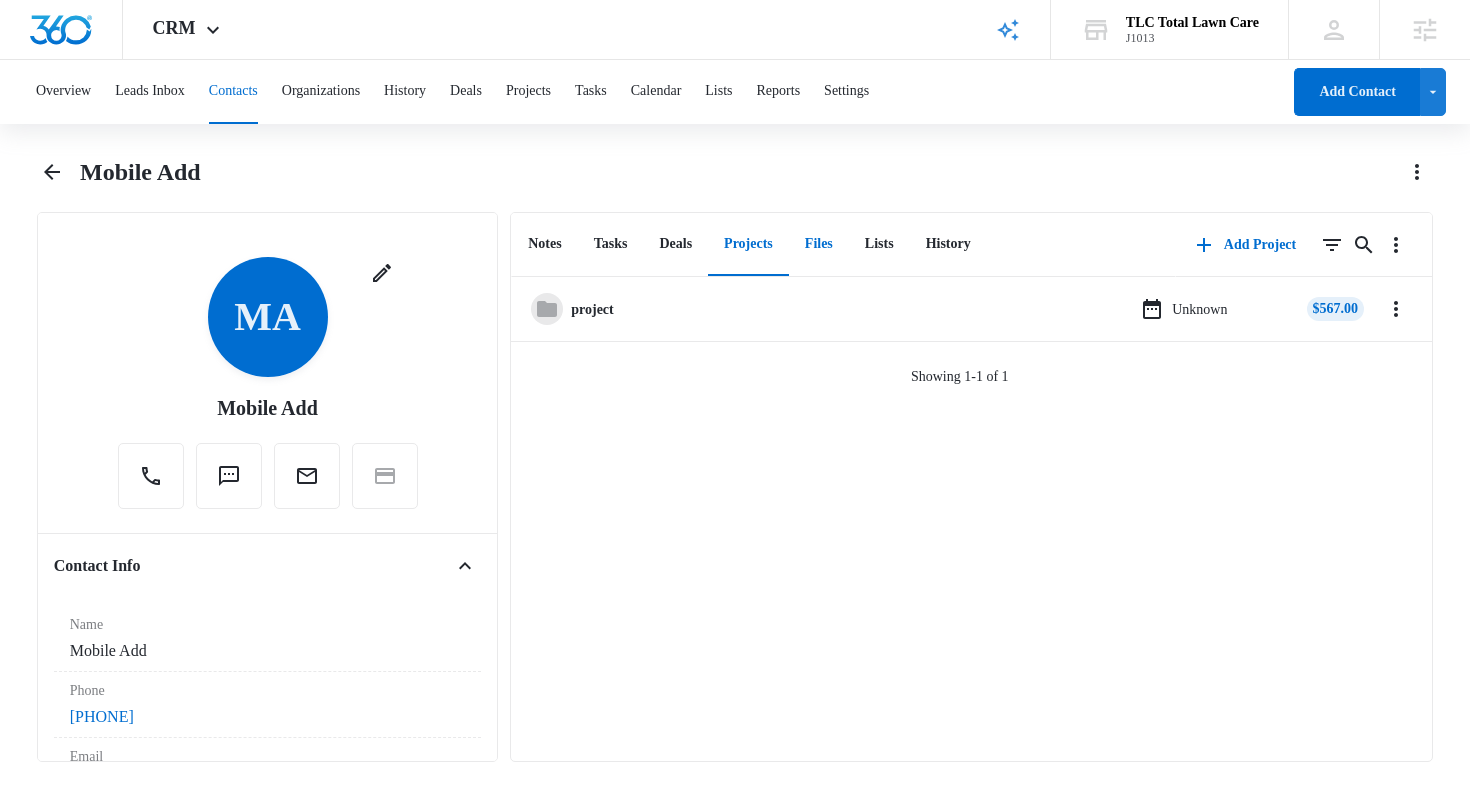 click on "Files" at bounding box center [819, 245] 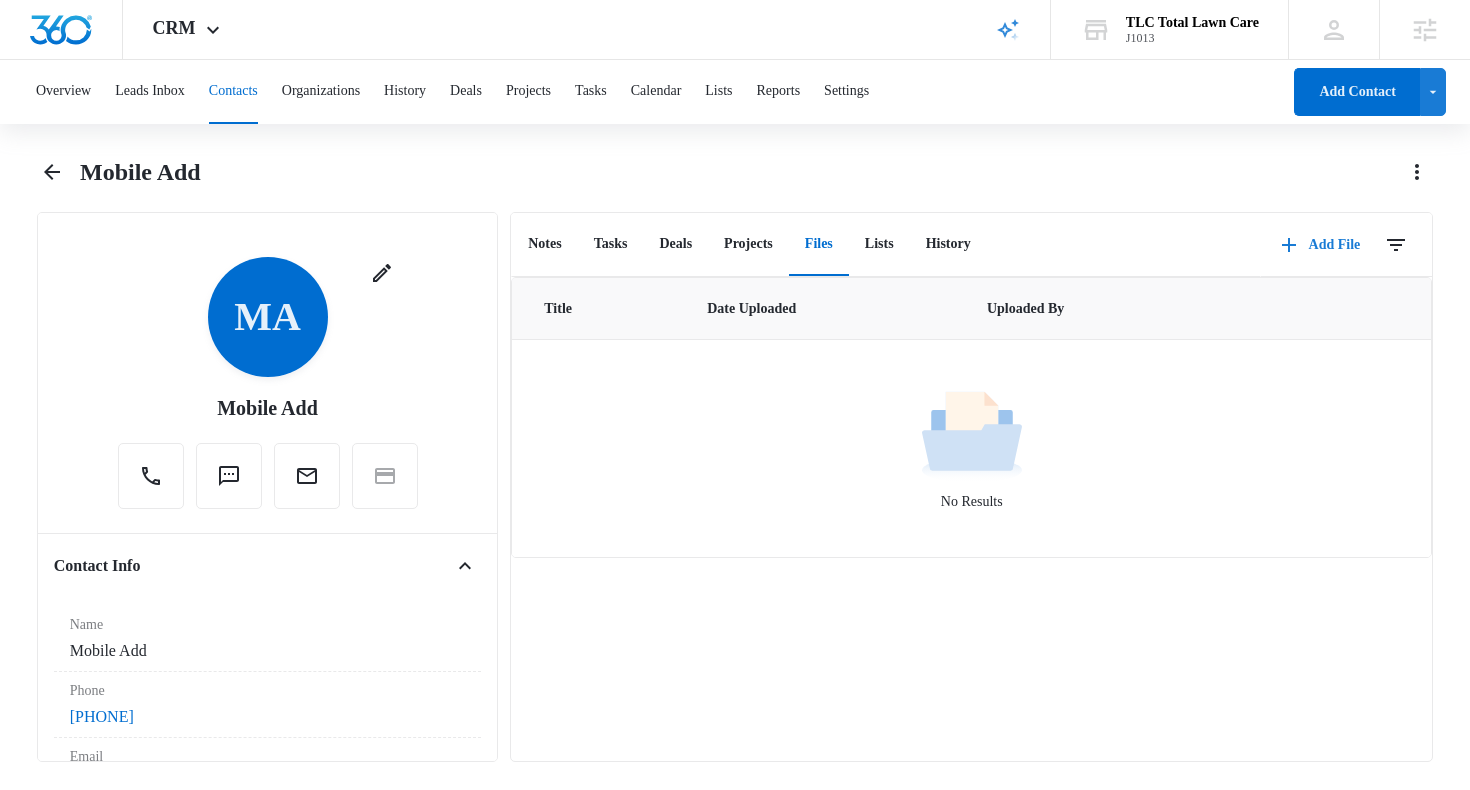 click on "Add File" at bounding box center [1321, 245] 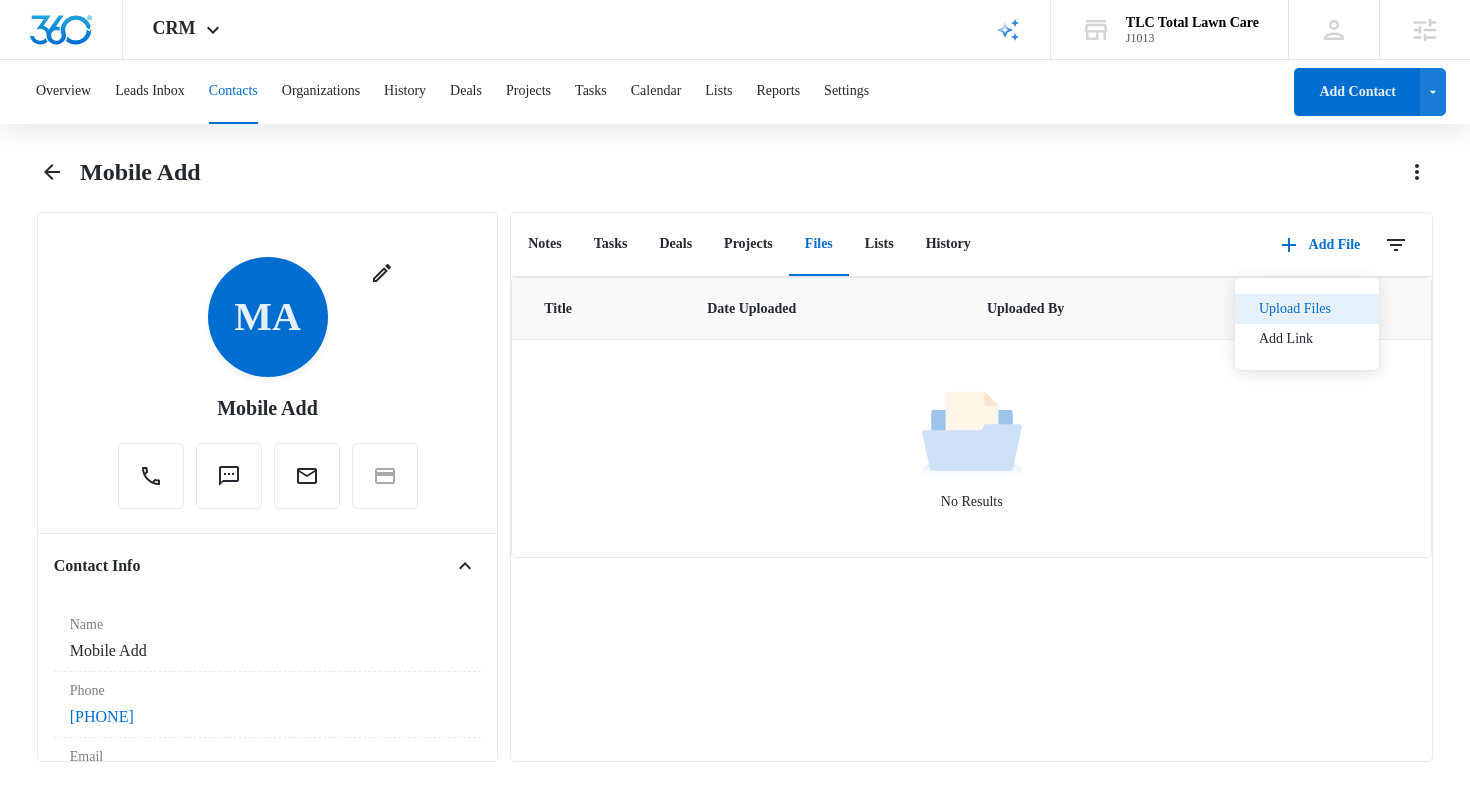 click on "Upload Files" at bounding box center [1295, 309] 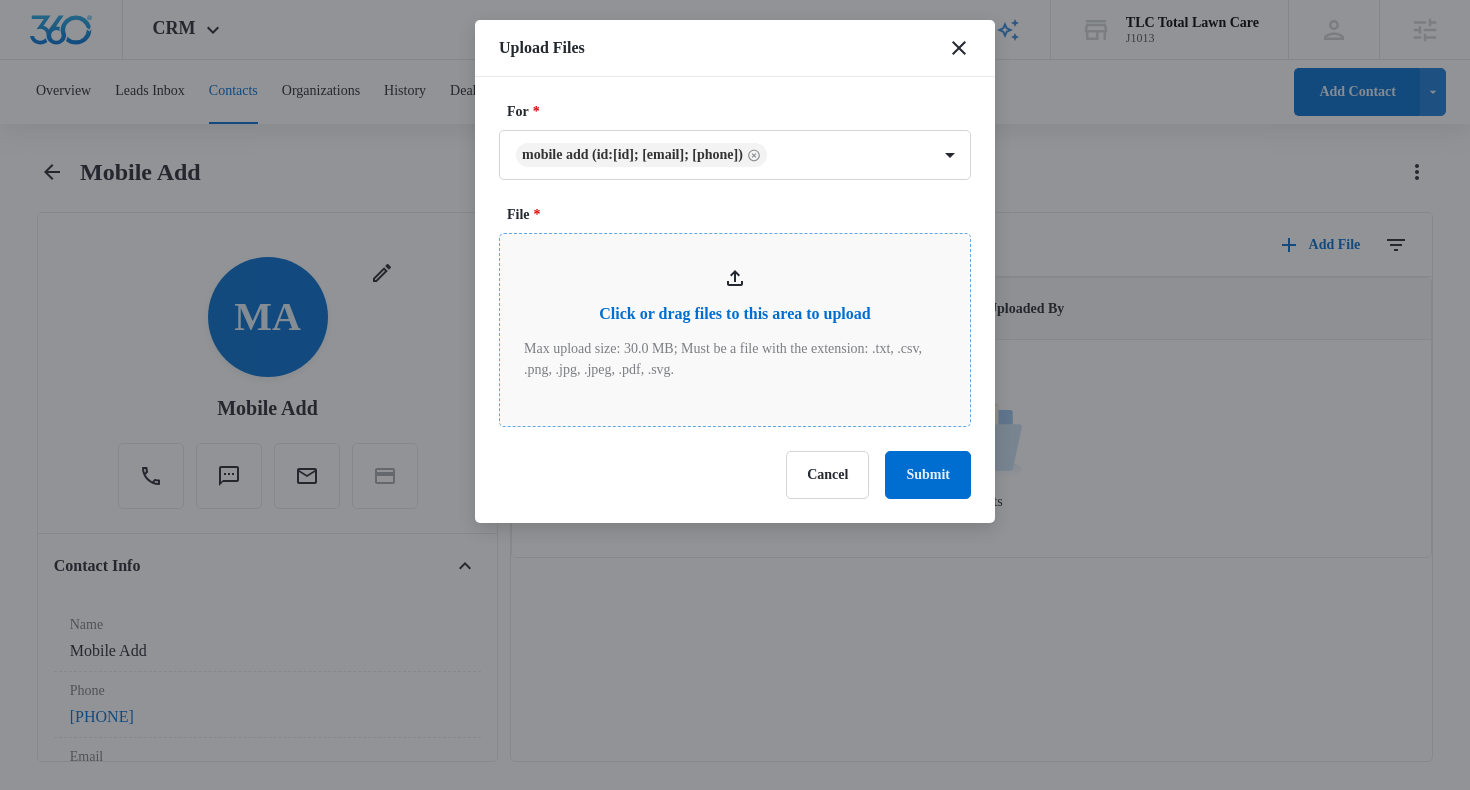 type on "C:\fakepath\DEEP-DISHREX-fqck-threeByTwoMediumAt2X.jpg" 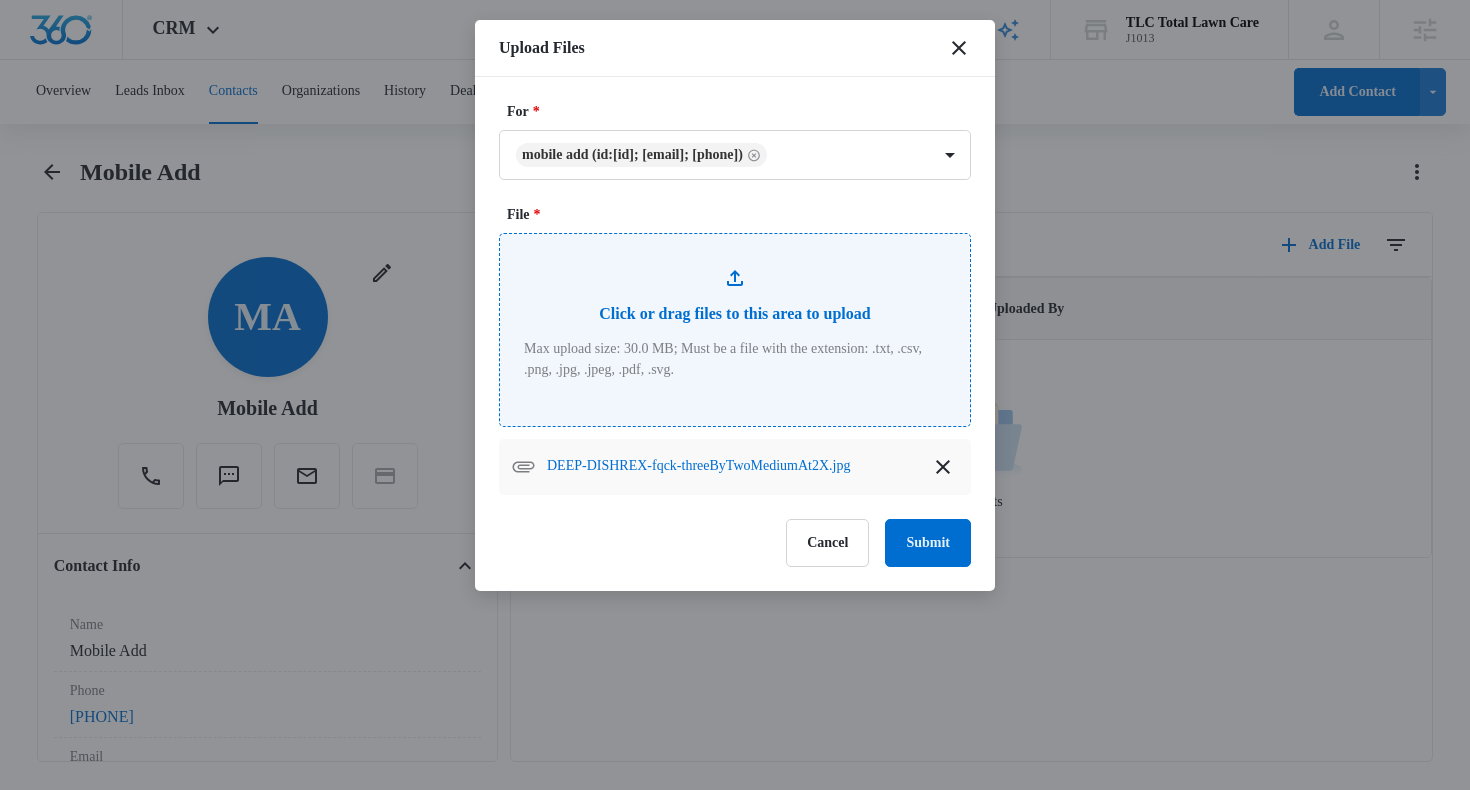 click on "File *" at bounding box center (735, 330) 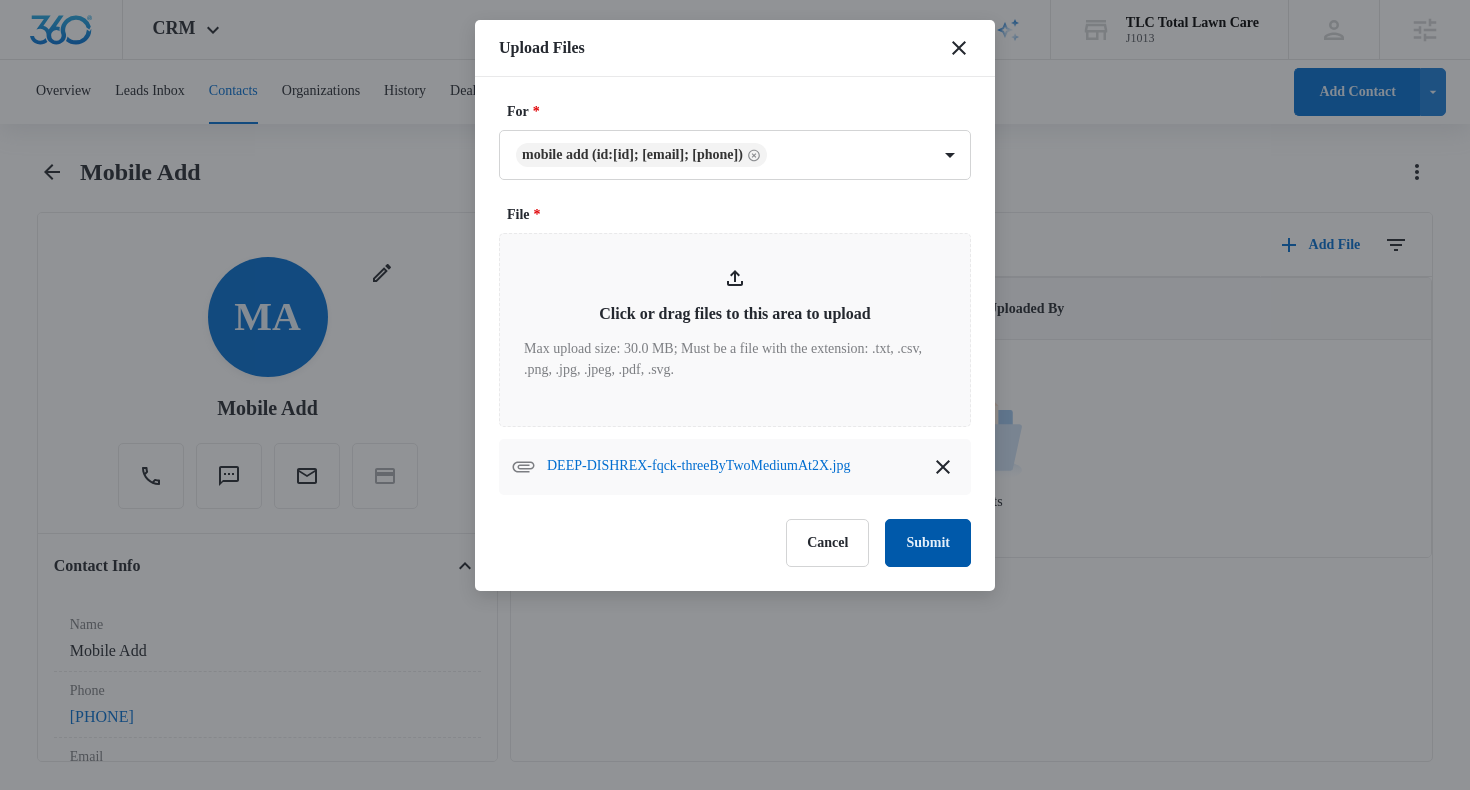 click on "Submit" at bounding box center [928, 543] 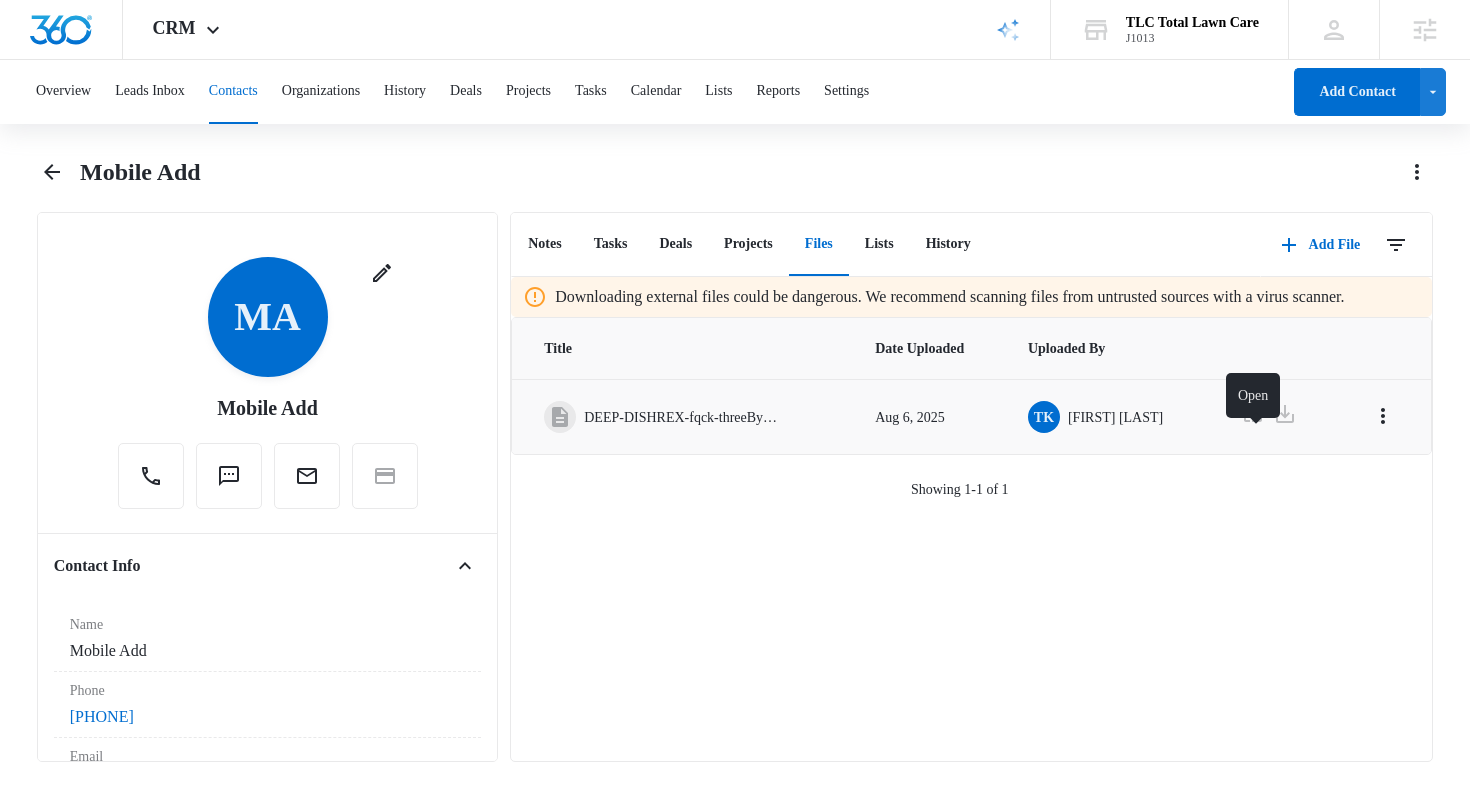 click 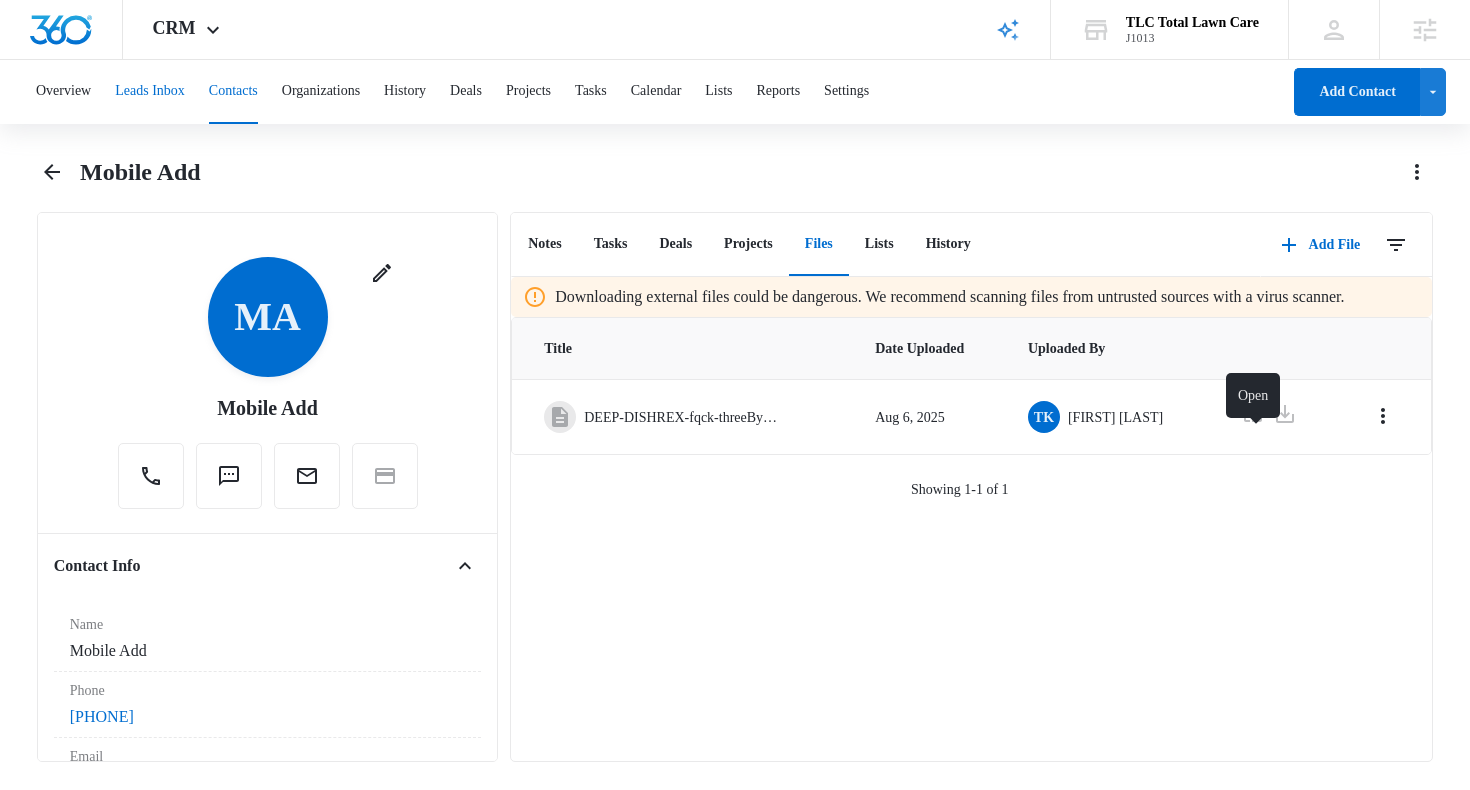 click on "Leads Inbox" at bounding box center (150, 92) 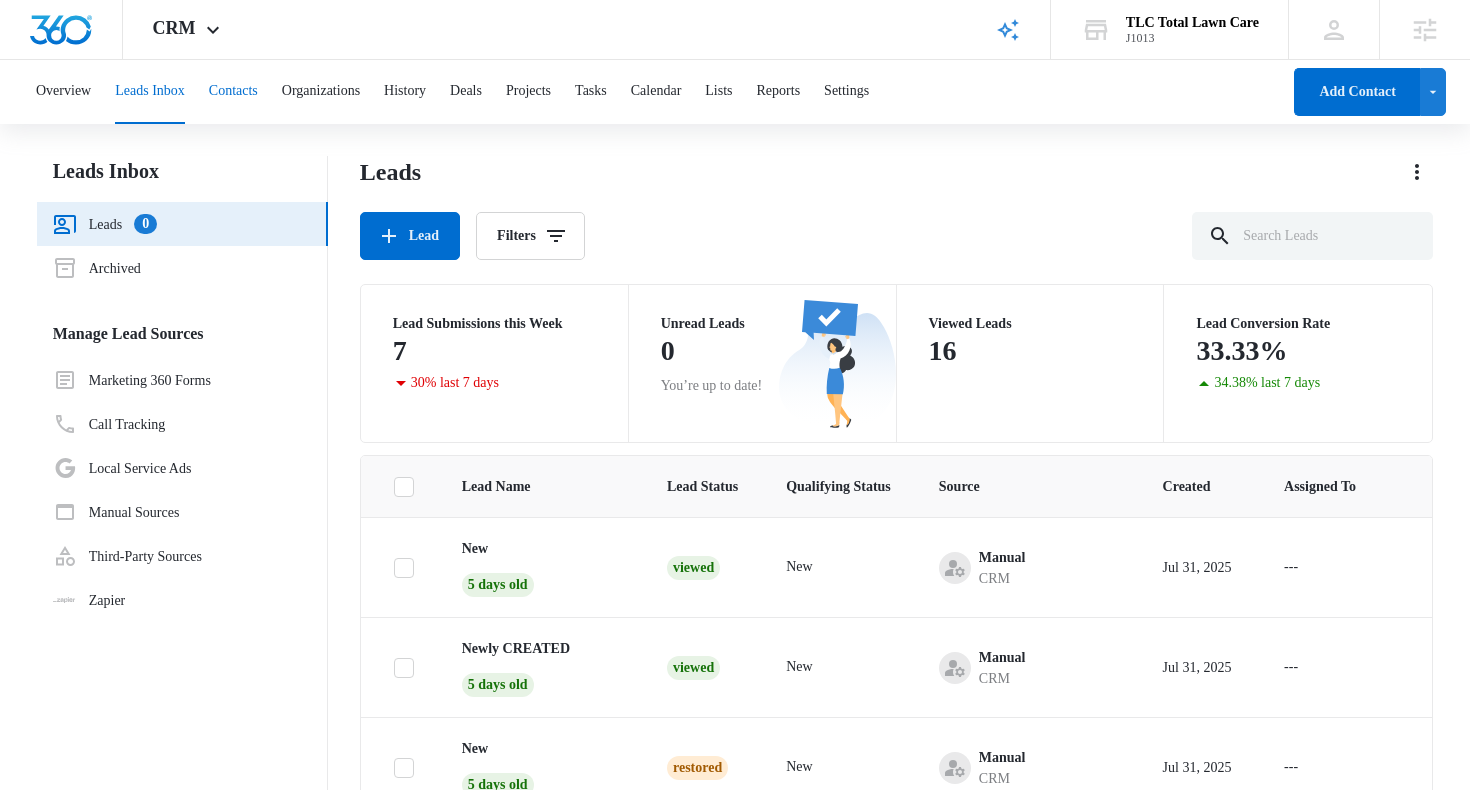 click on "Contacts" at bounding box center [233, 92] 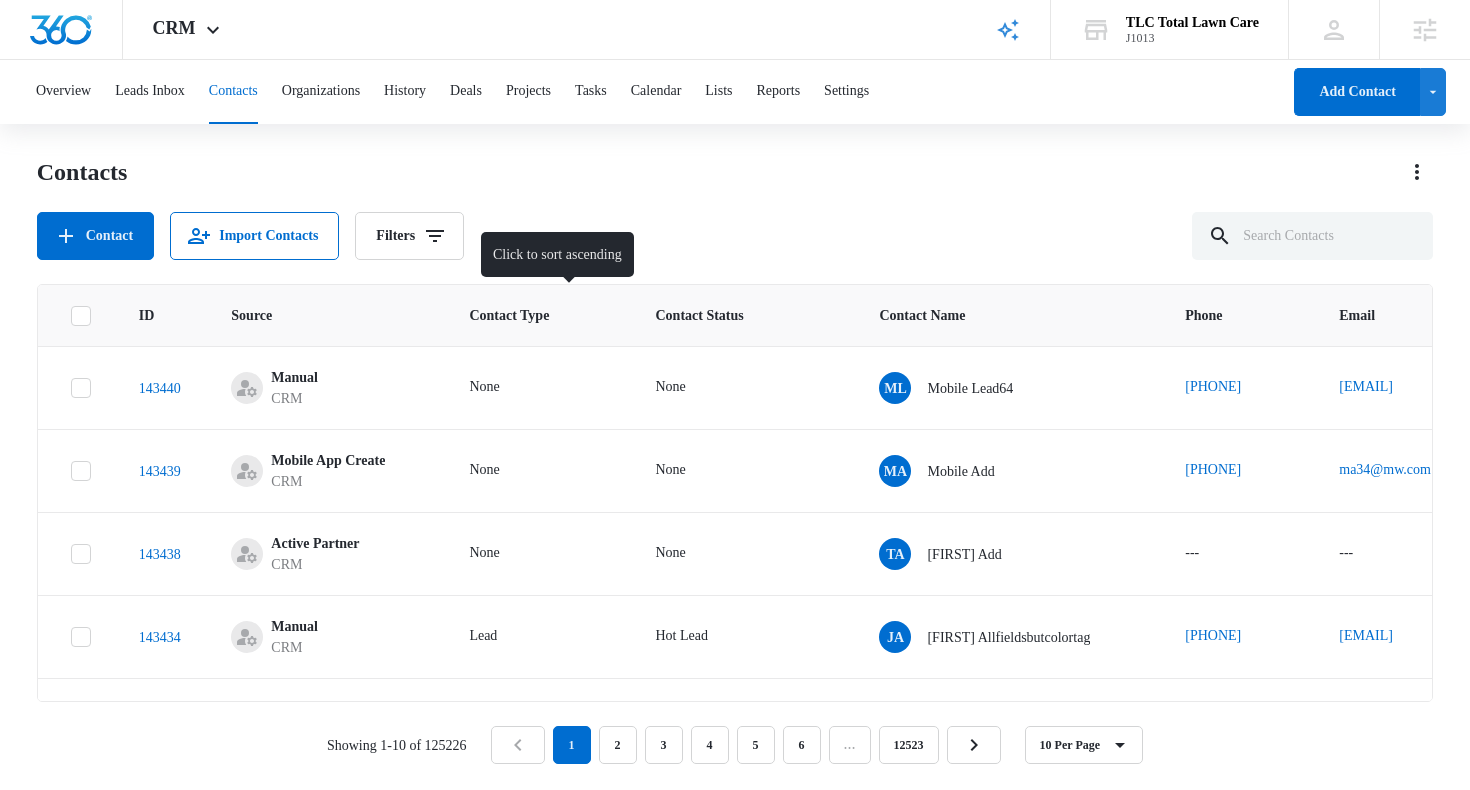 click on "Contact Type" at bounding box center [523, 315] 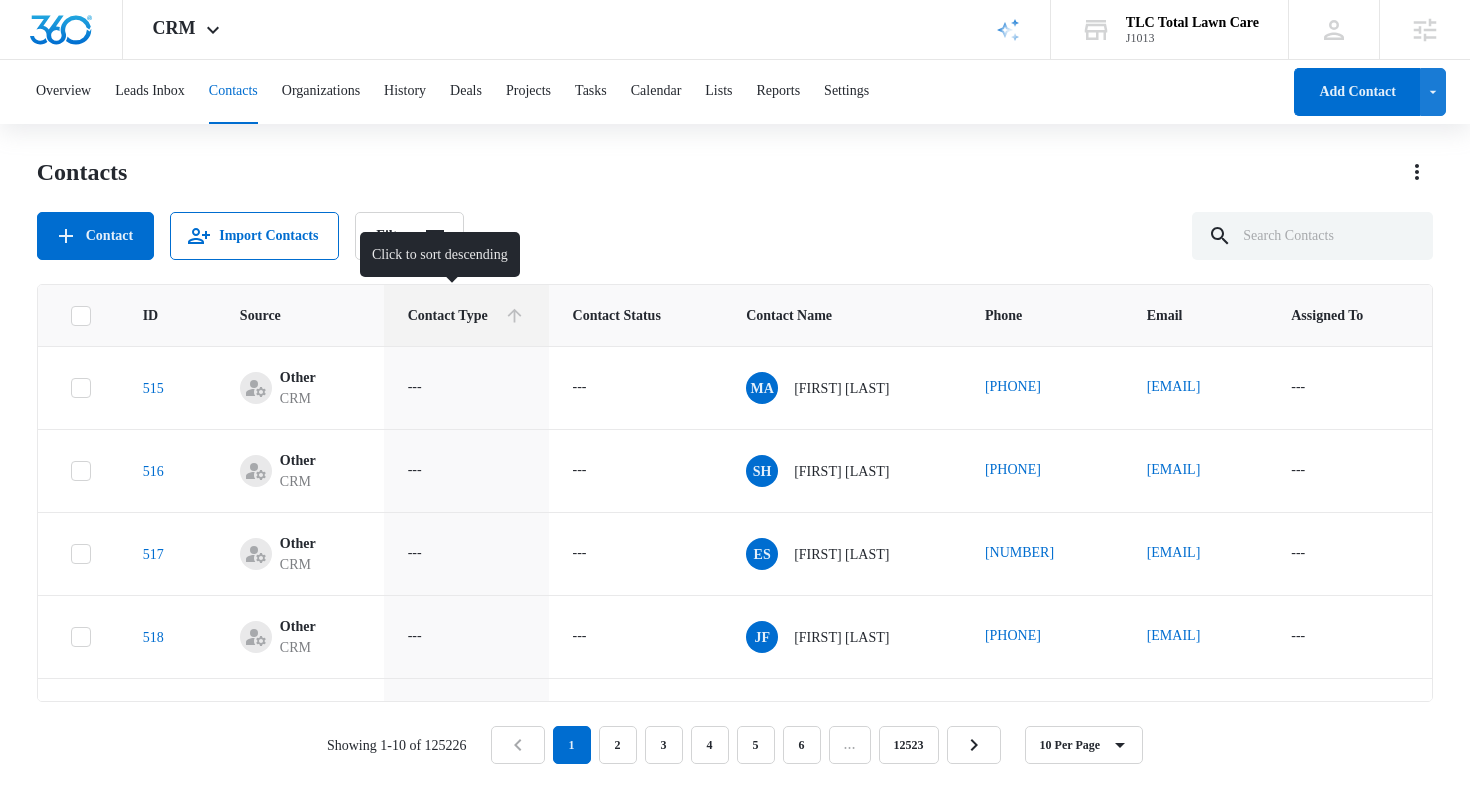 click on "Contact Type" at bounding box center [452, 315] 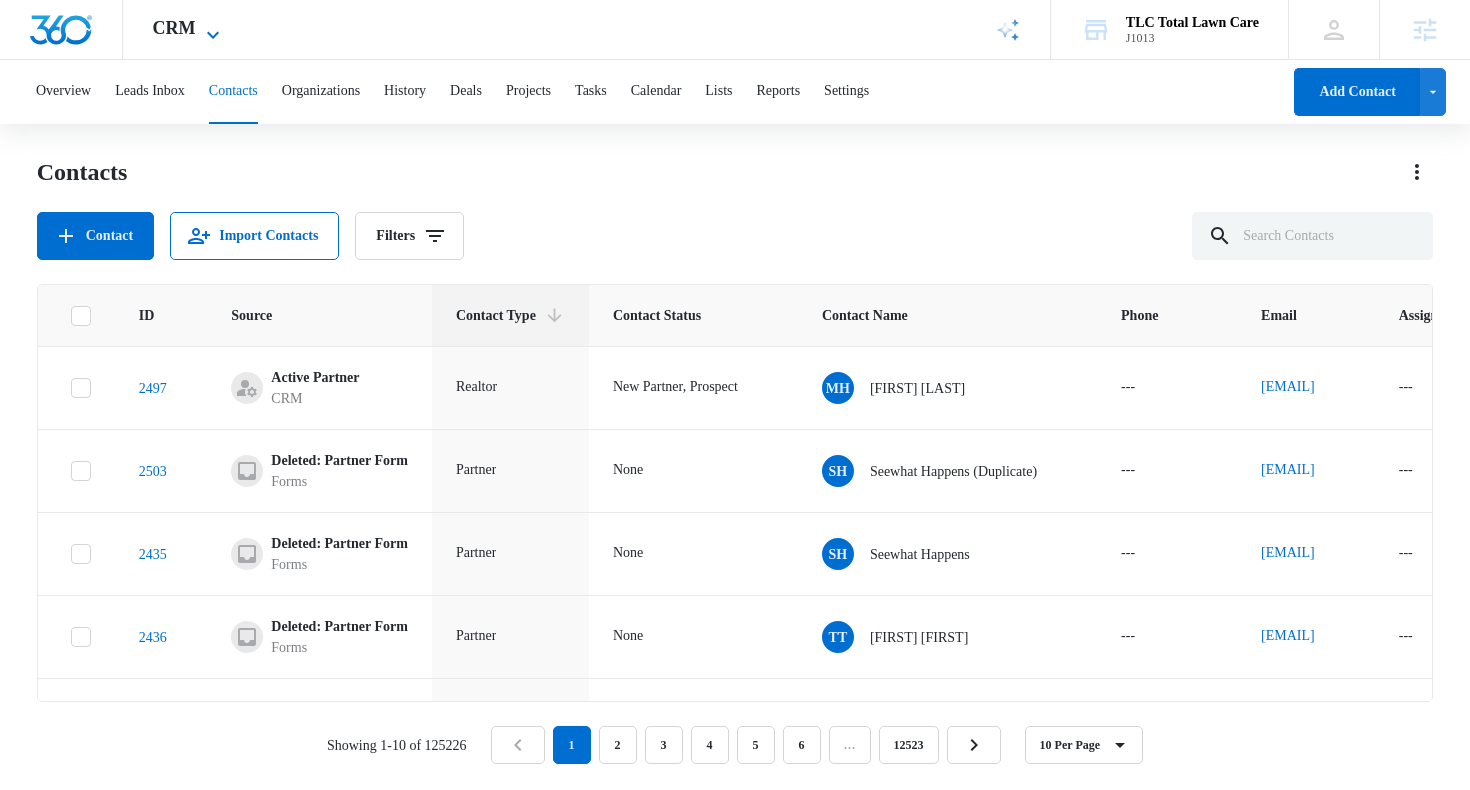 click 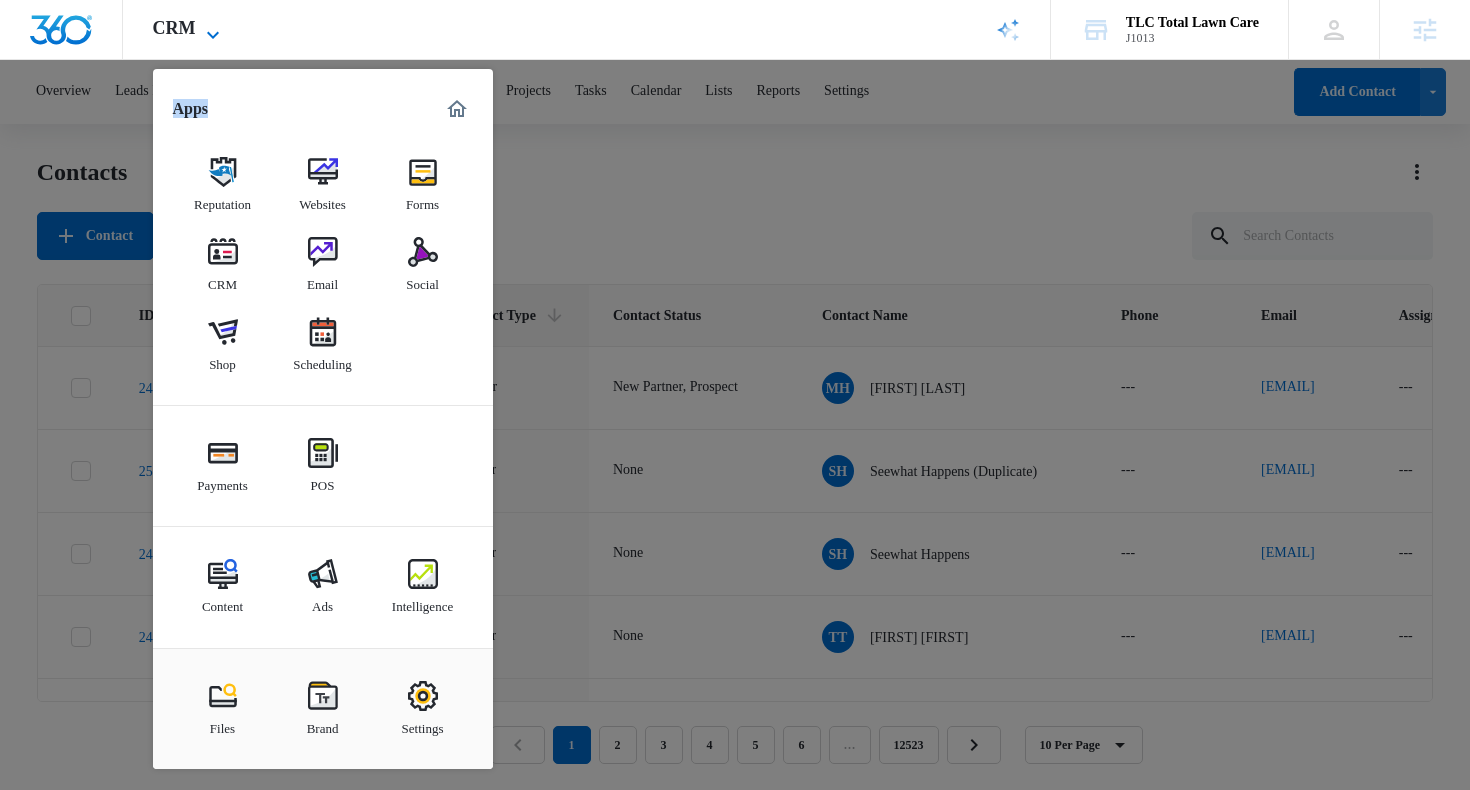 click 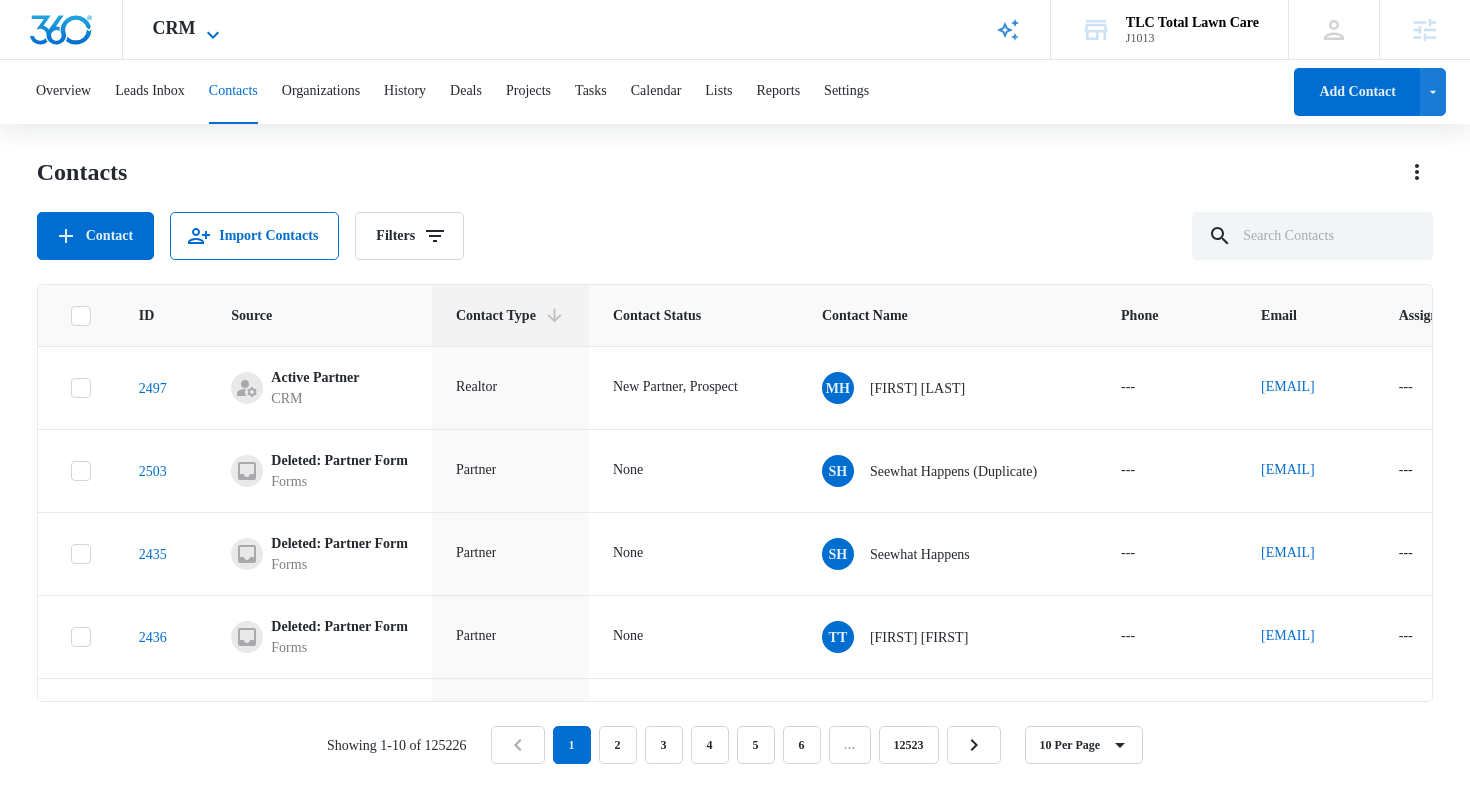 click 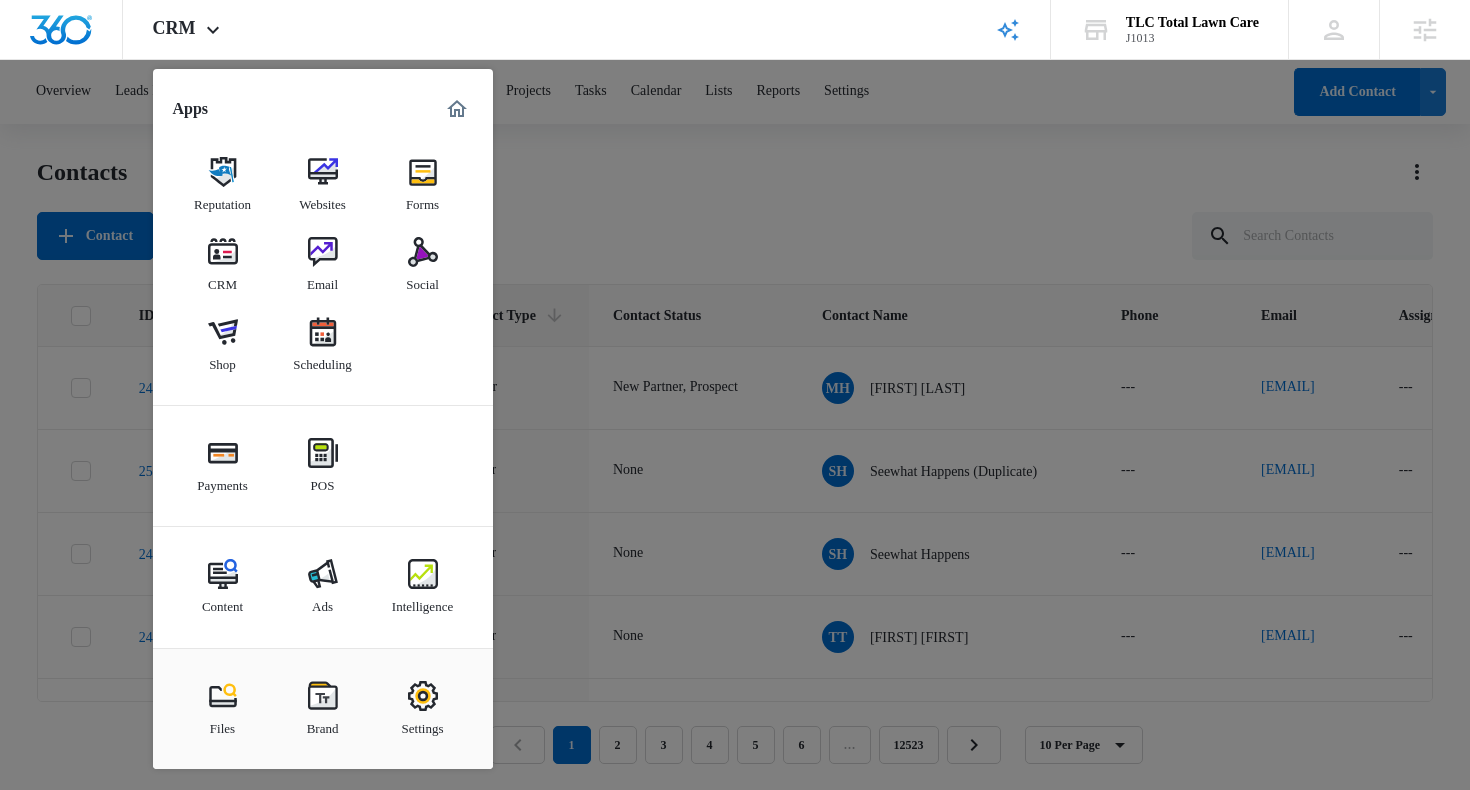 click at bounding box center (423, 172) 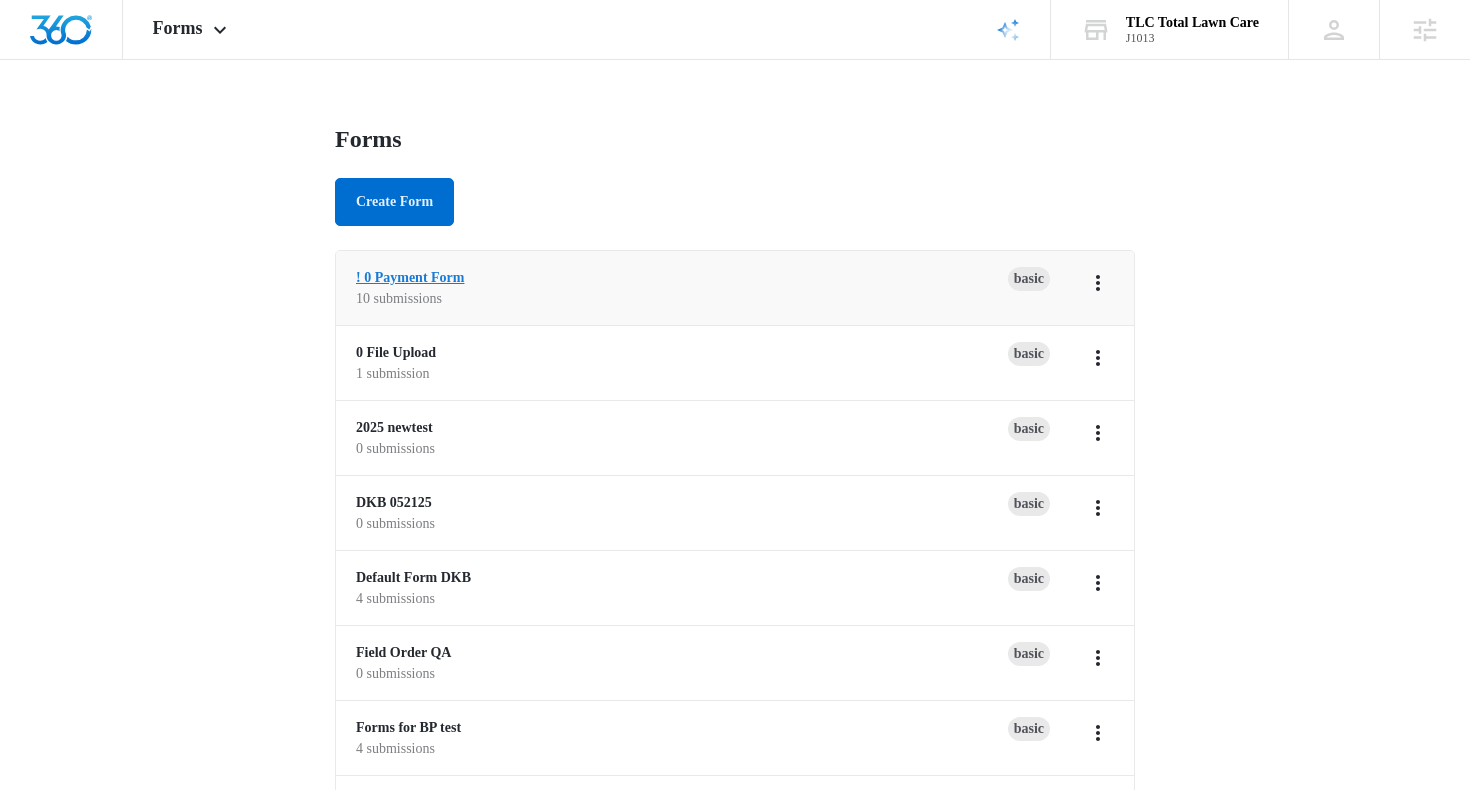 click on "! 0 Payment Form" at bounding box center (410, 277) 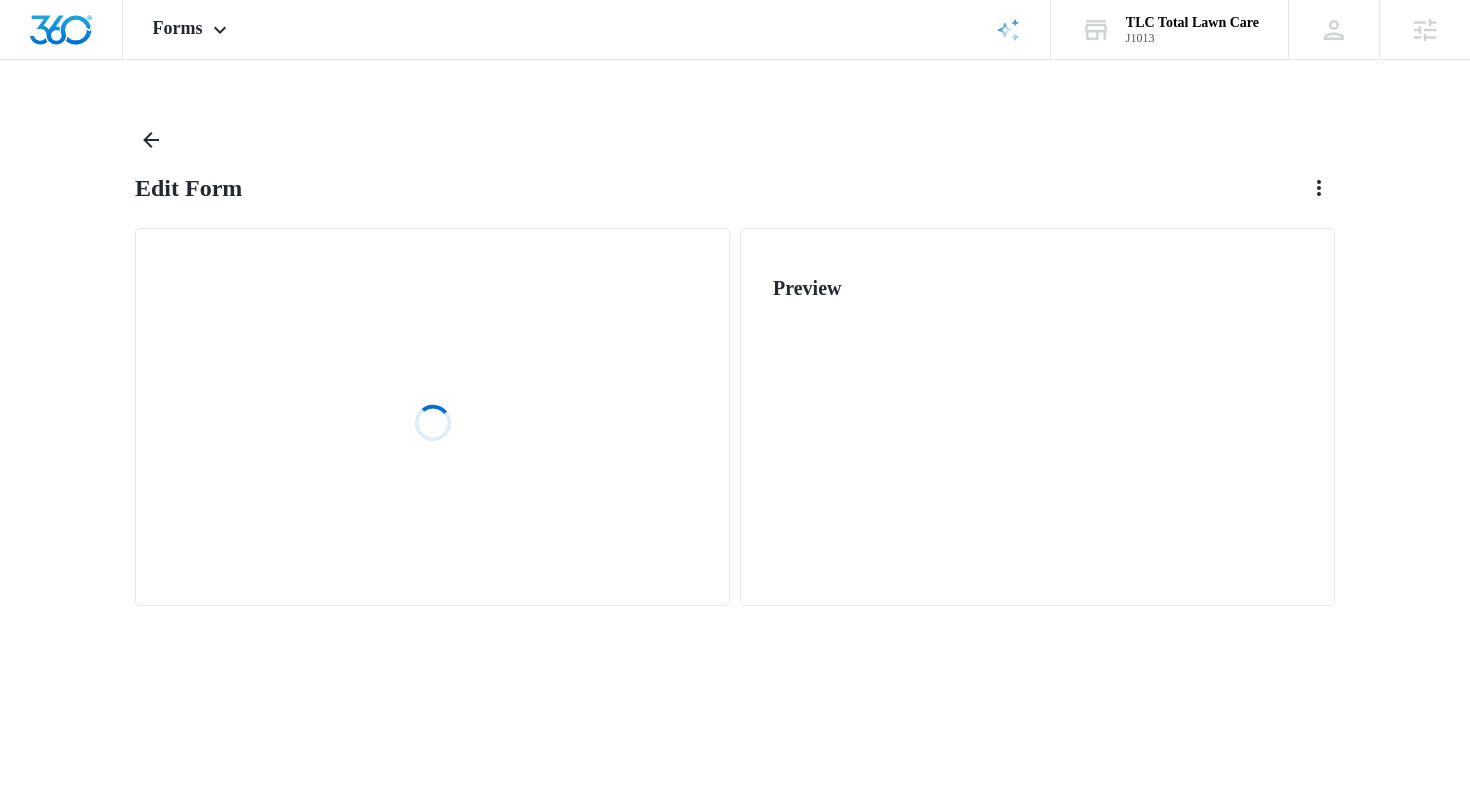 scroll, scrollTop: 0, scrollLeft: 0, axis: both 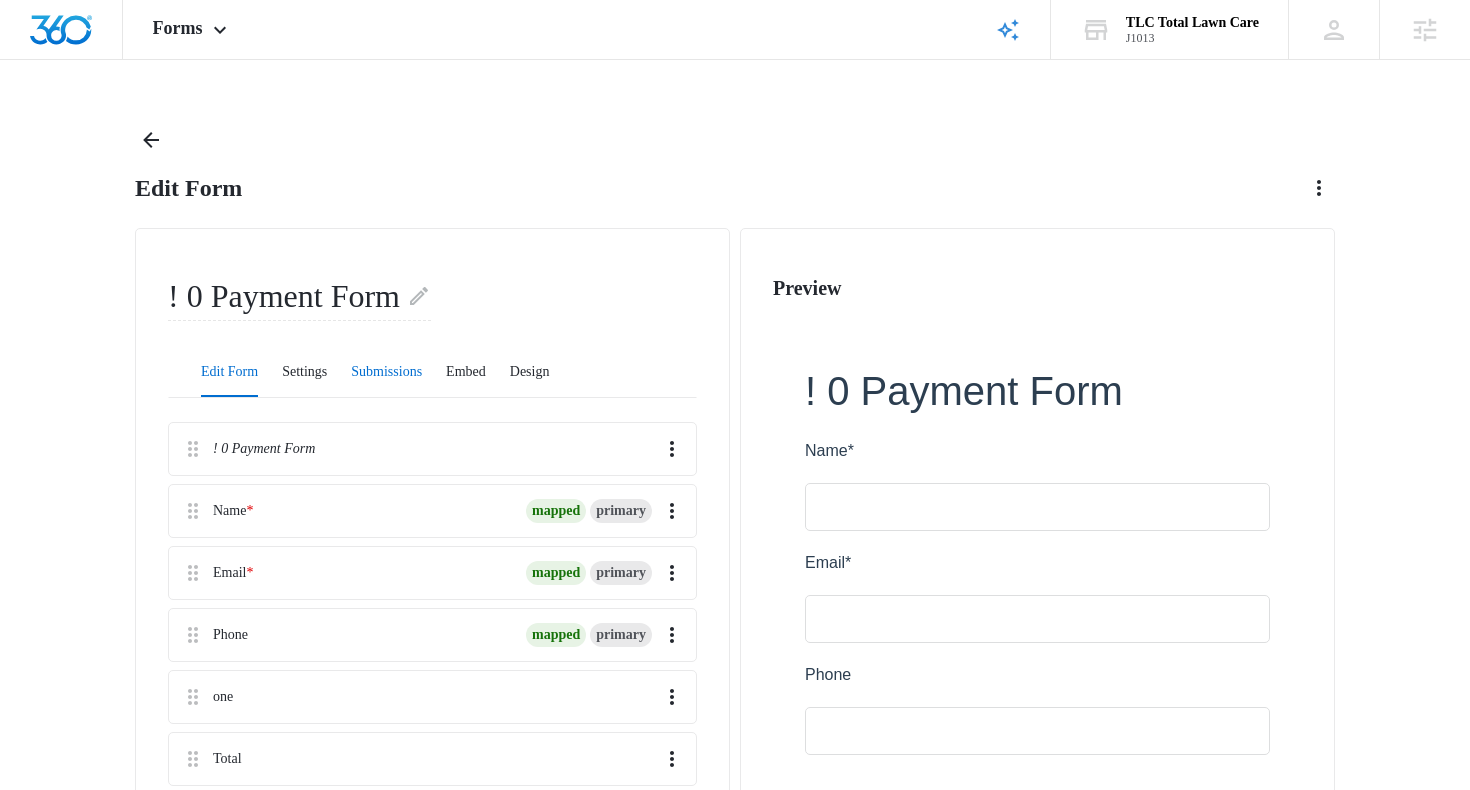 click on "Submissions" at bounding box center [386, 373] 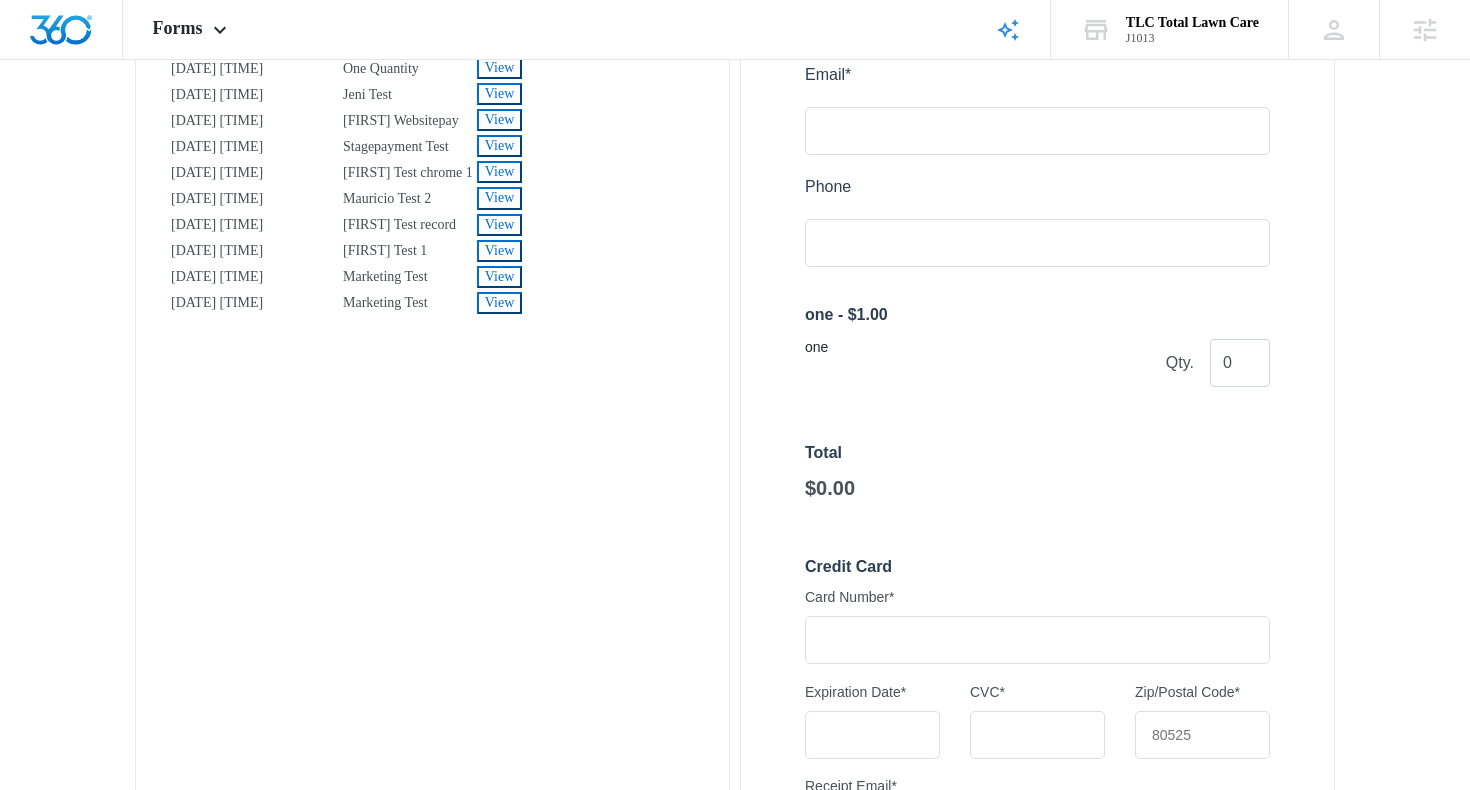 scroll, scrollTop: 0, scrollLeft: 0, axis: both 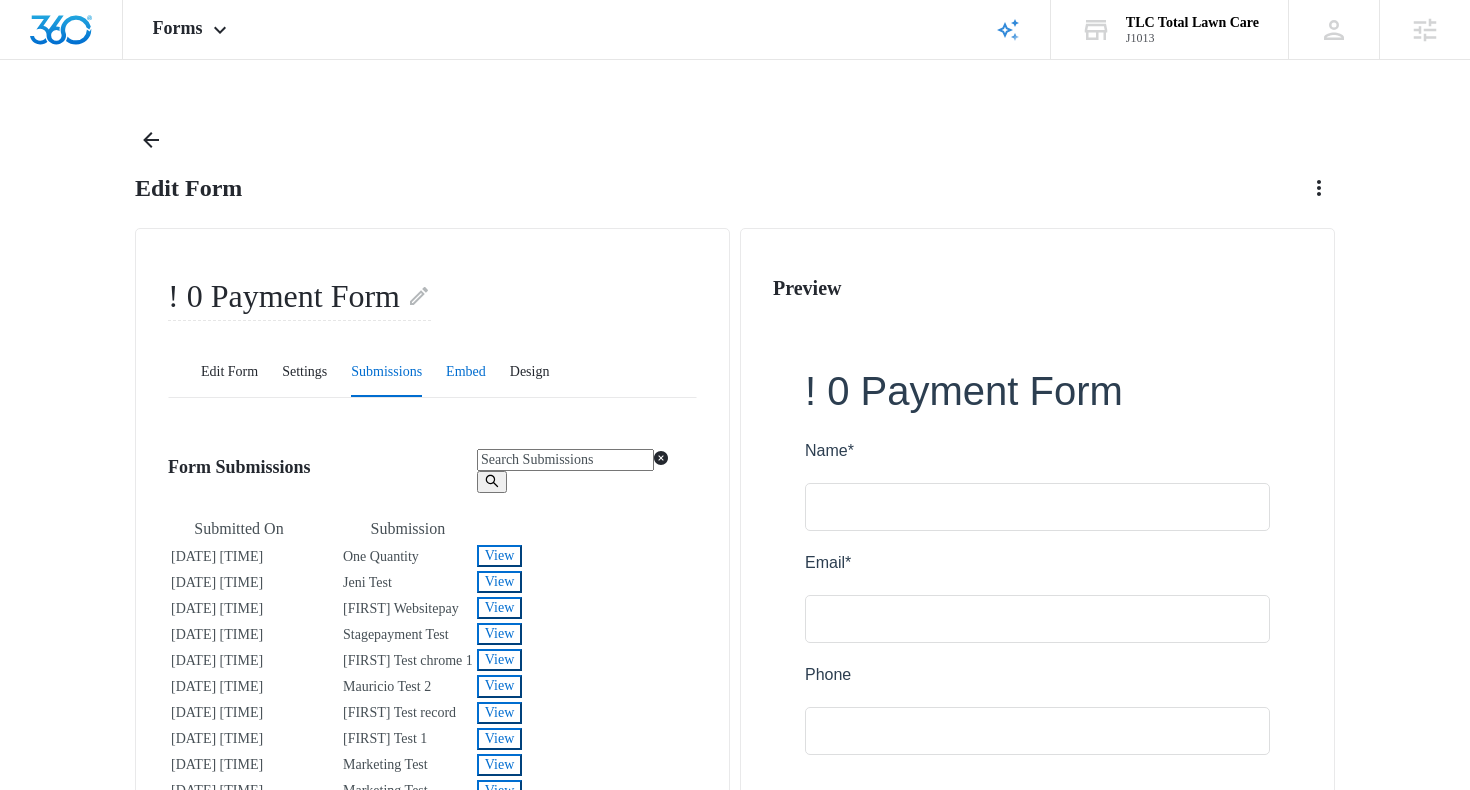 click on "Embed" at bounding box center (466, 373) 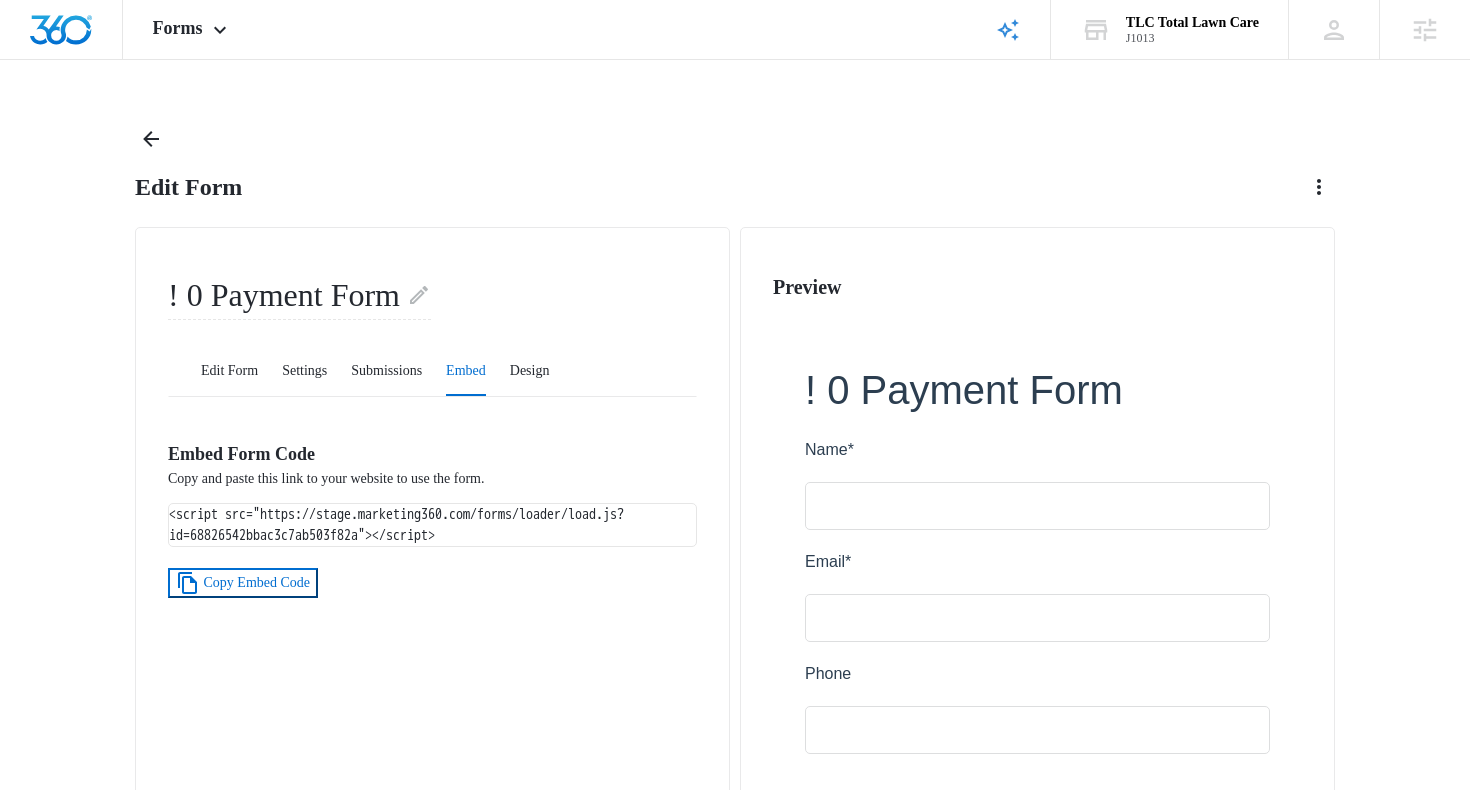 scroll, scrollTop: 3, scrollLeft: 0, axis: vertical 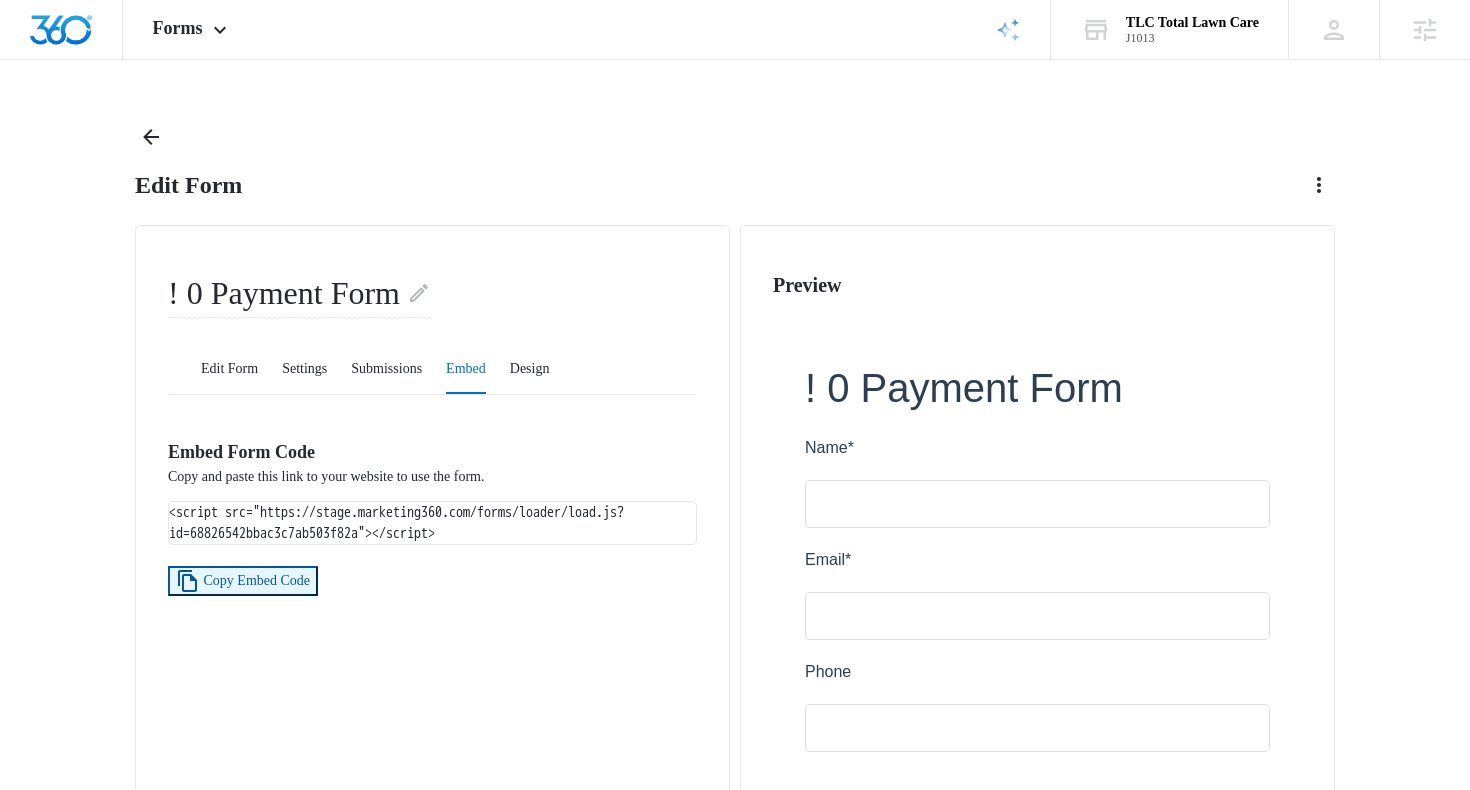 click on "Copy Embed Code" at bounding box center (257, 581) 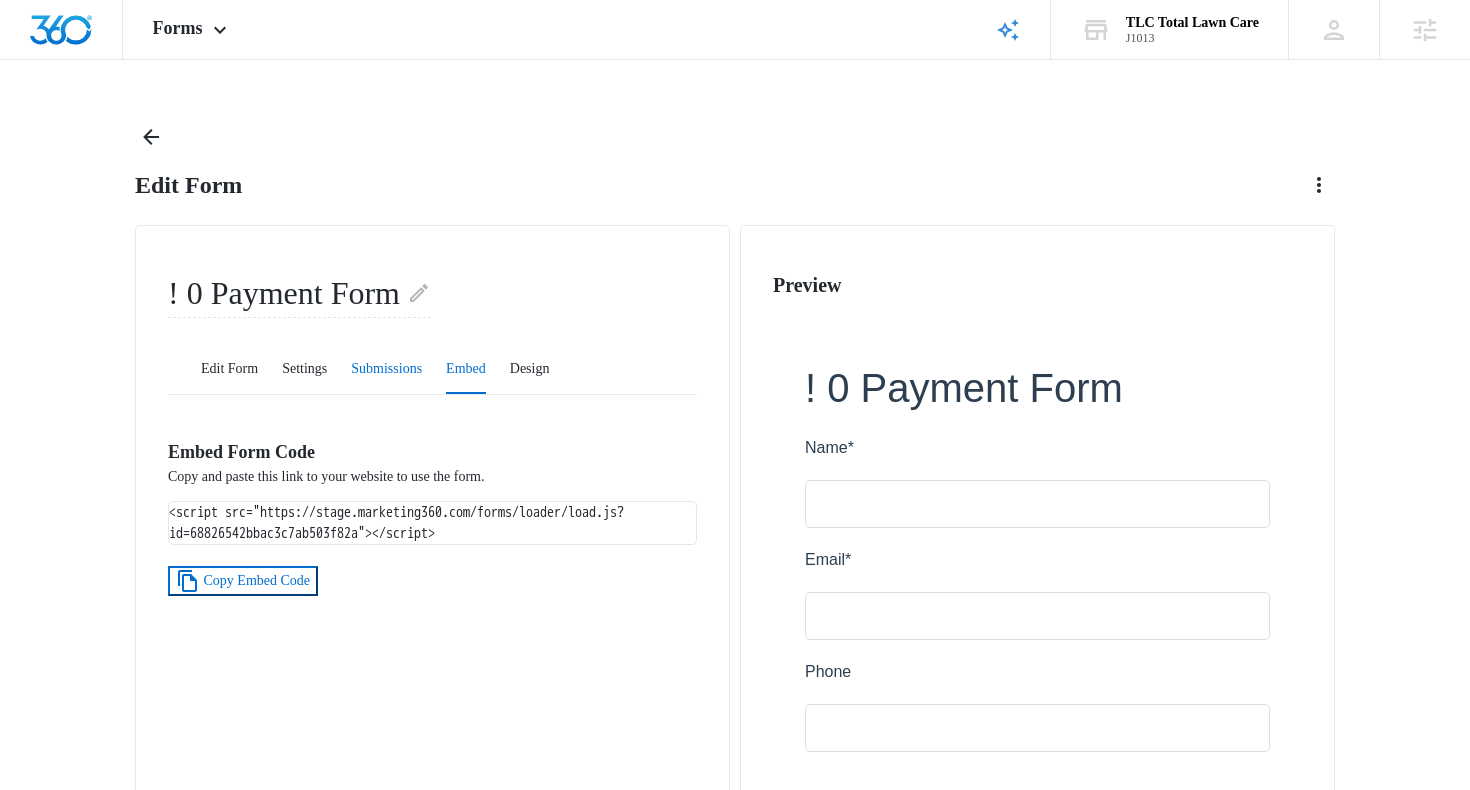 click on "Submissions" at bounding box center (386, 370) 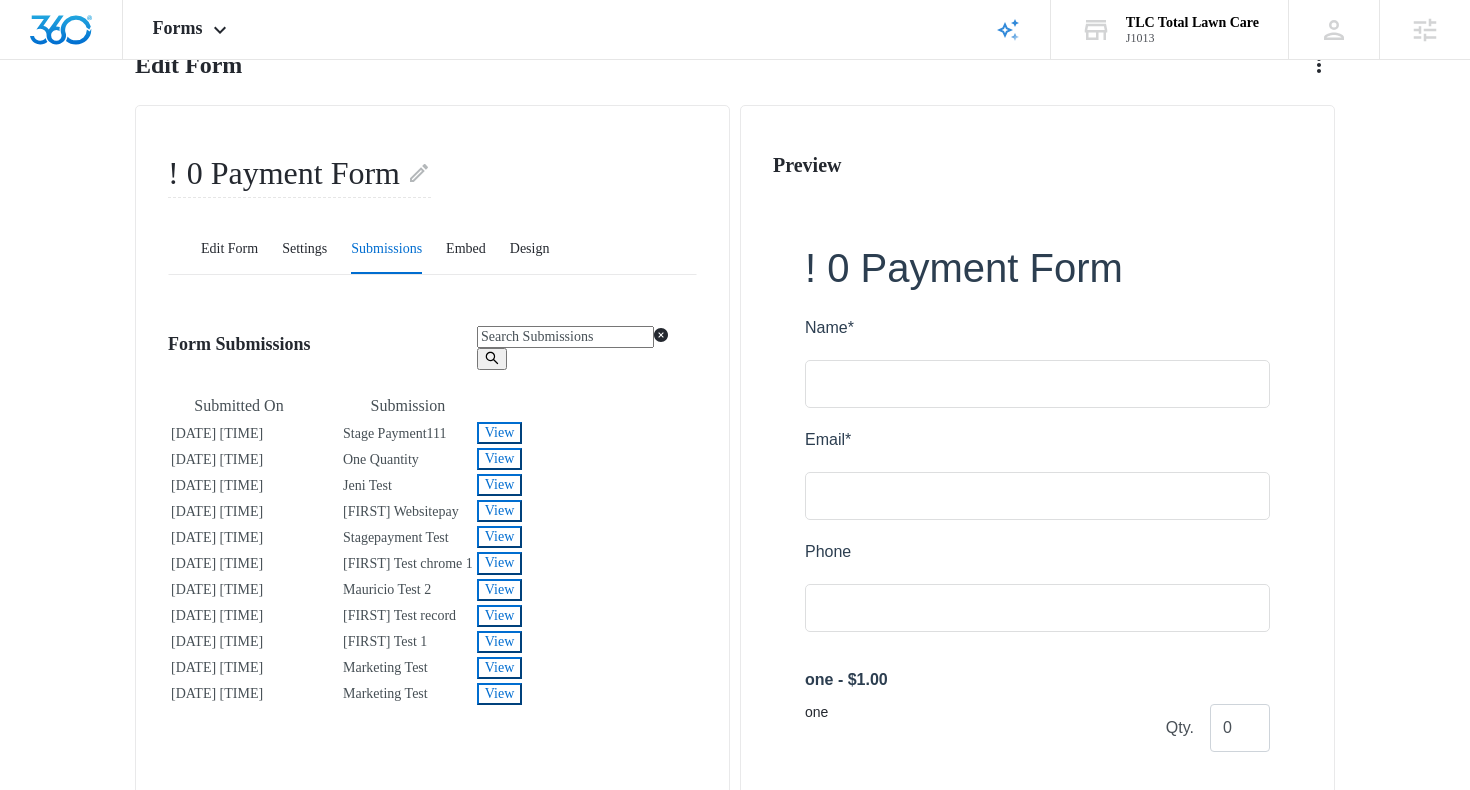 scroll, scrollTop: 0, scrollLeft: 0, axis: both 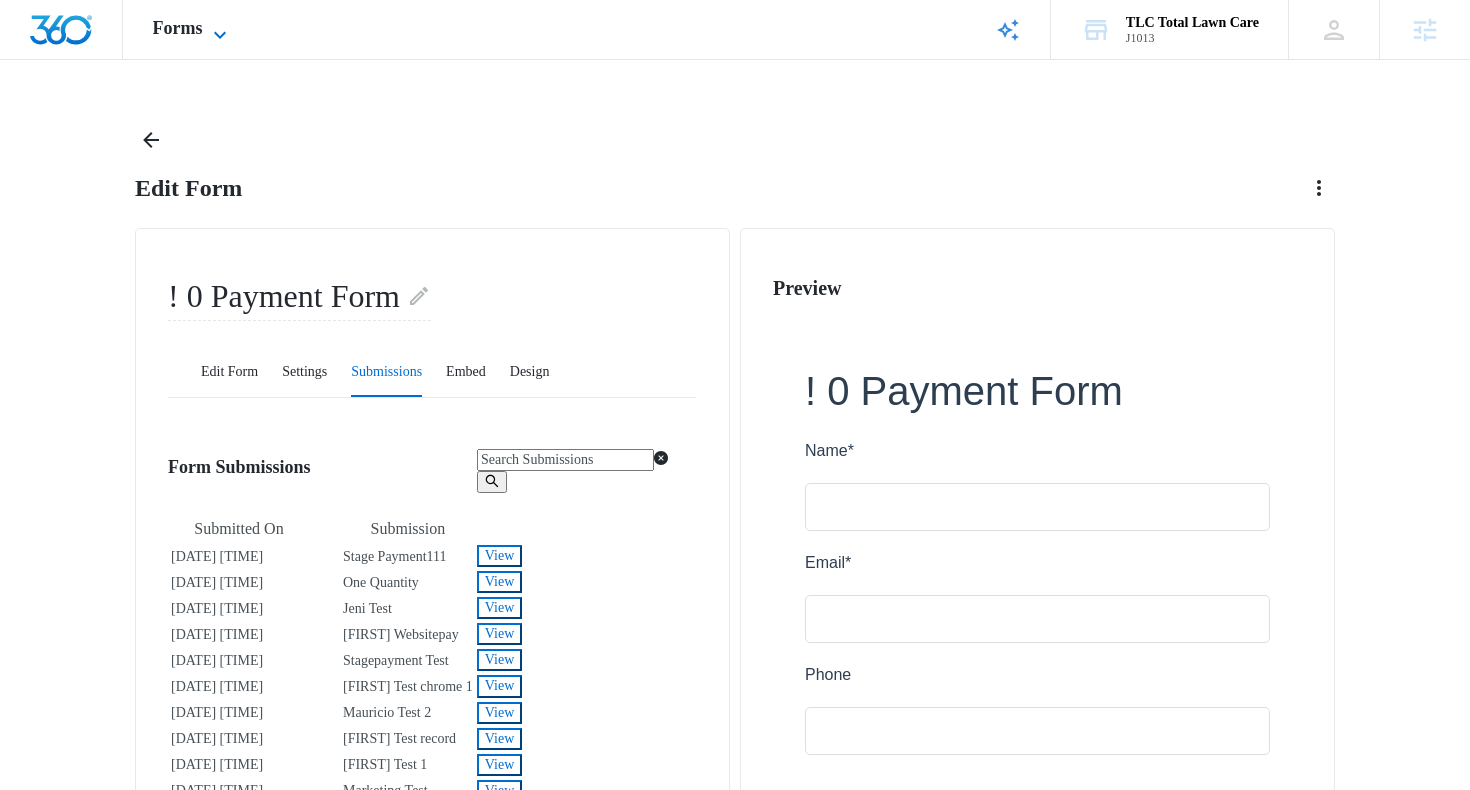 click on "Forms" at bounding box center (178, 28) 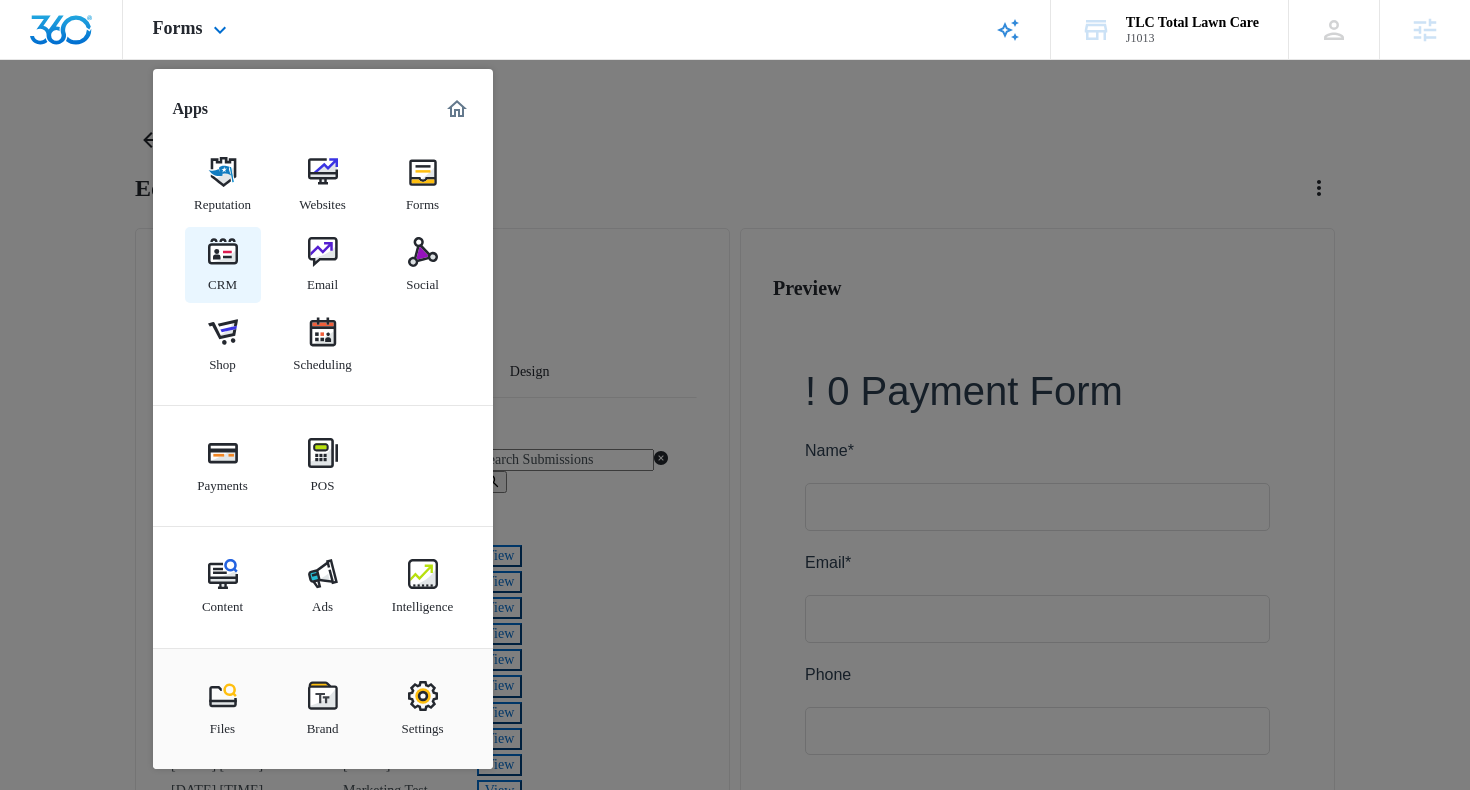 click at bounding box center [223, 252] 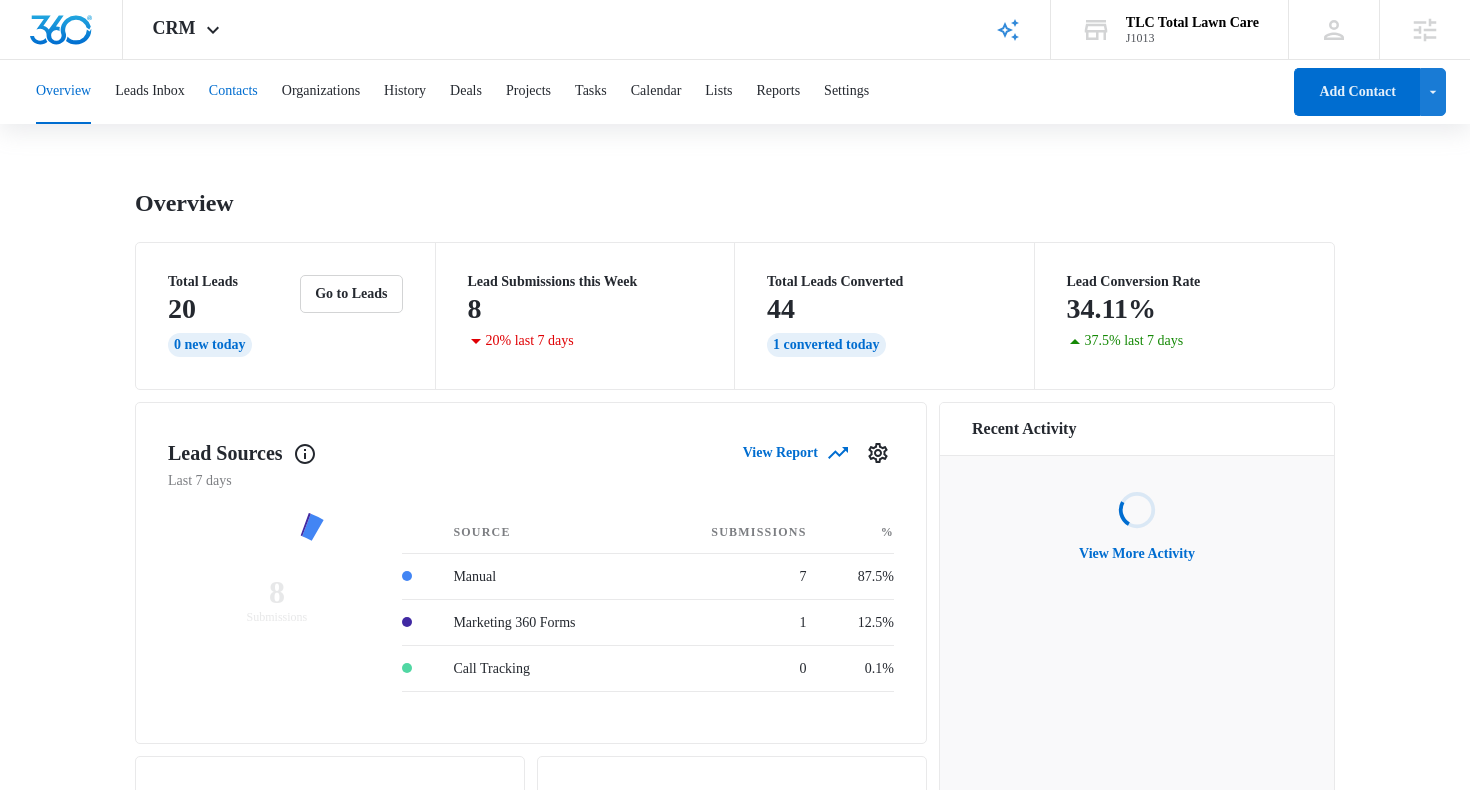 click on "Contacts" at bounding box center (233, 92) 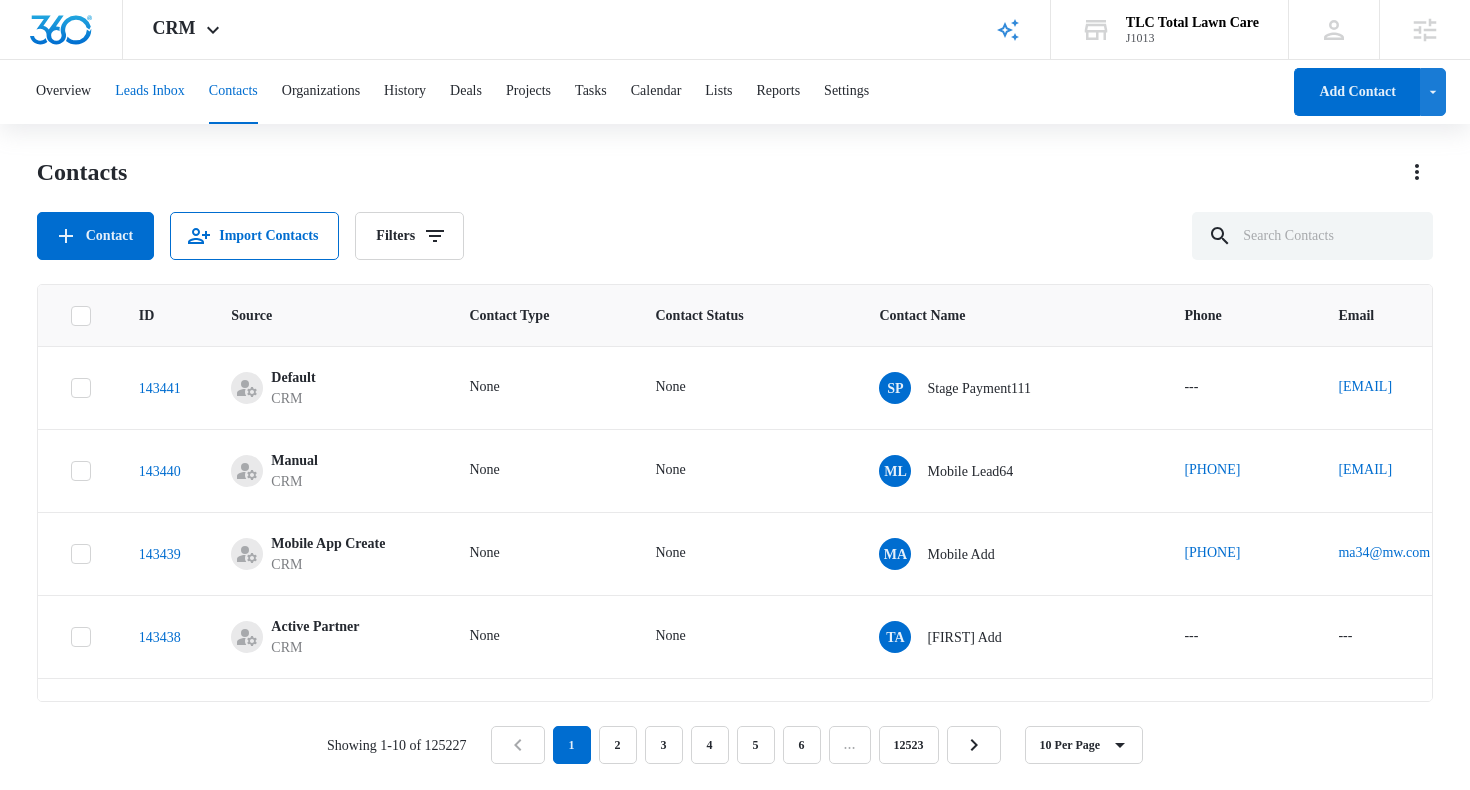 click on "Leads Inbox" at bounding box center [150, 92] 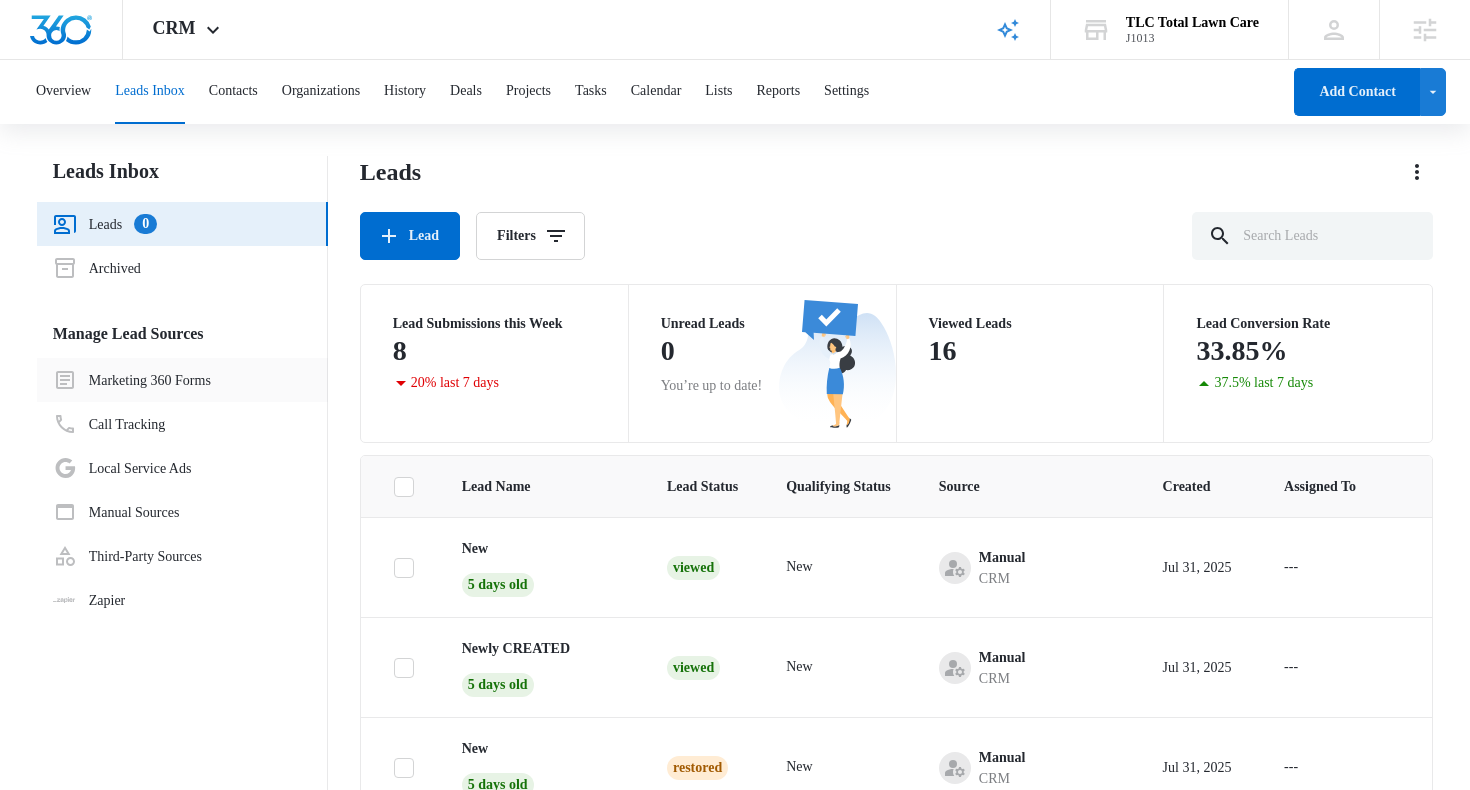 click on "Marketing 360 Forms" at bounding box center [132, 380] 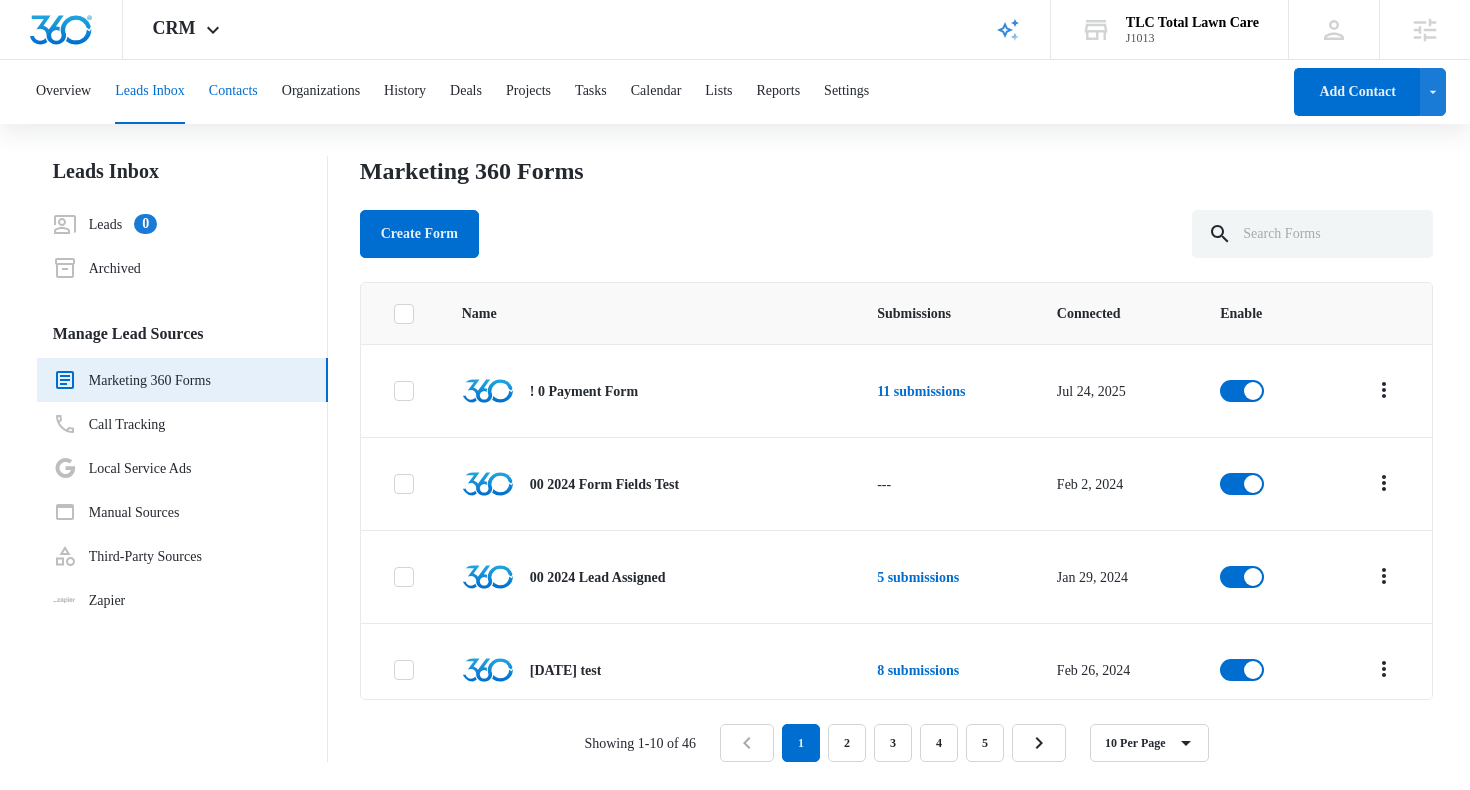 click on "Contacts" at bounding box center (233, 92) 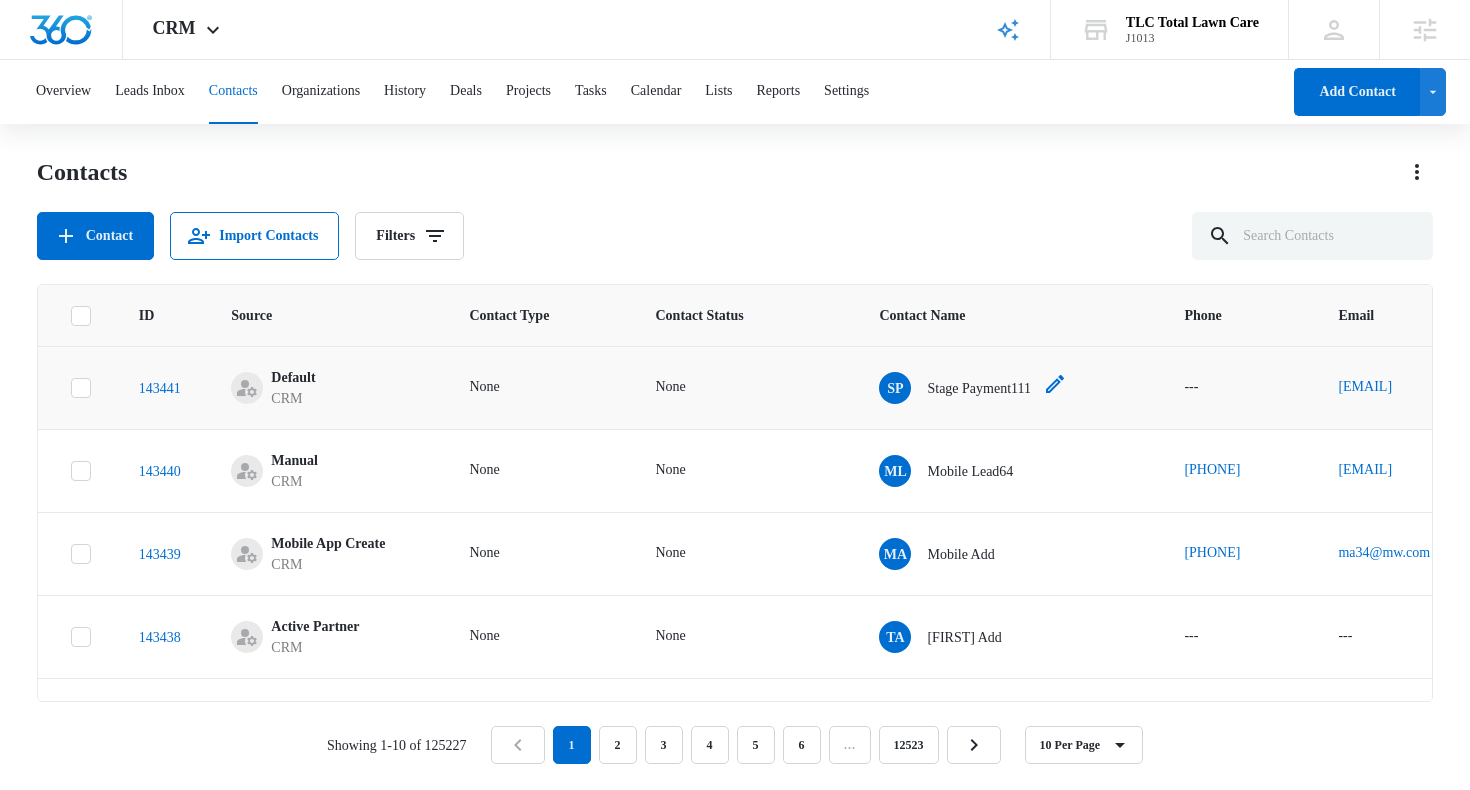 click on "Stage Payment111" at bounding box center [979, 388] 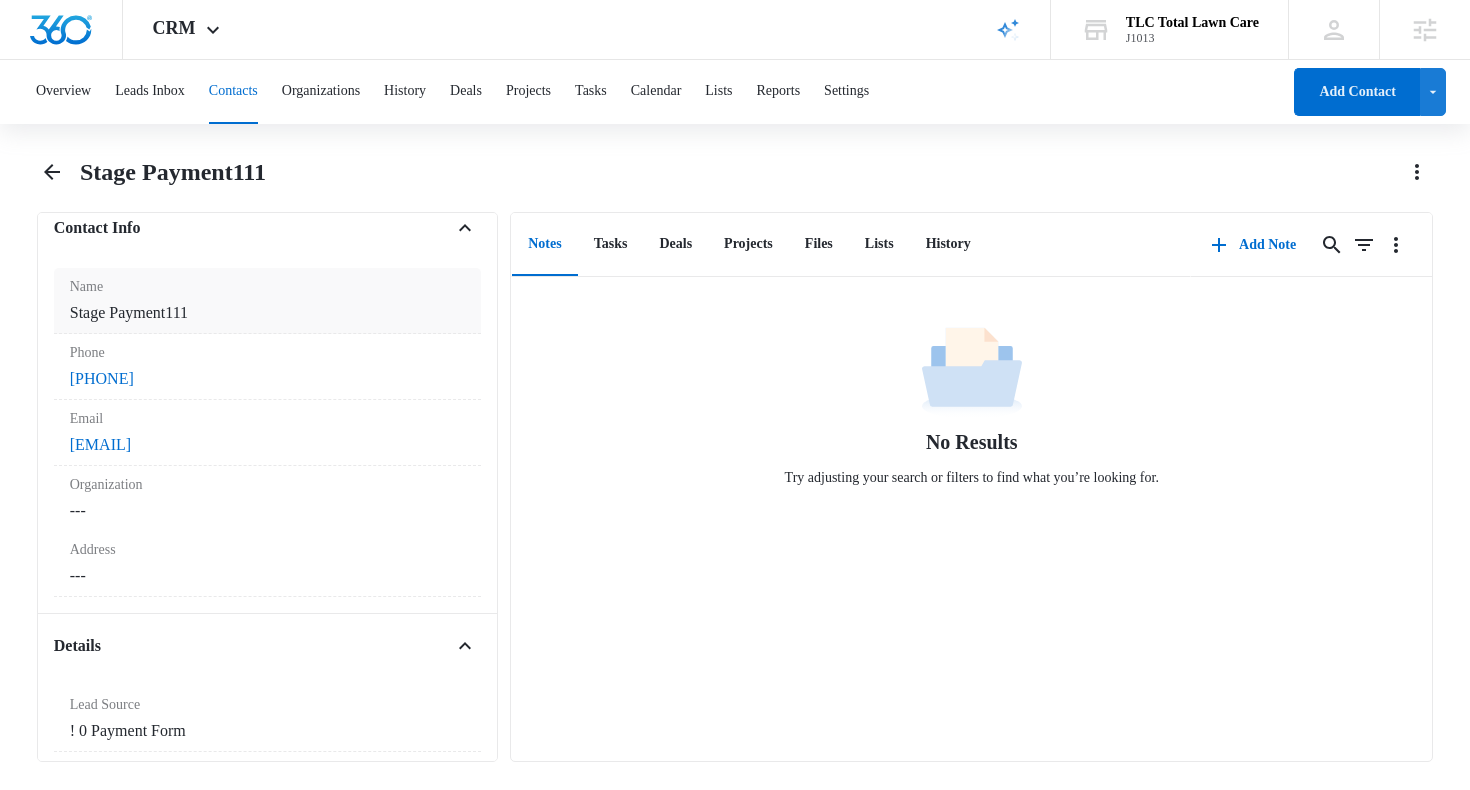 scroll, scrollTop: 0, scrollLeft: 0, axis: both 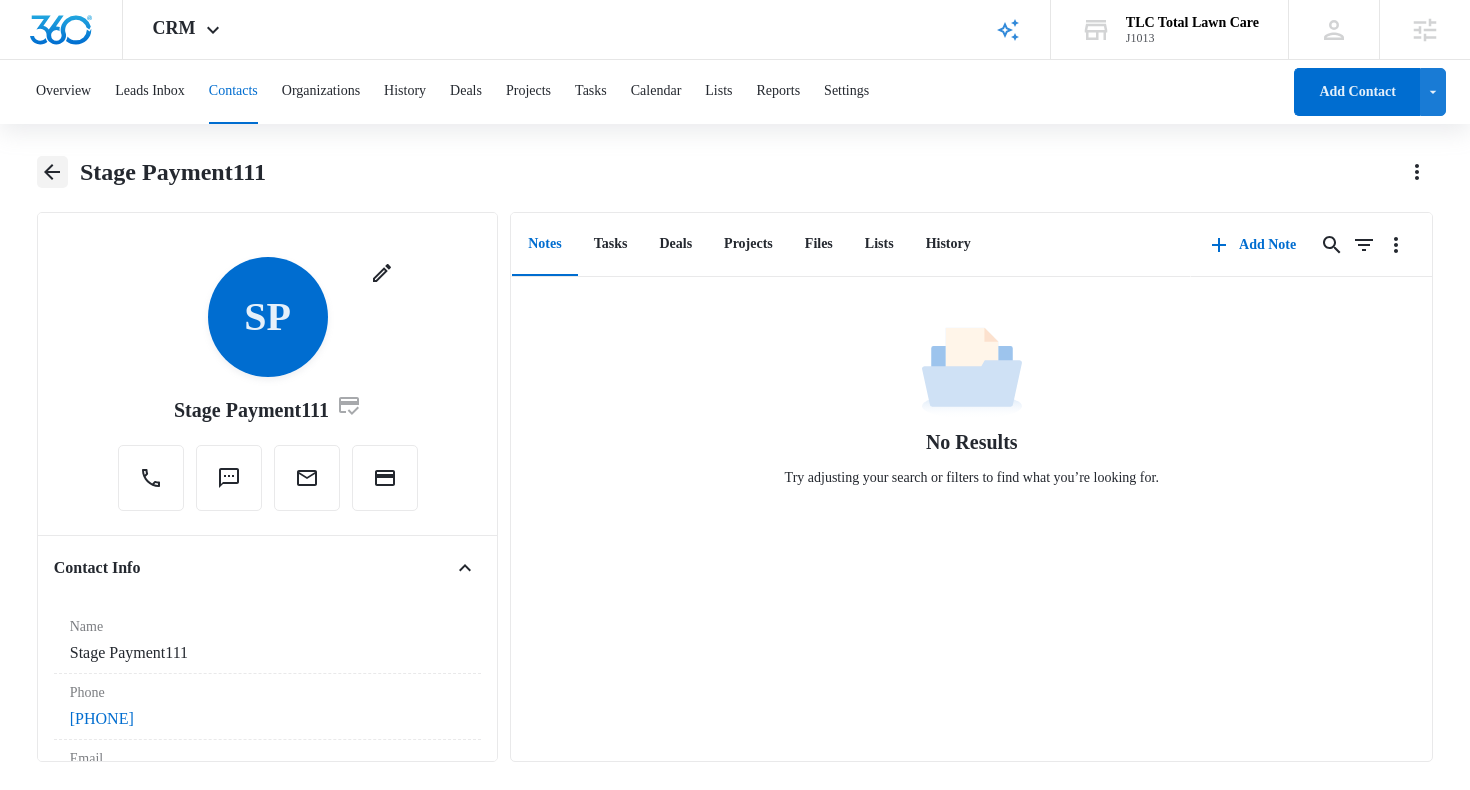 click 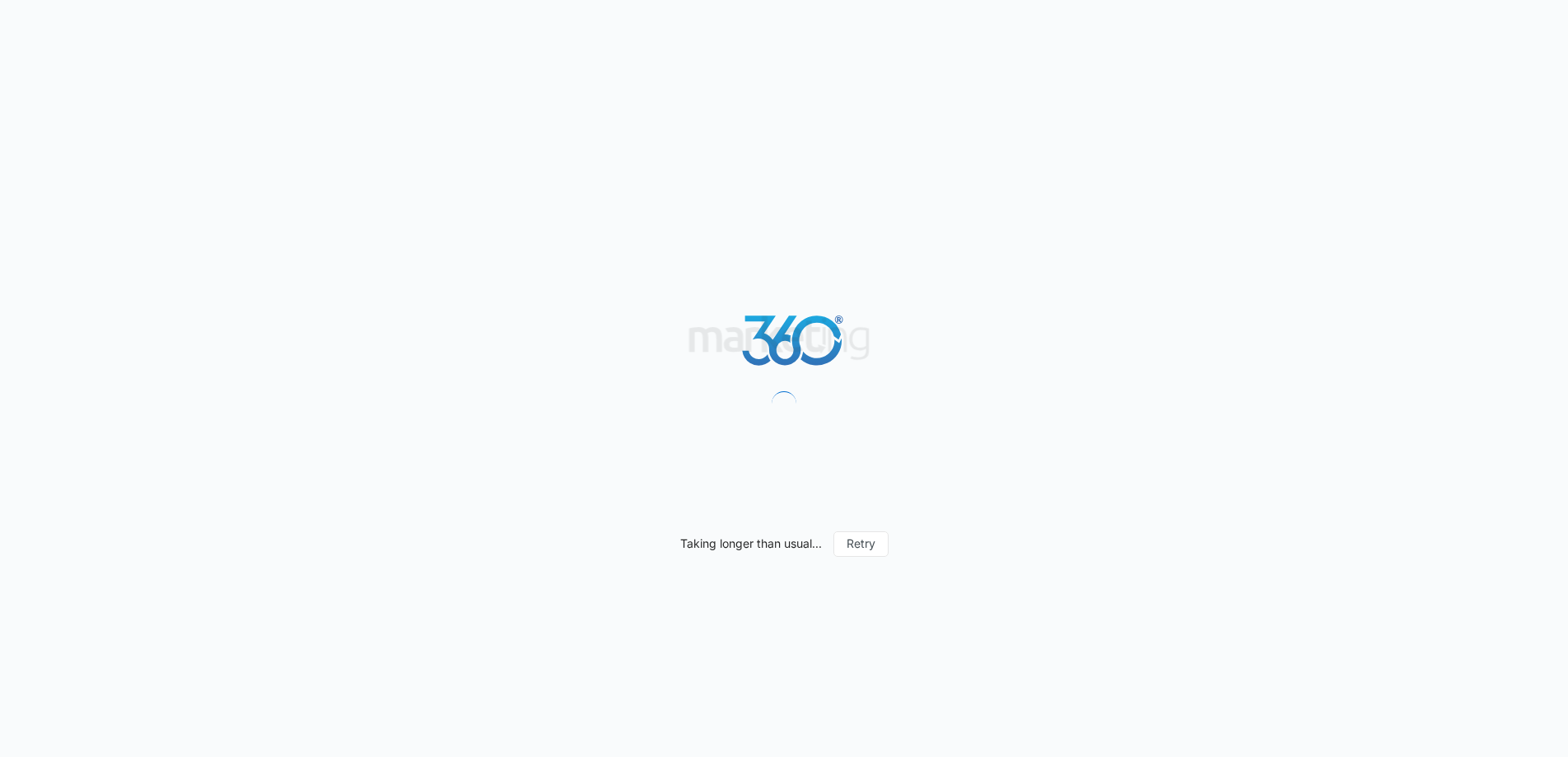 scroll, scrollTop: 0, scrollLeft: 0, axis: both 